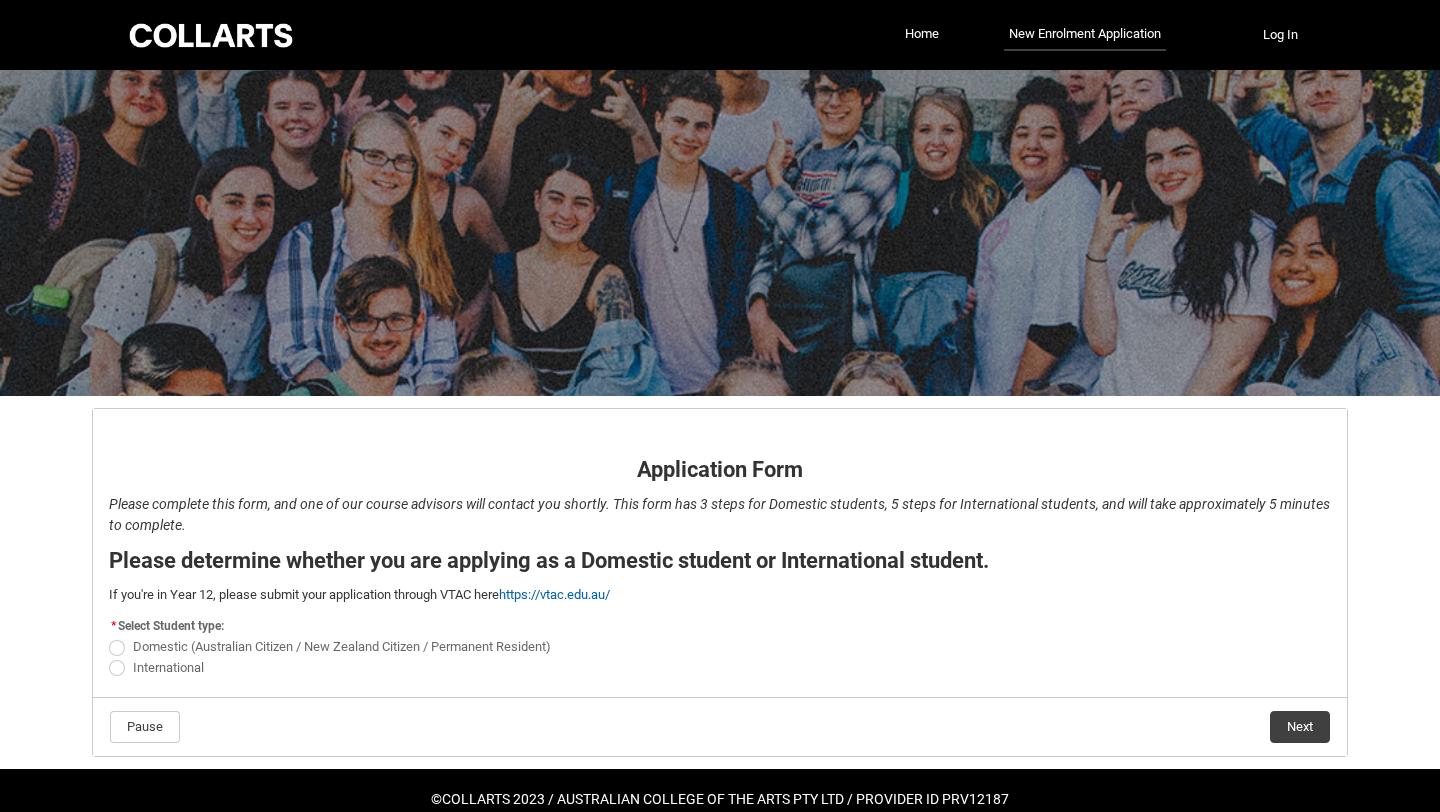 scroll, scrollTop: 38, scrollLeft: 0, axis: vertical 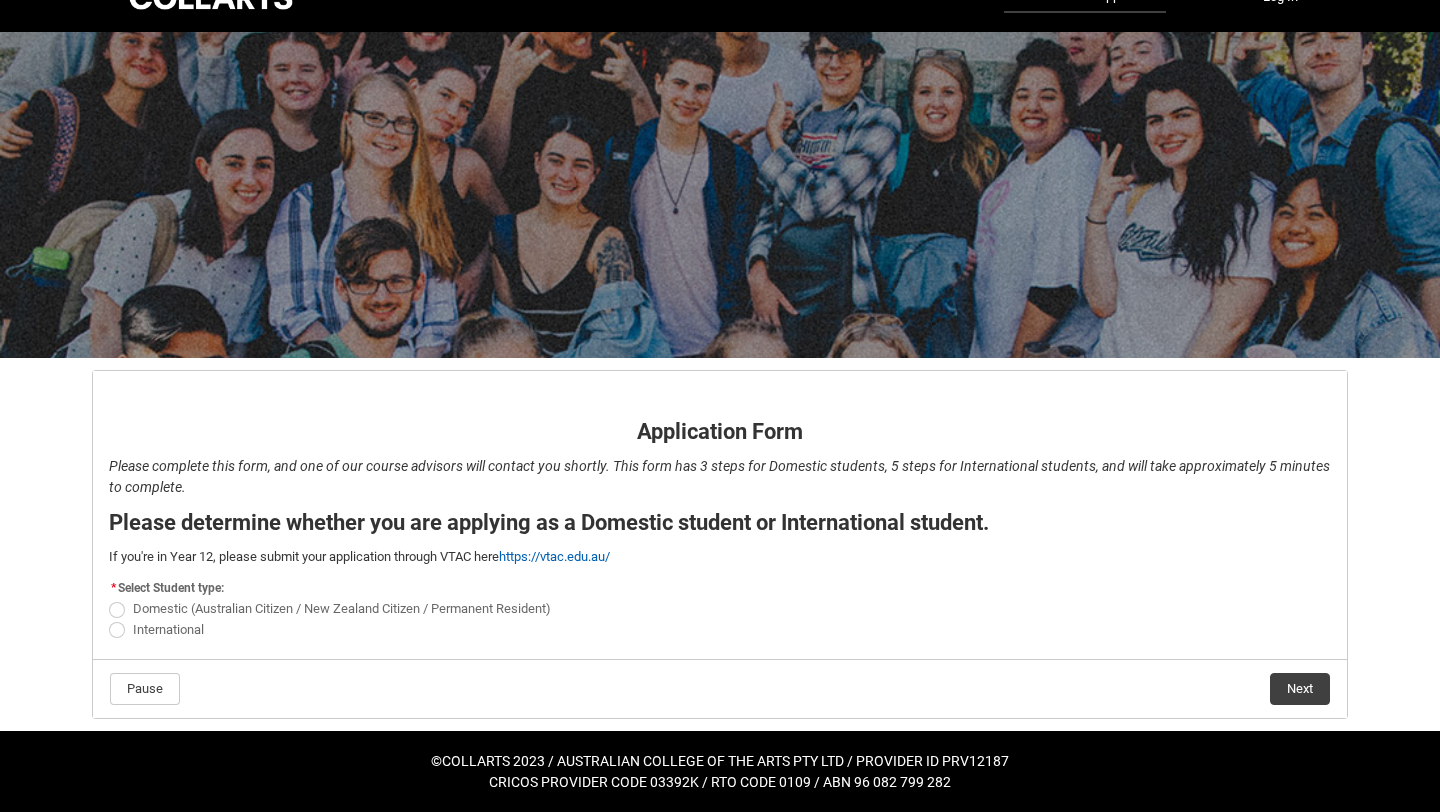 click at bounding box center (117, 610) 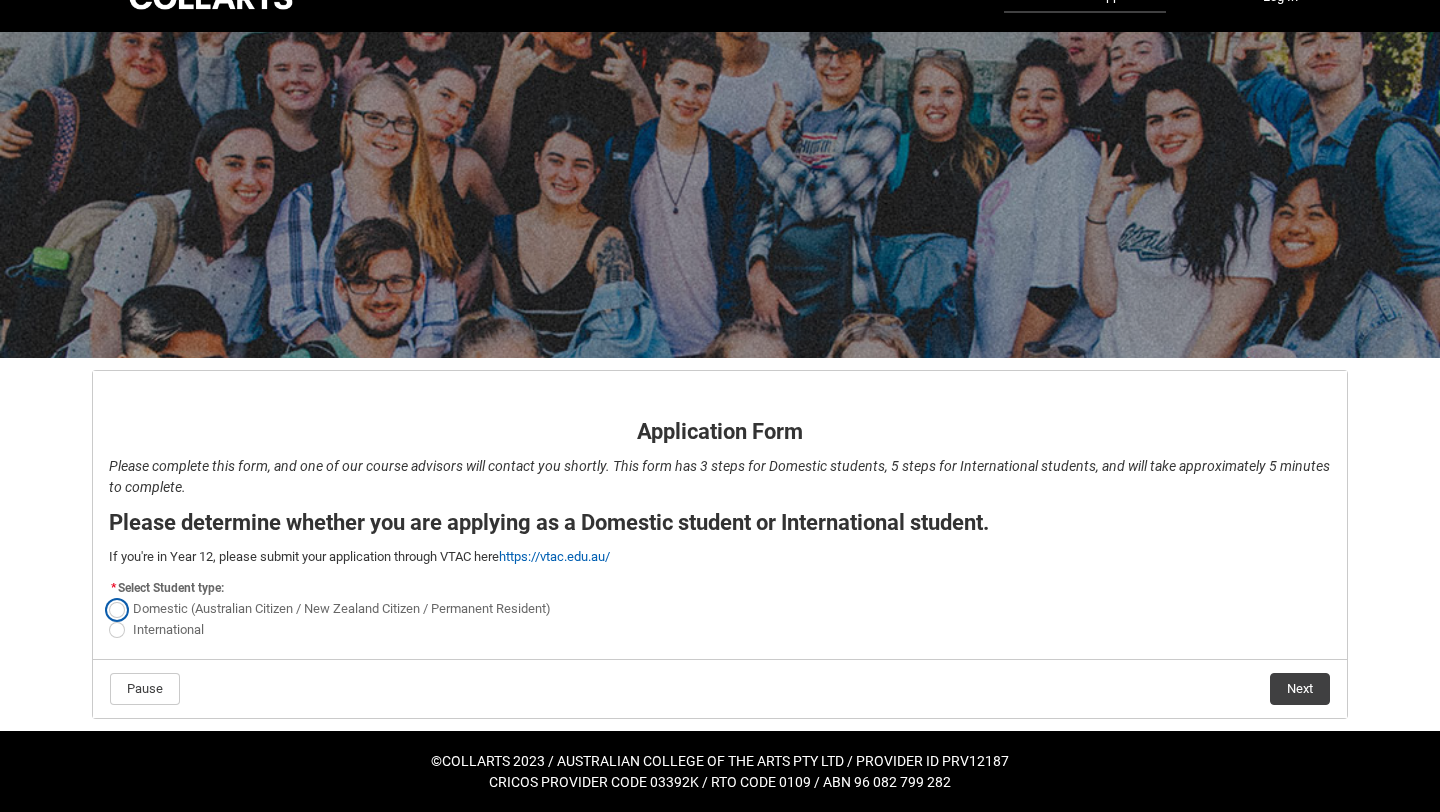 click on "Domestic (Australian Citizen / New Zealand Citizen / Permanent Resident)" at bounding box center (108, 598) 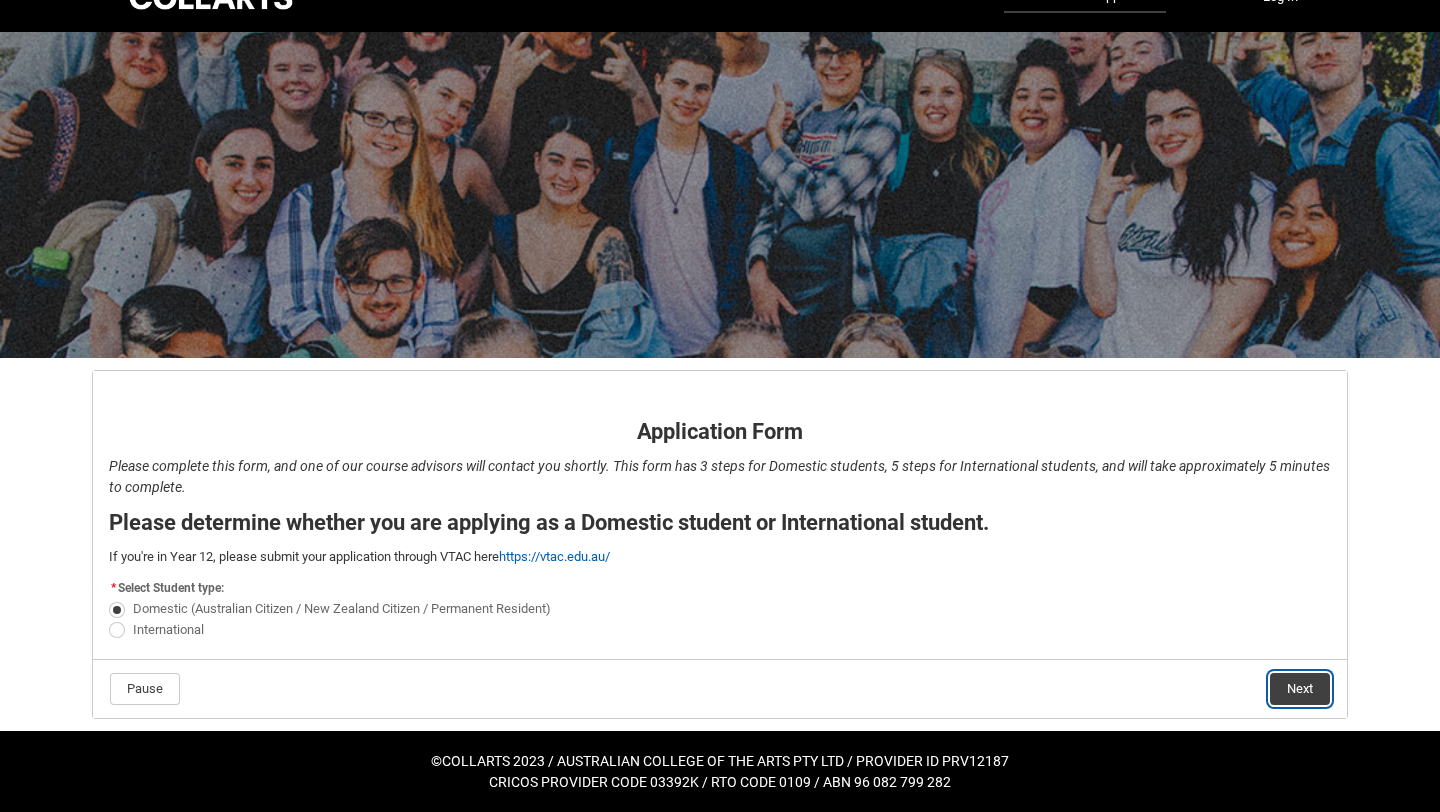 click on "Next" 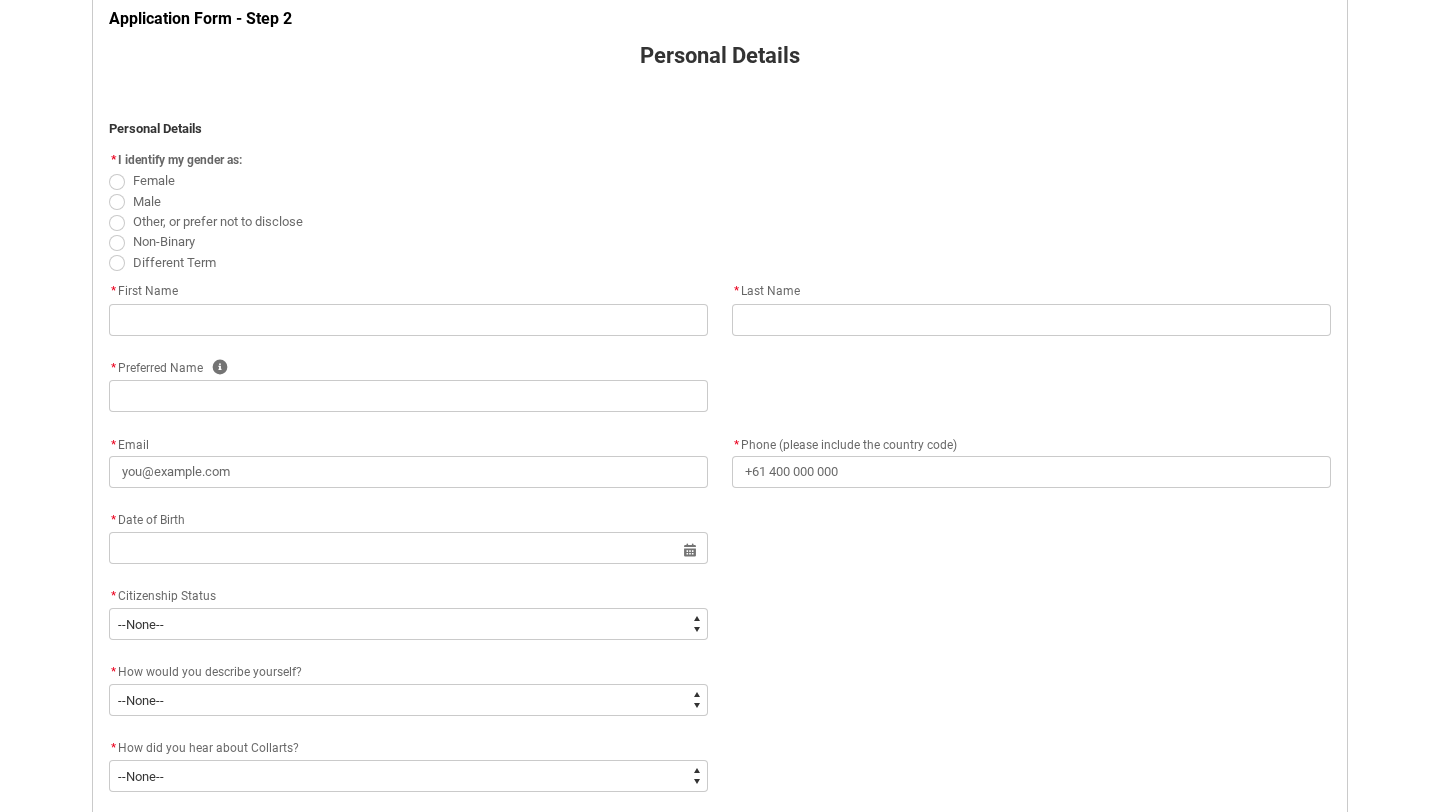 scroll, scrollTop: 413, scrollLeft: 0, axis: vertical 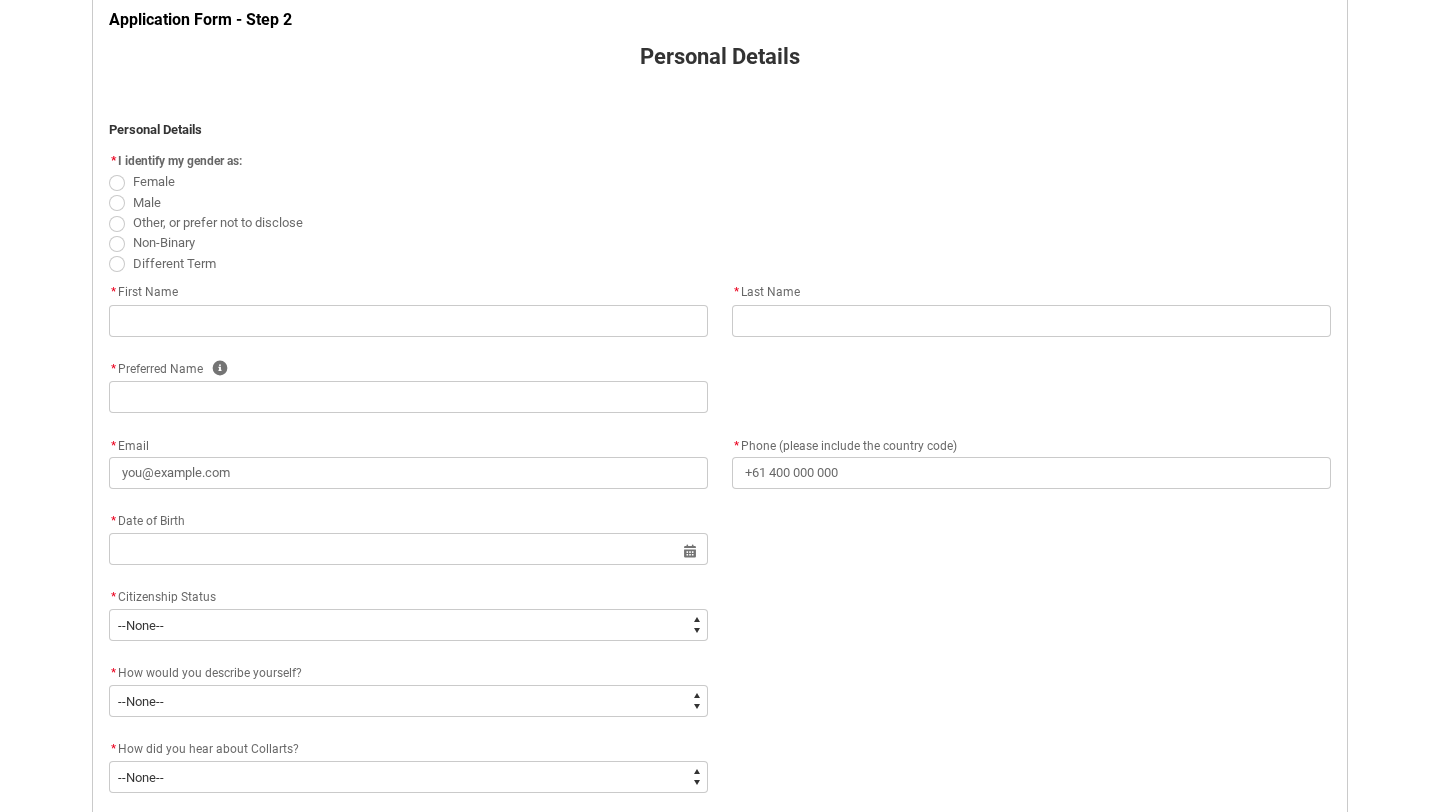 click at bounding box center [117, 183] 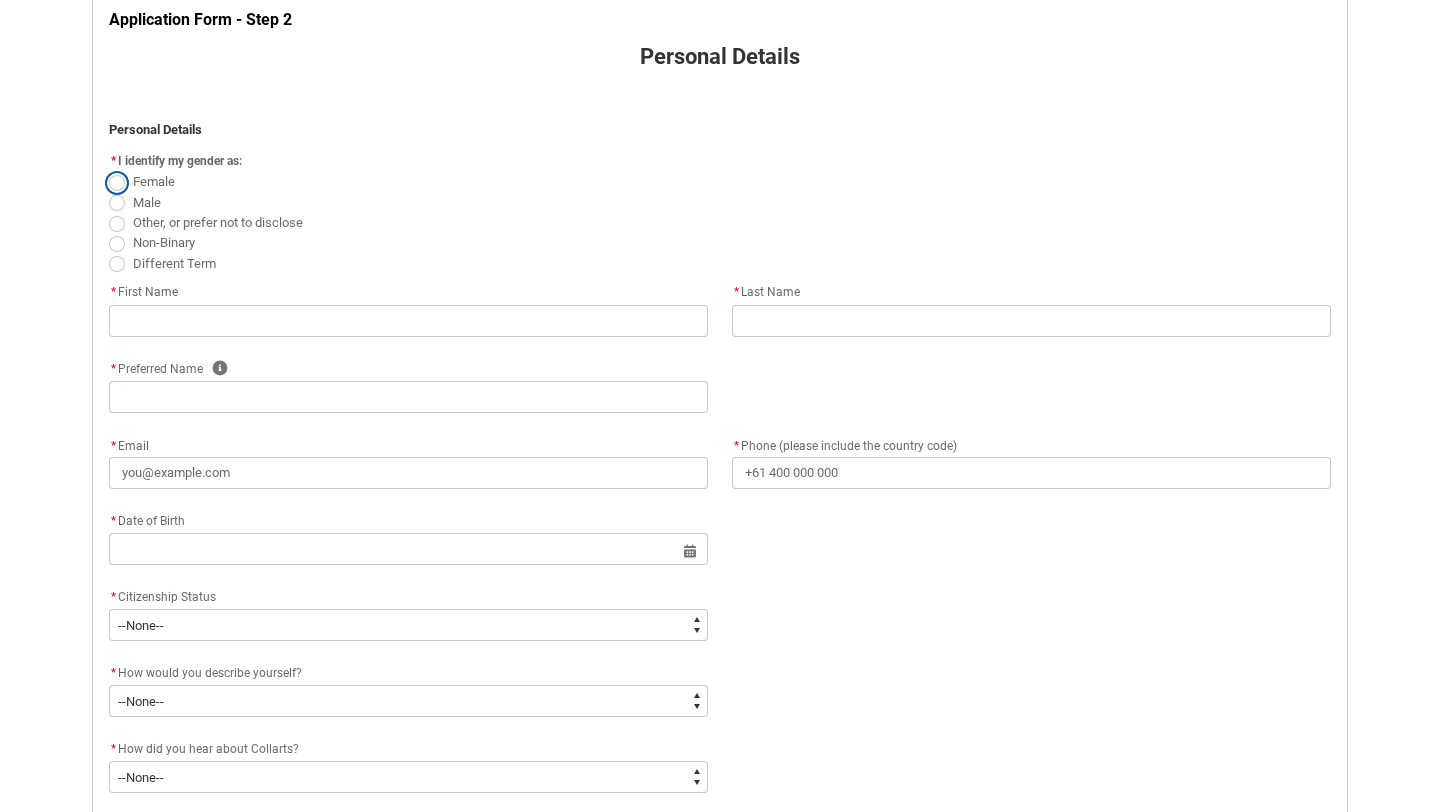 click on "Female" at bounding box center [108, 171] 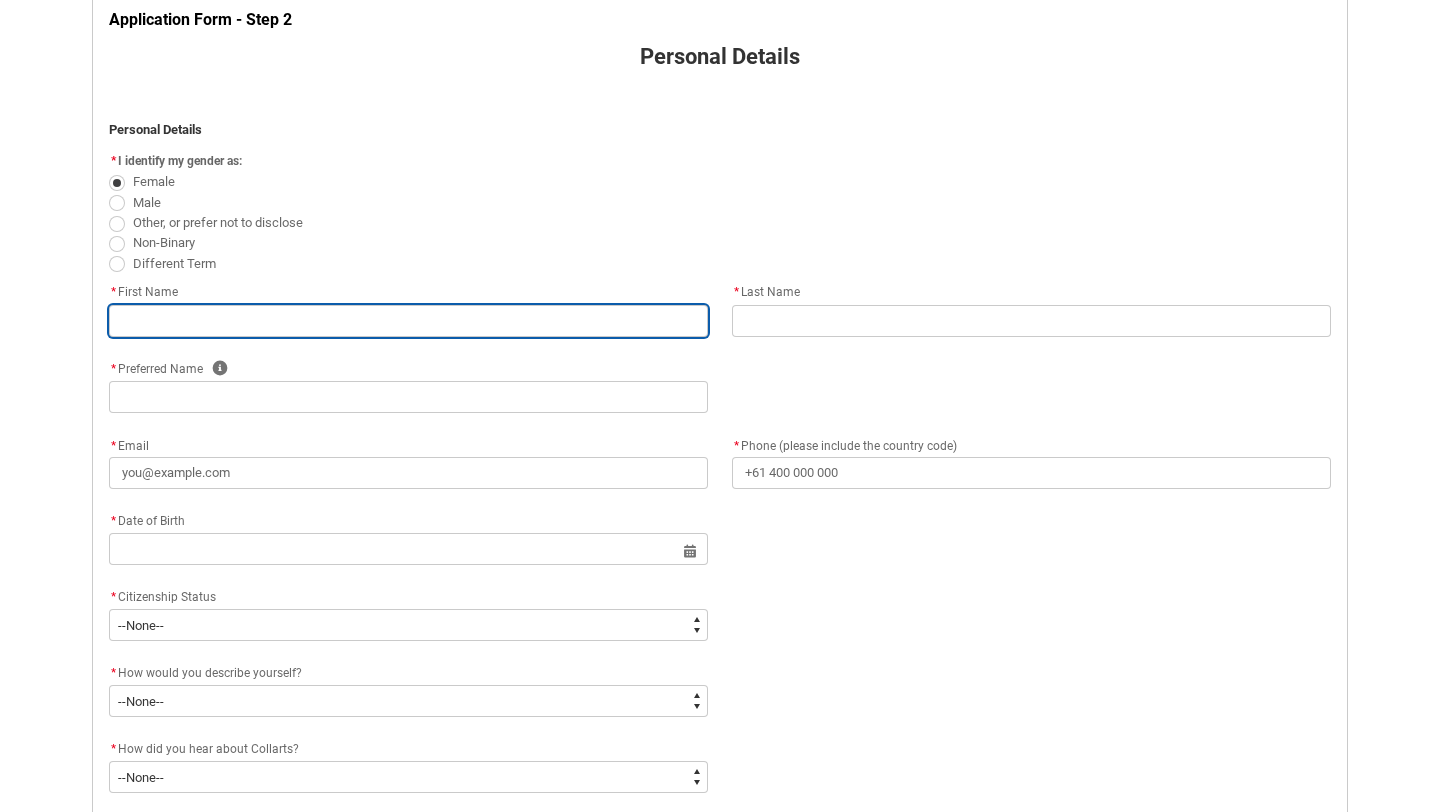 click at bounding box center [408, 321] 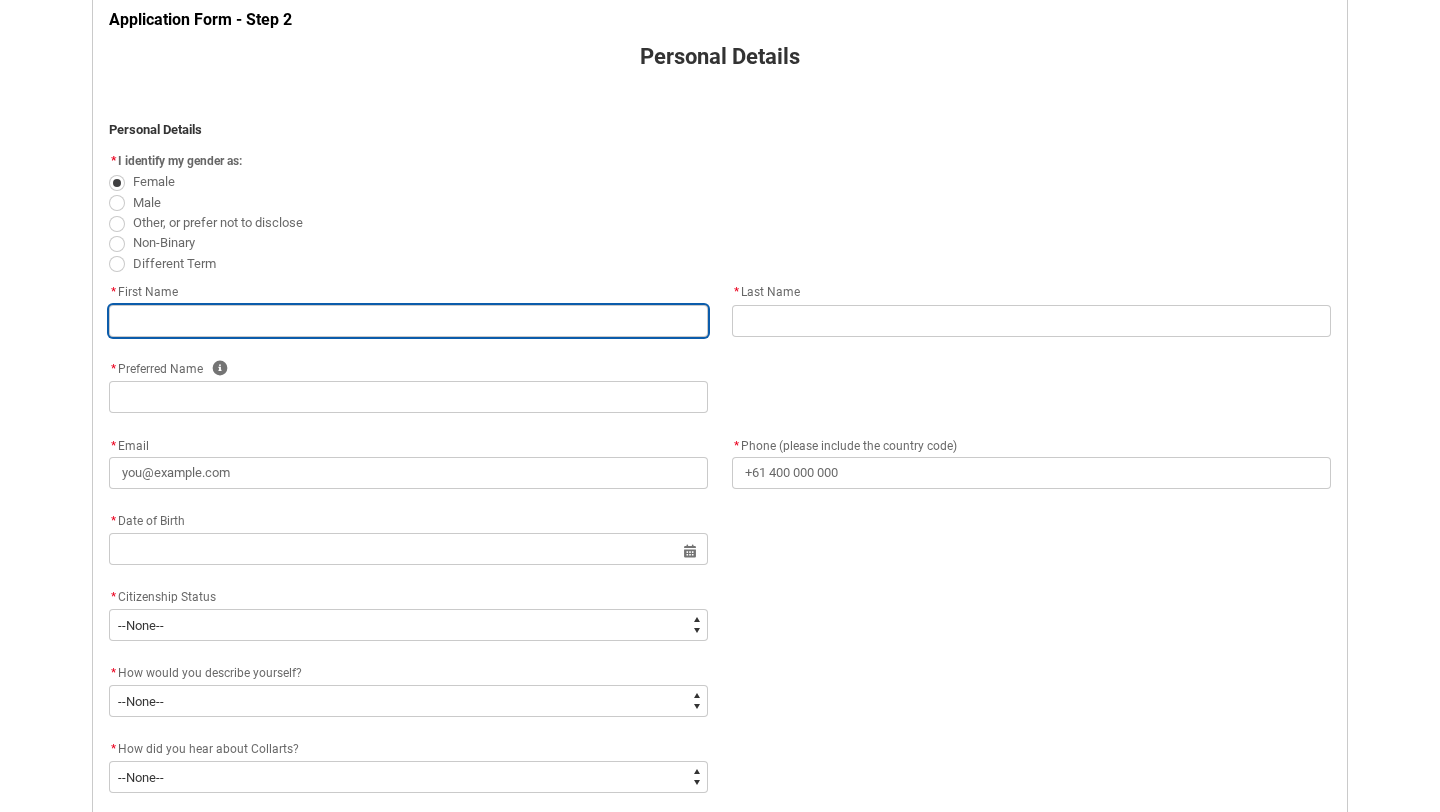 type on "[FIRST]" 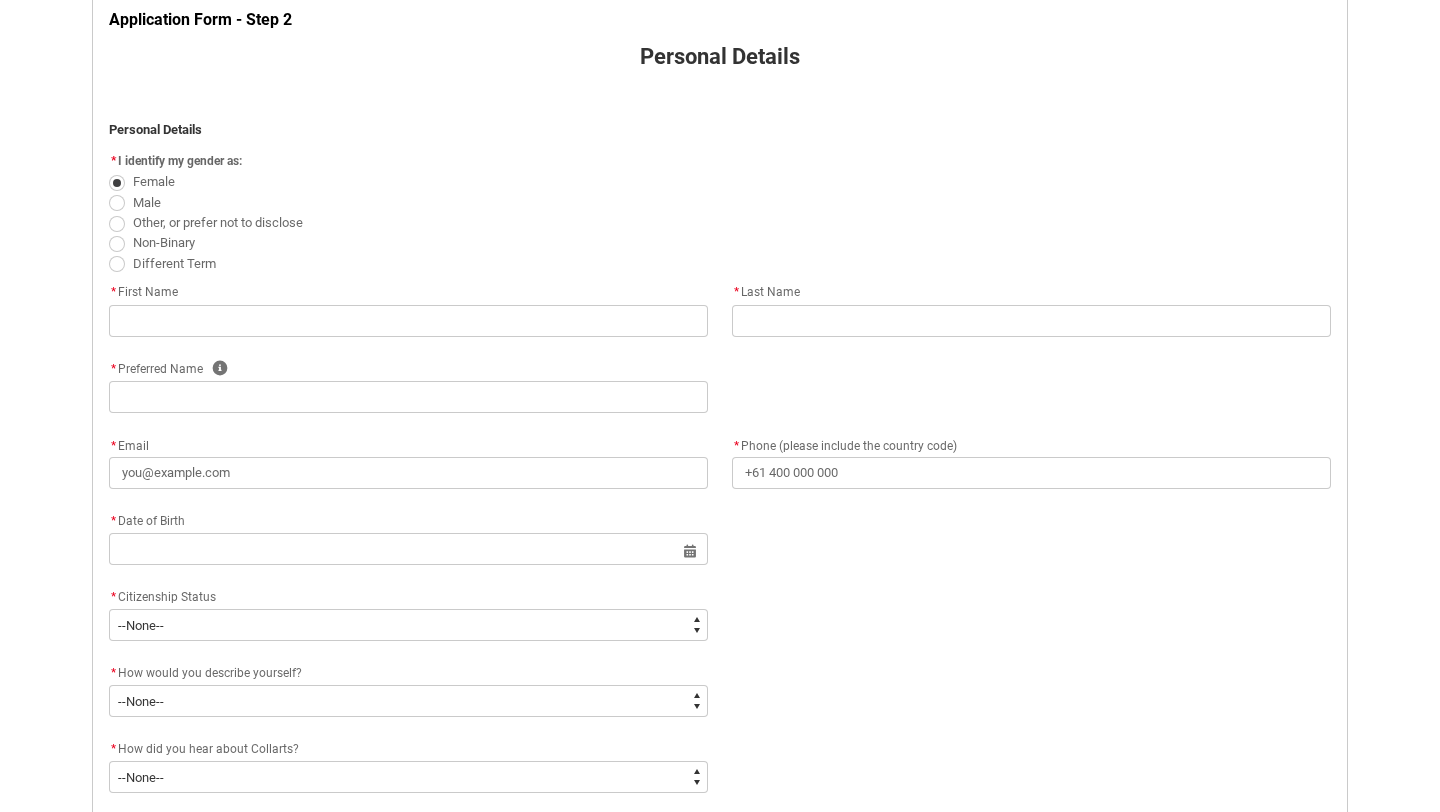 type on "[LAST]" 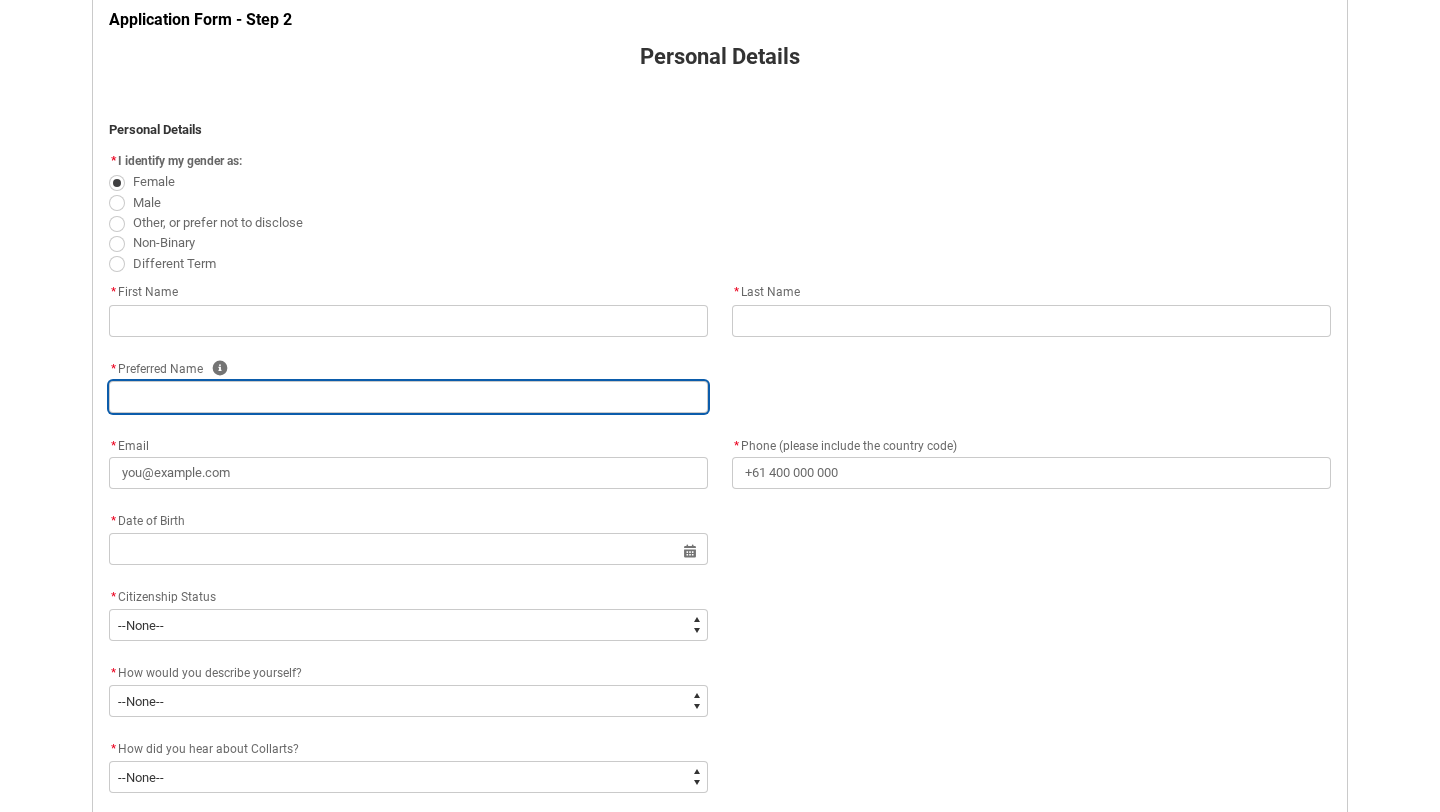 type on "[FIRST]" 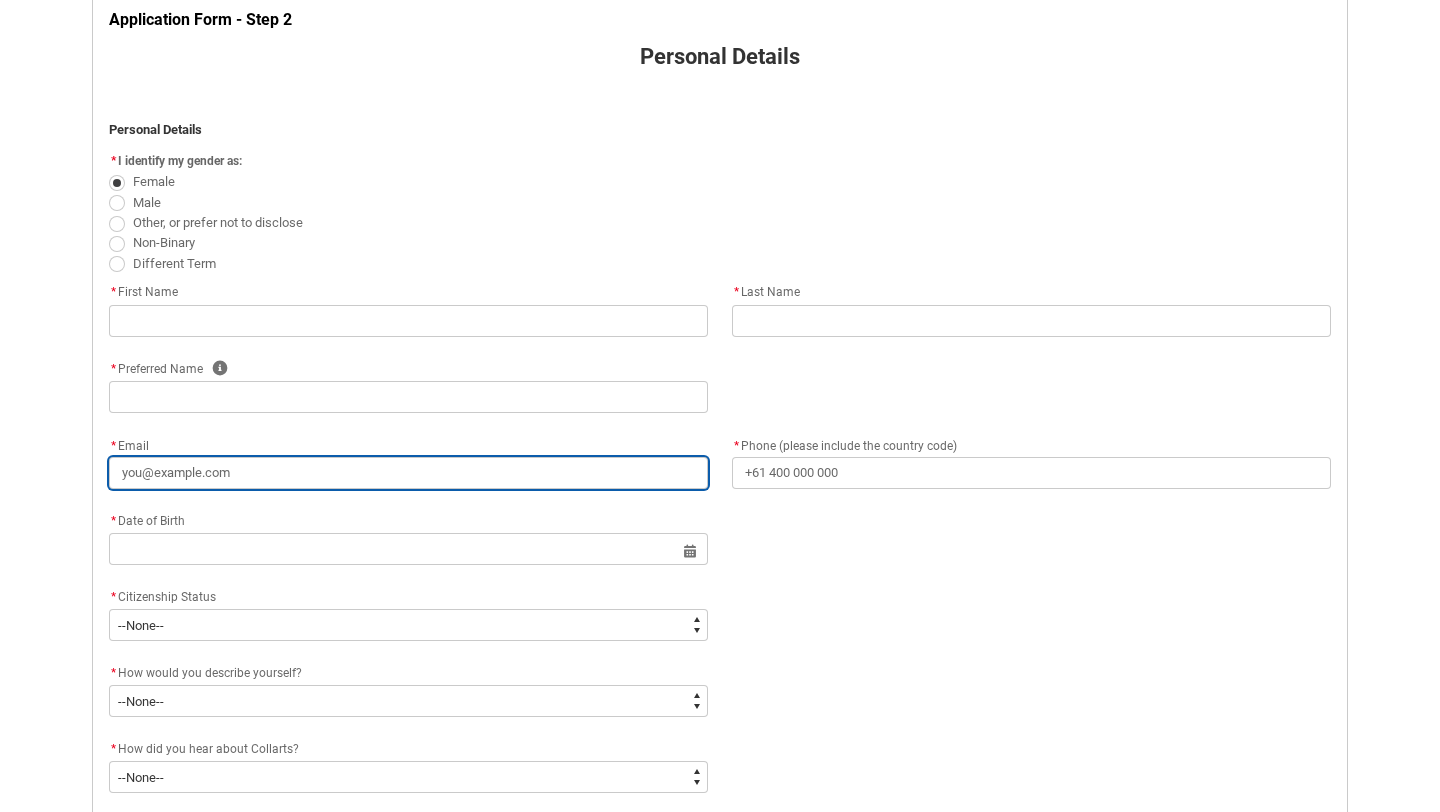 type on "[PHONE]" 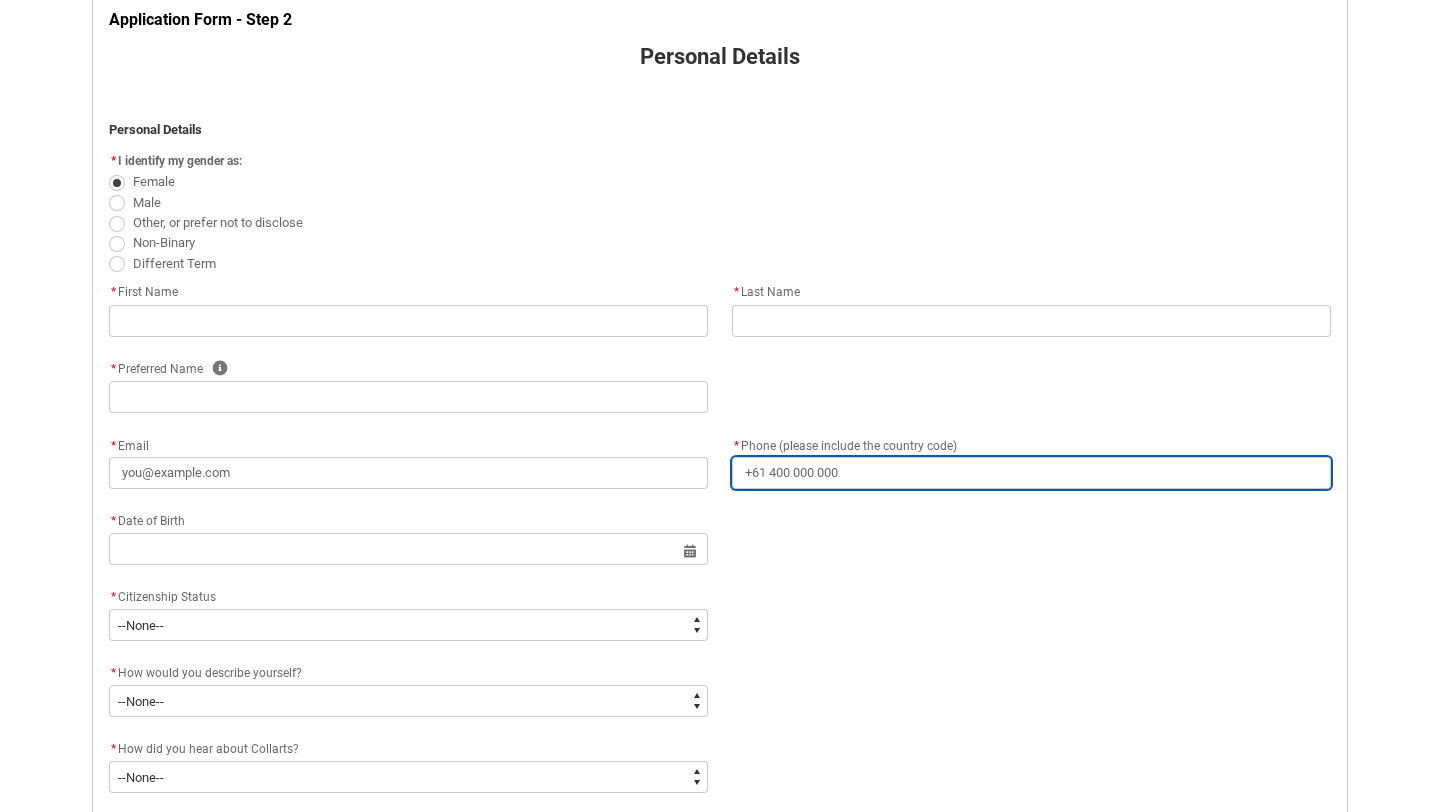 type on "[NUMBER] [STREET]" 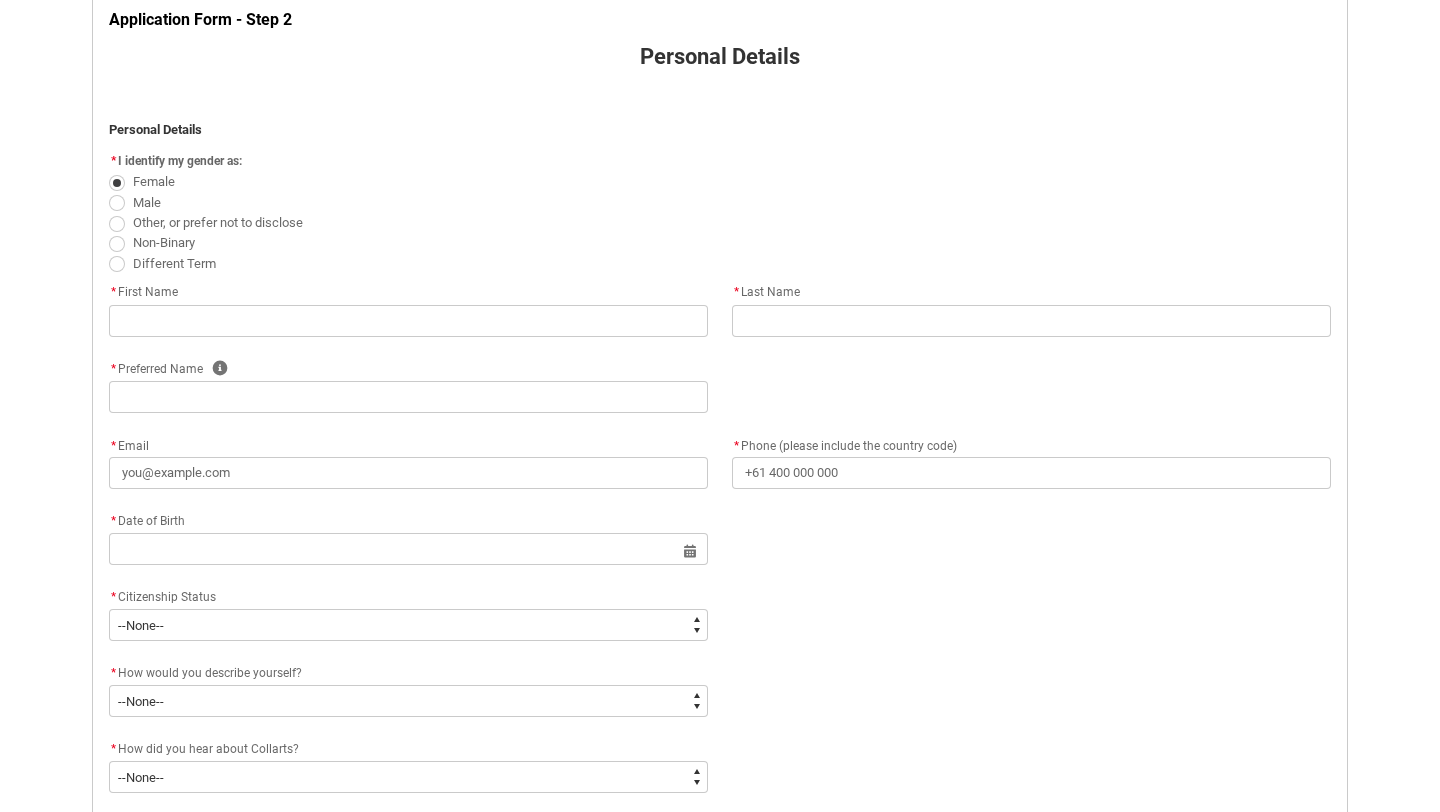 type on "[CITY]" 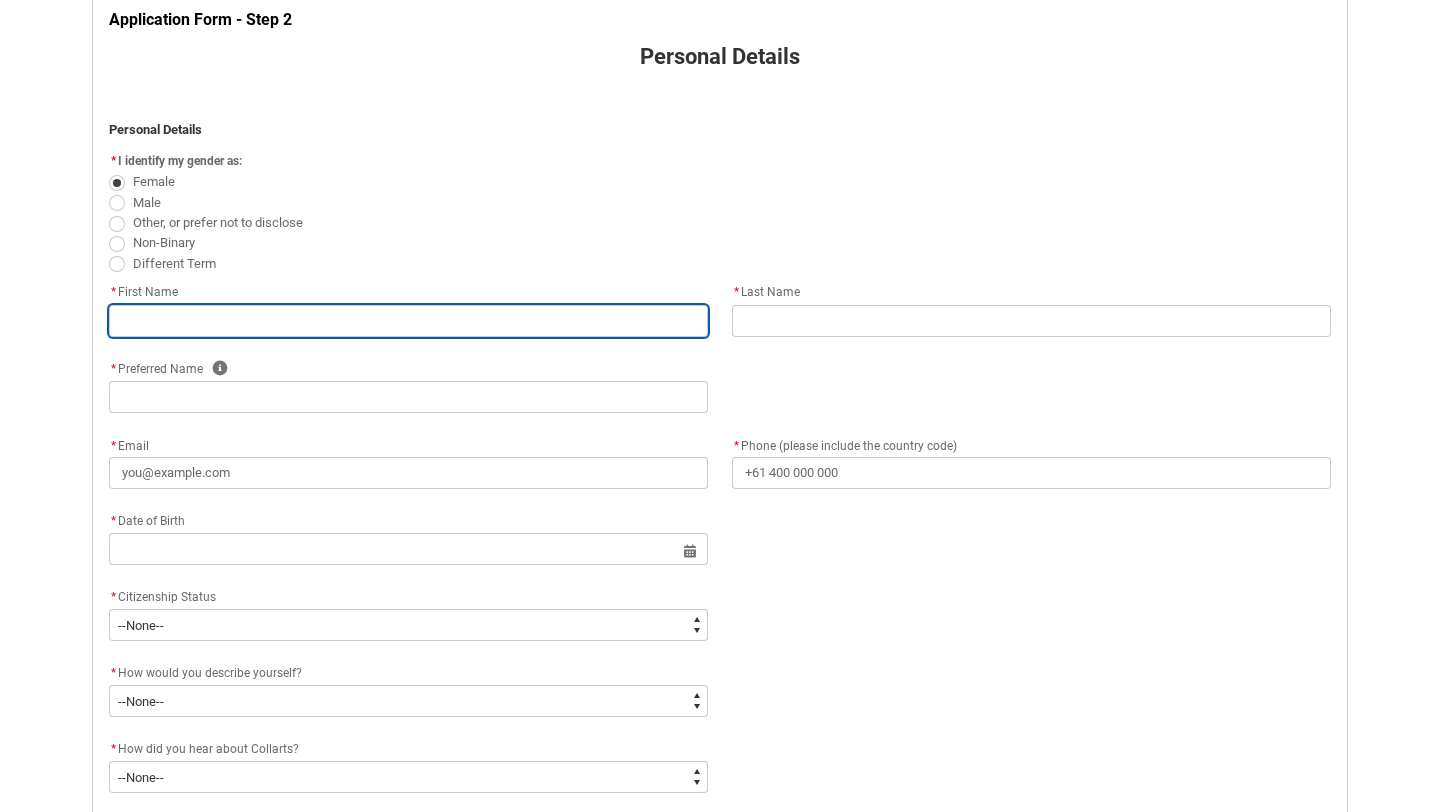 type on "[FIRST]" 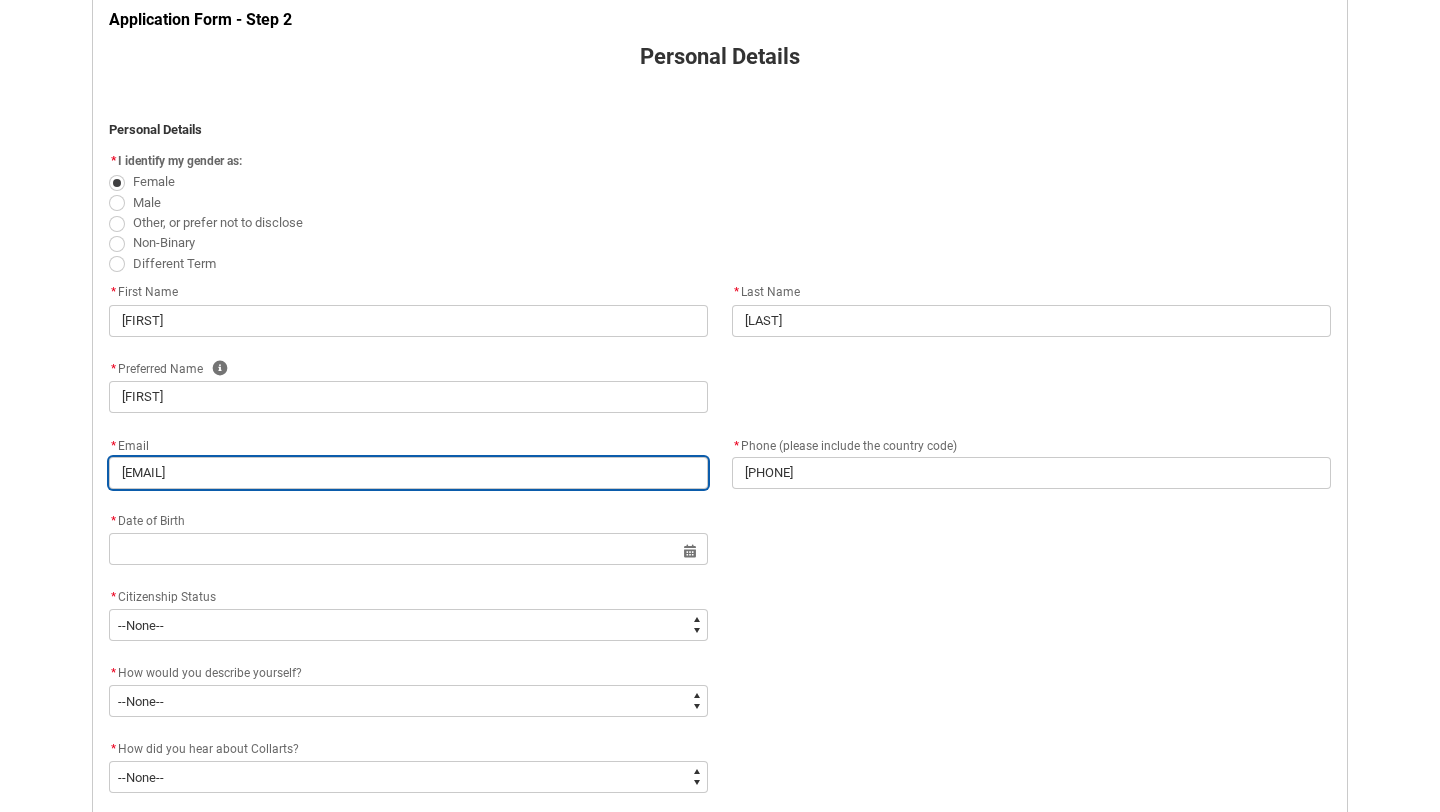 drag, startPoint x: 297, startPoint y: 472, endPoint x: 0, endPoint y: 458, distance: 297.32977 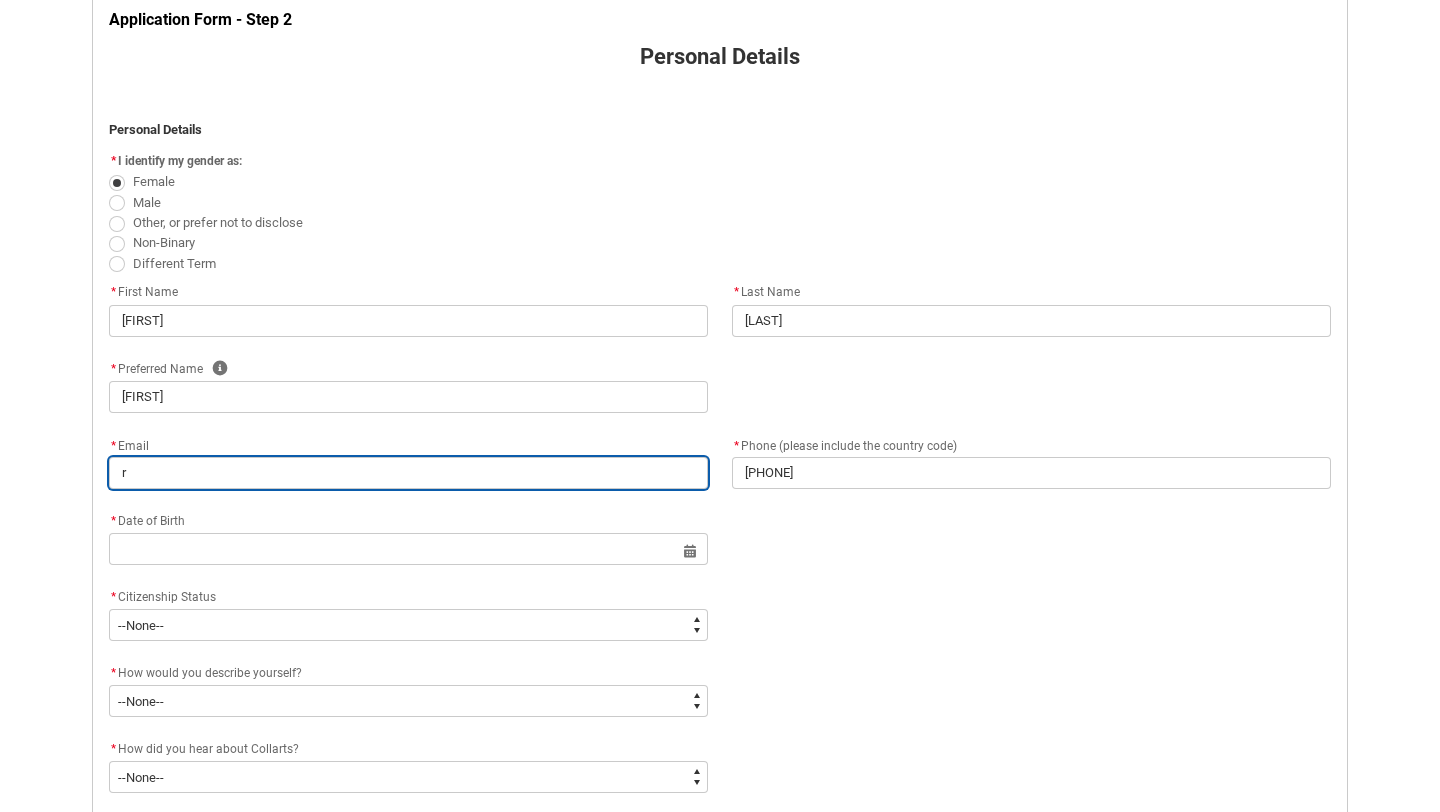 type on "ri" 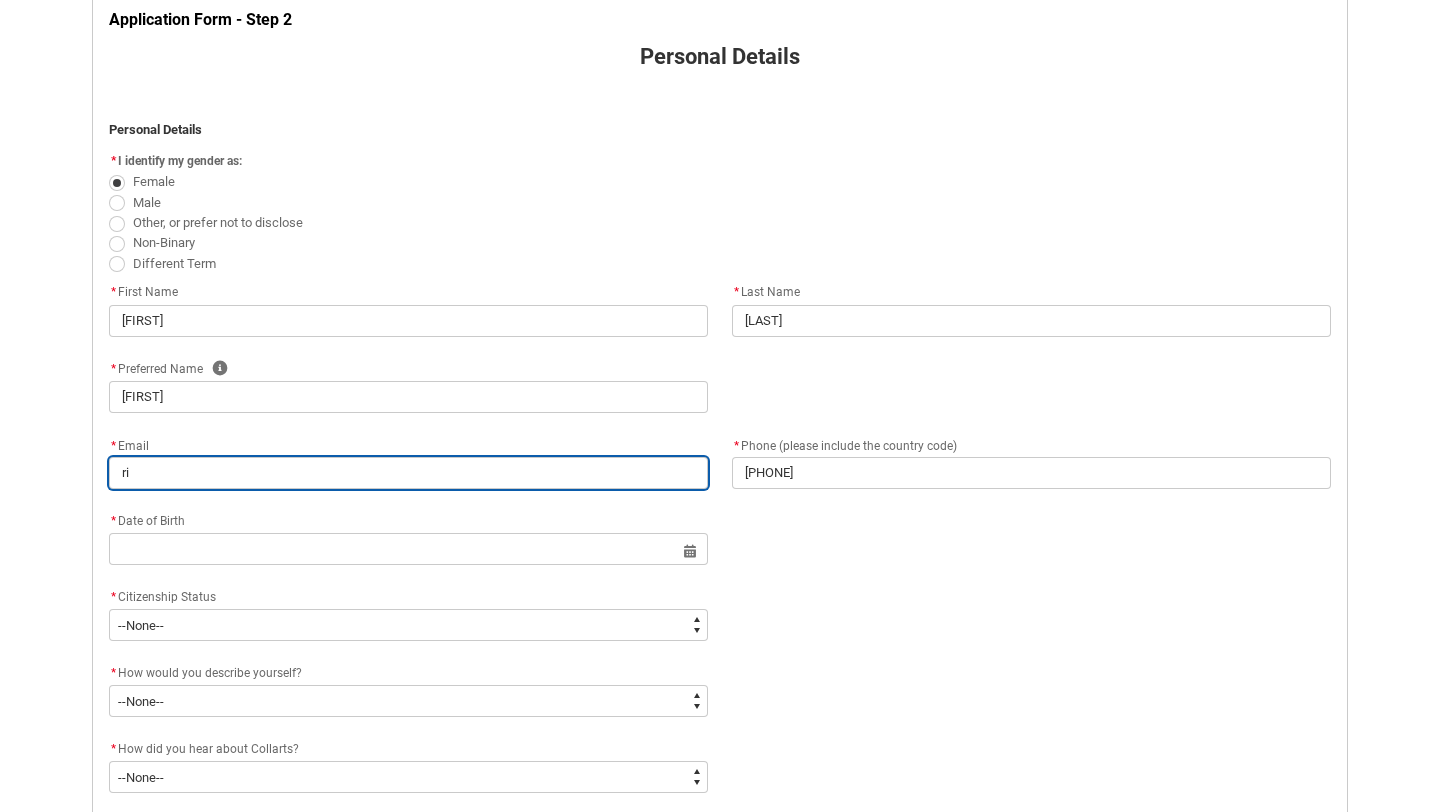 type on "[LAST]" 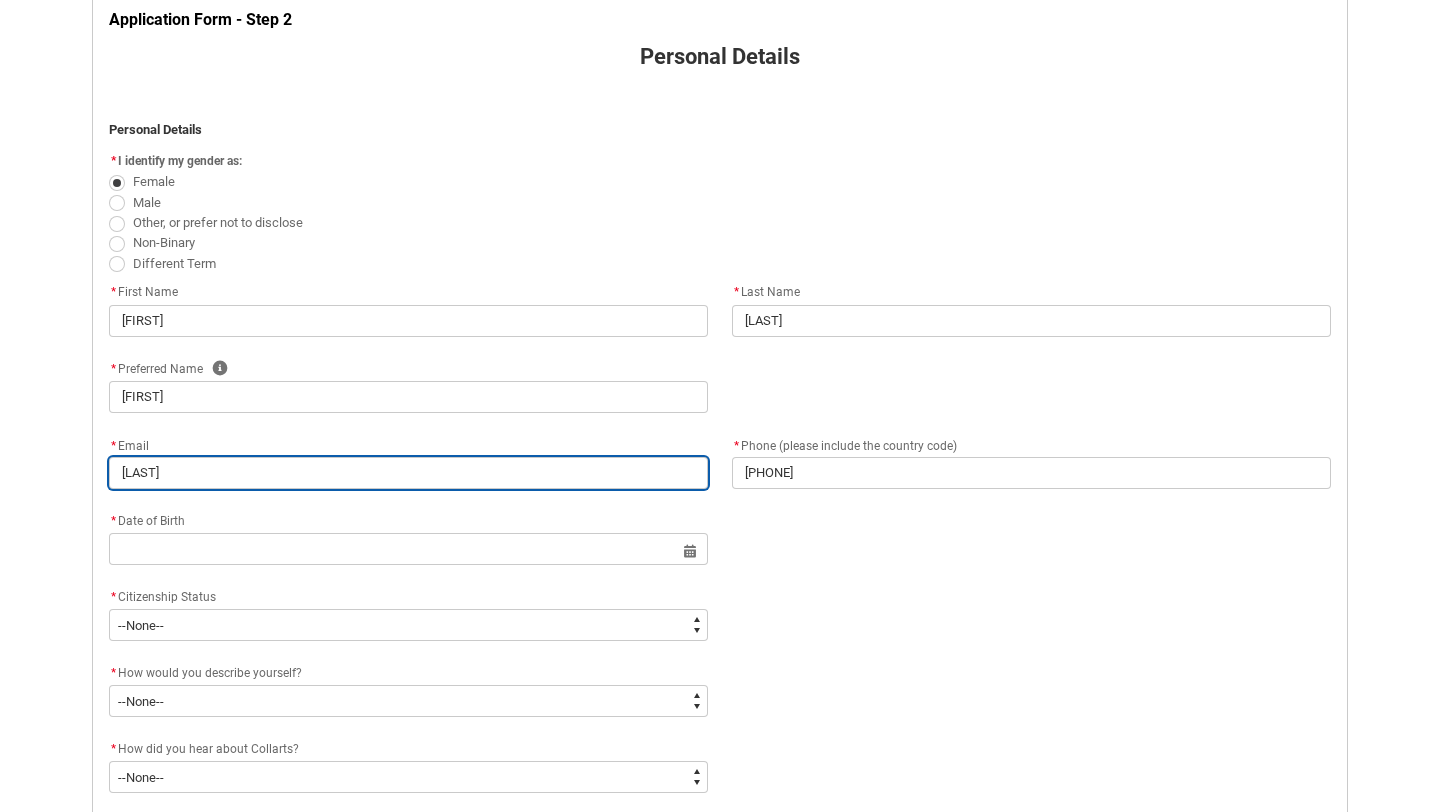 type on "[NAME]" 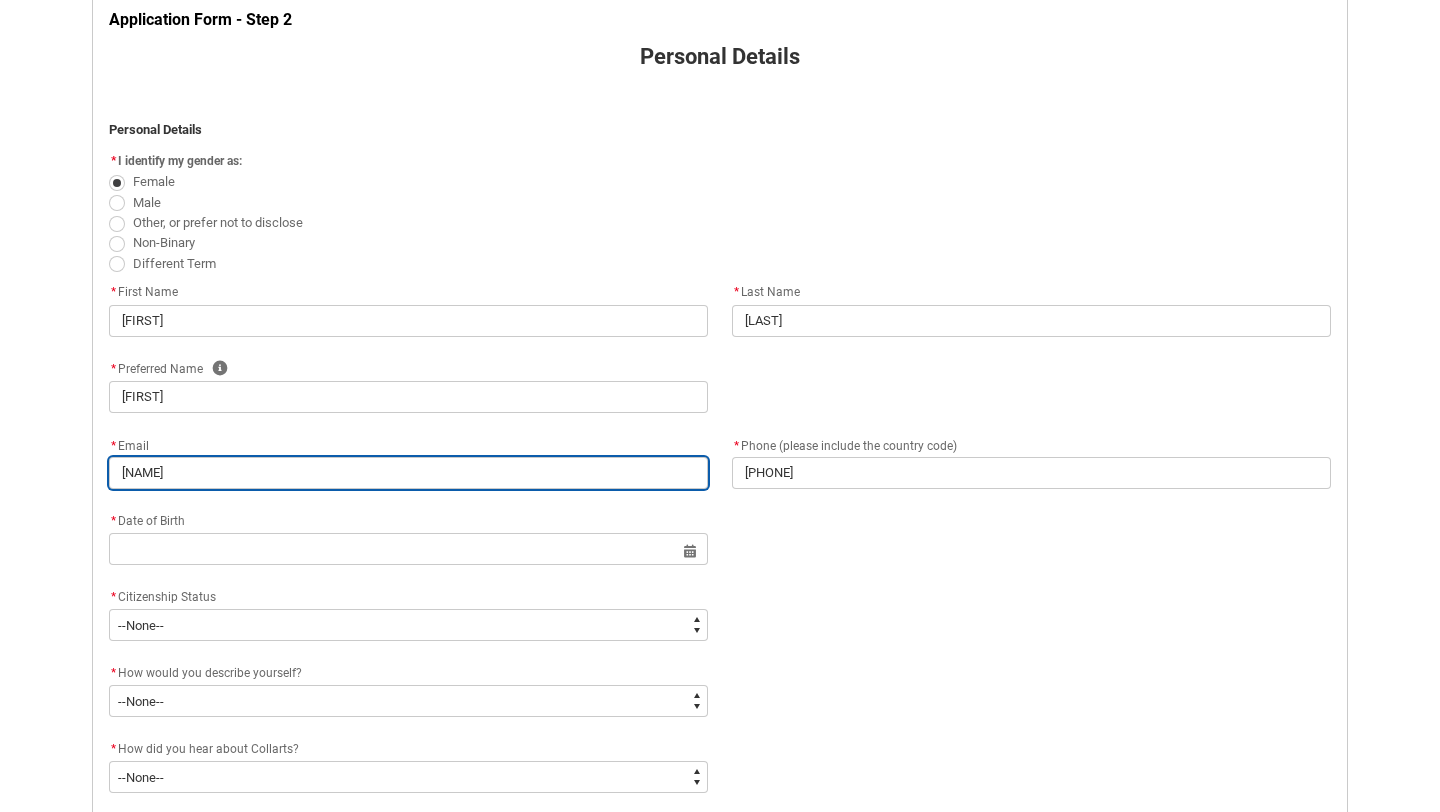type on "[NAME]" 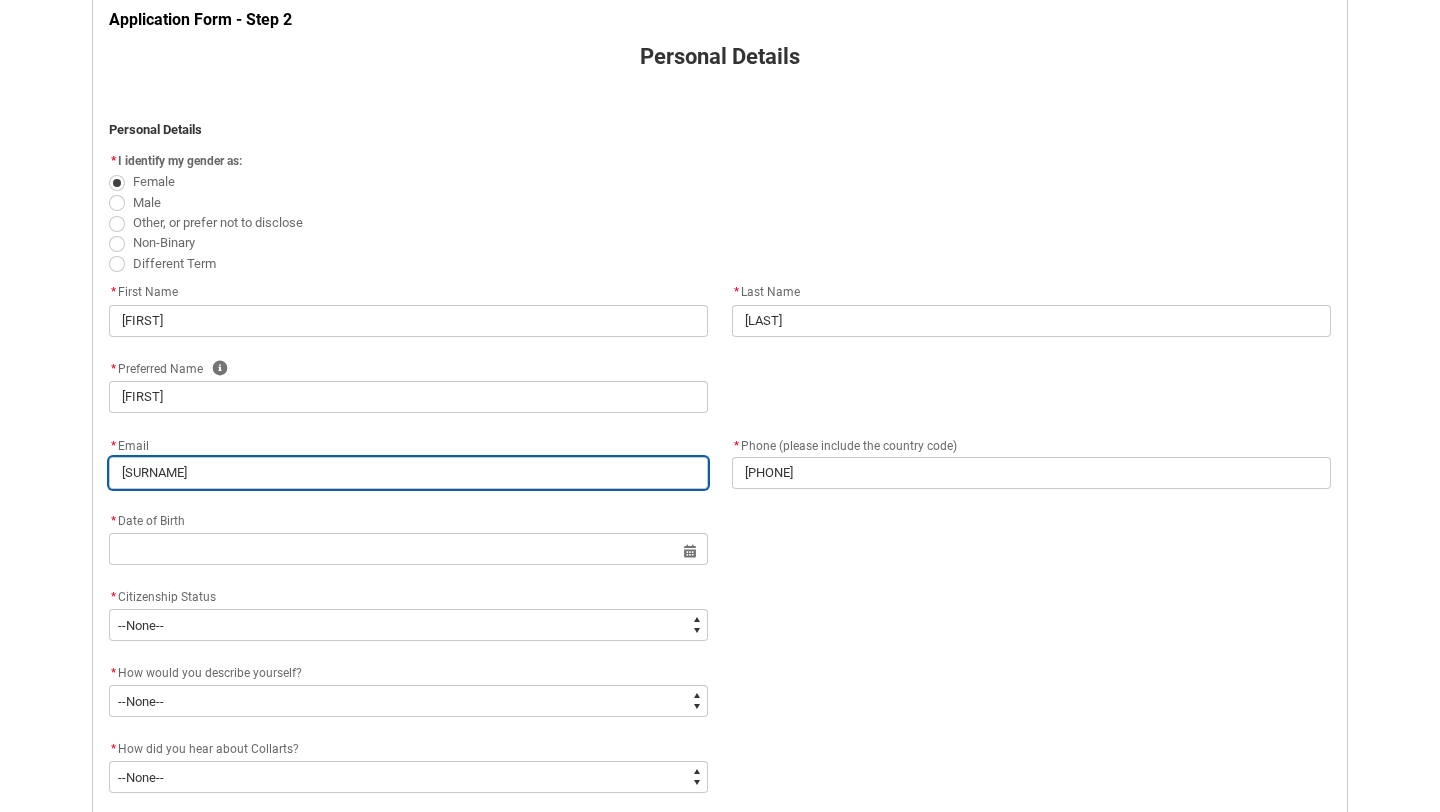 type on "[NAME]" 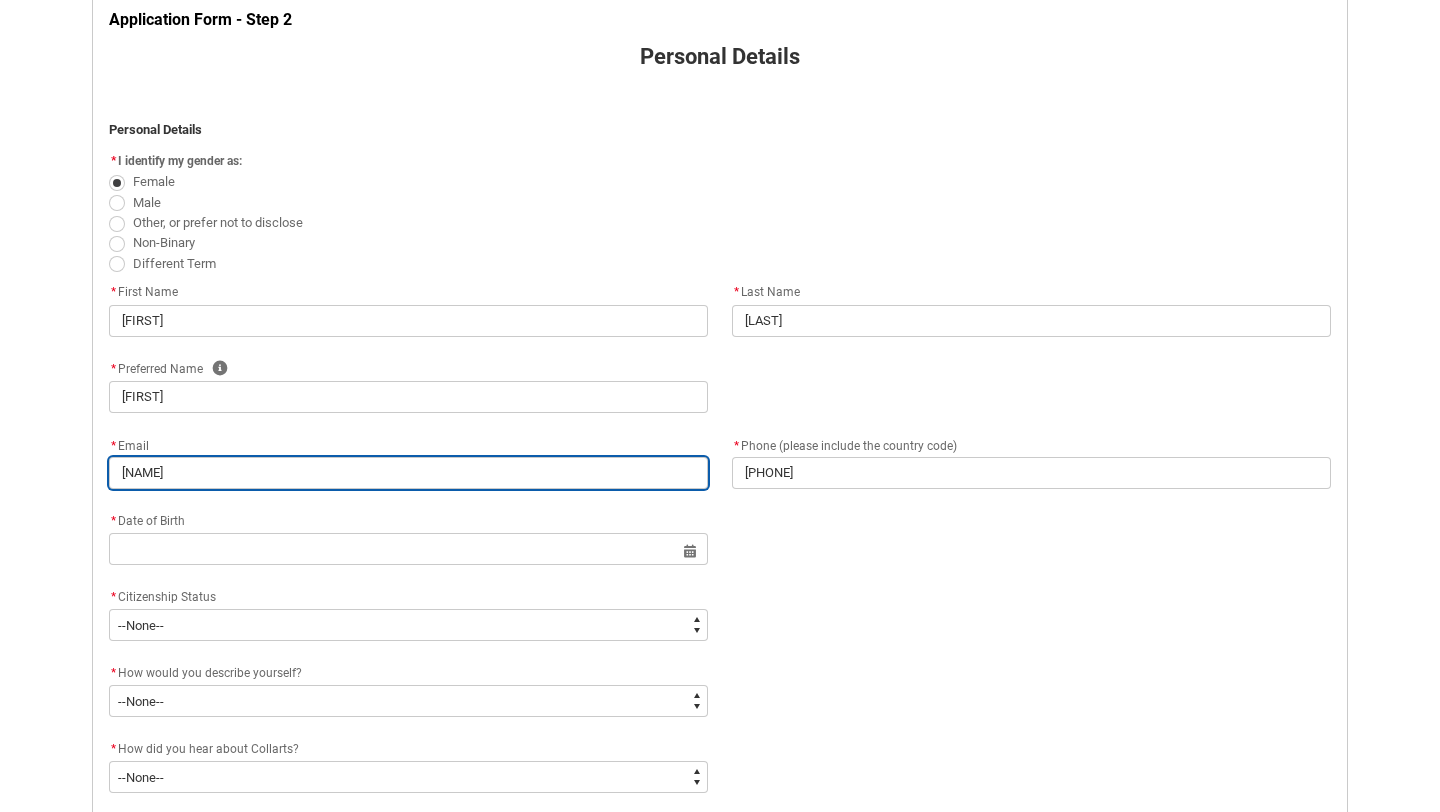 type on "[SURNAME]" 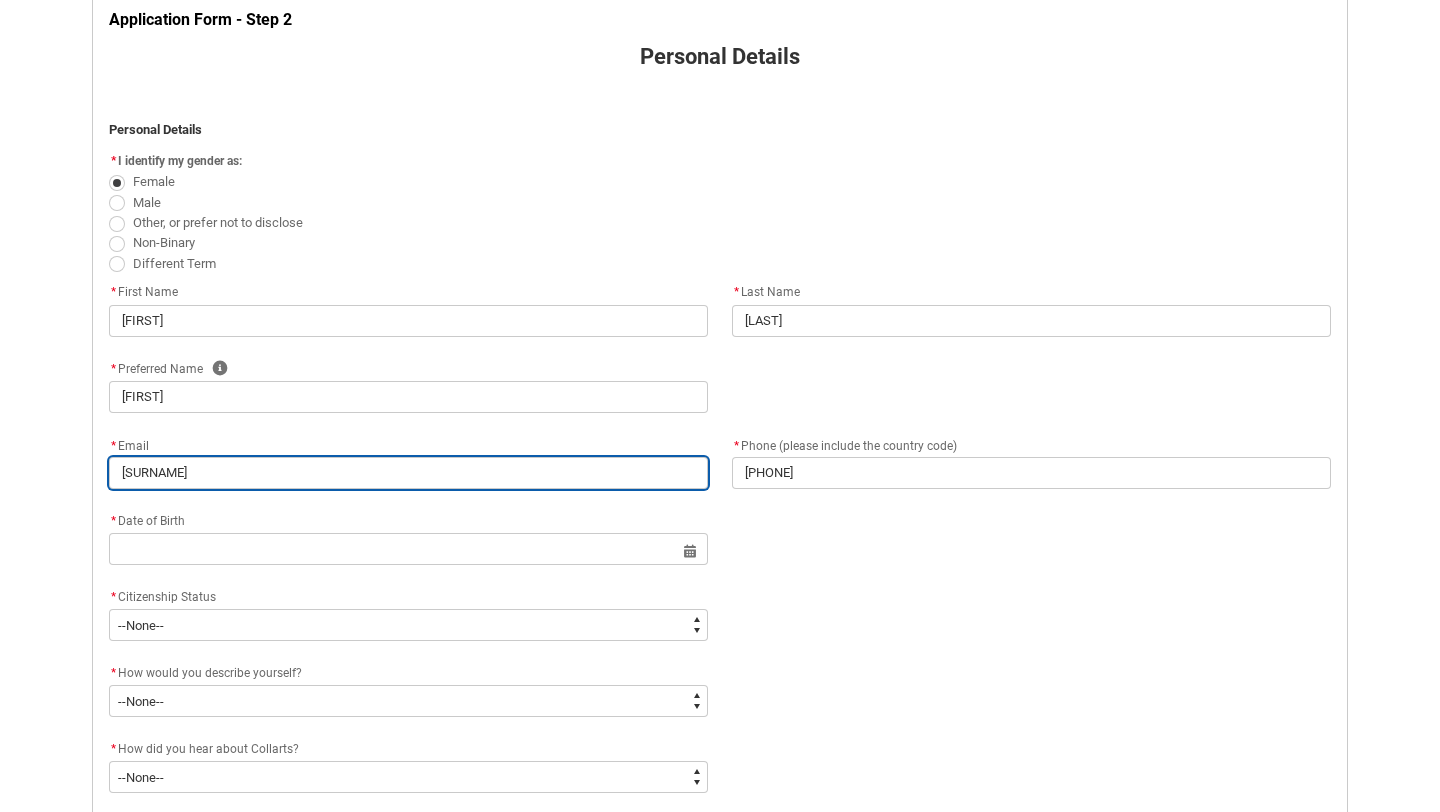 type on "[NAME]" 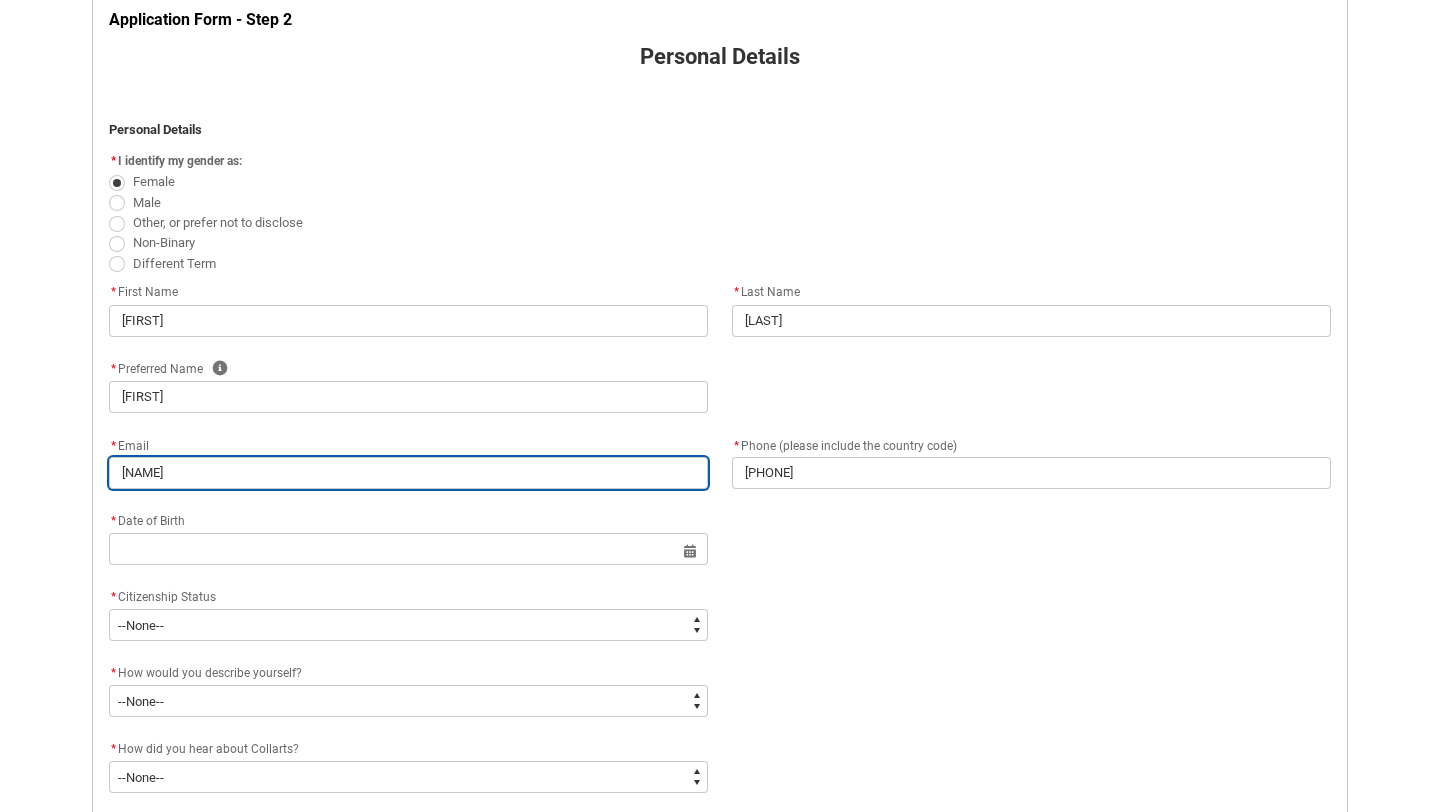 type on "[SURNAME]" 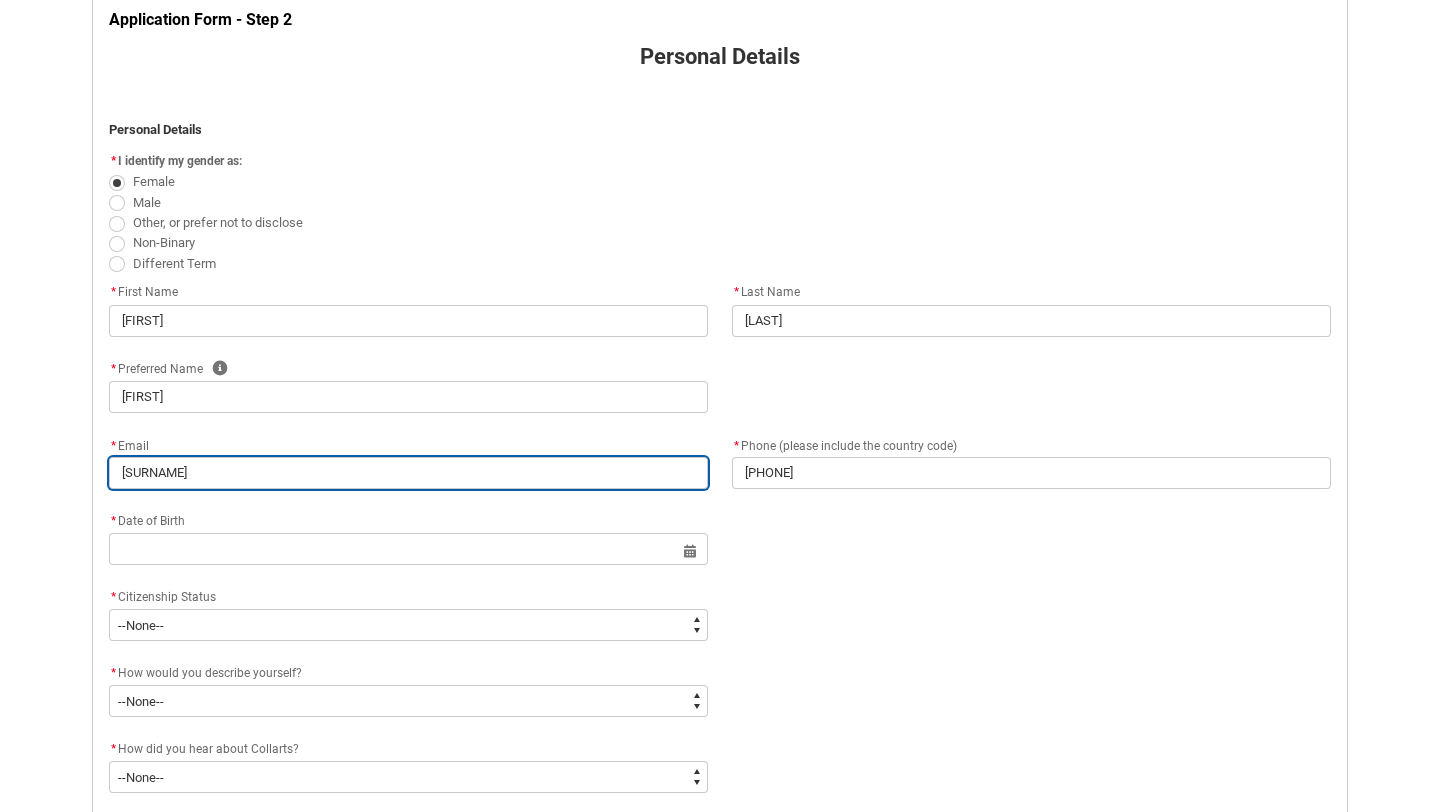 type on "[NAME]" 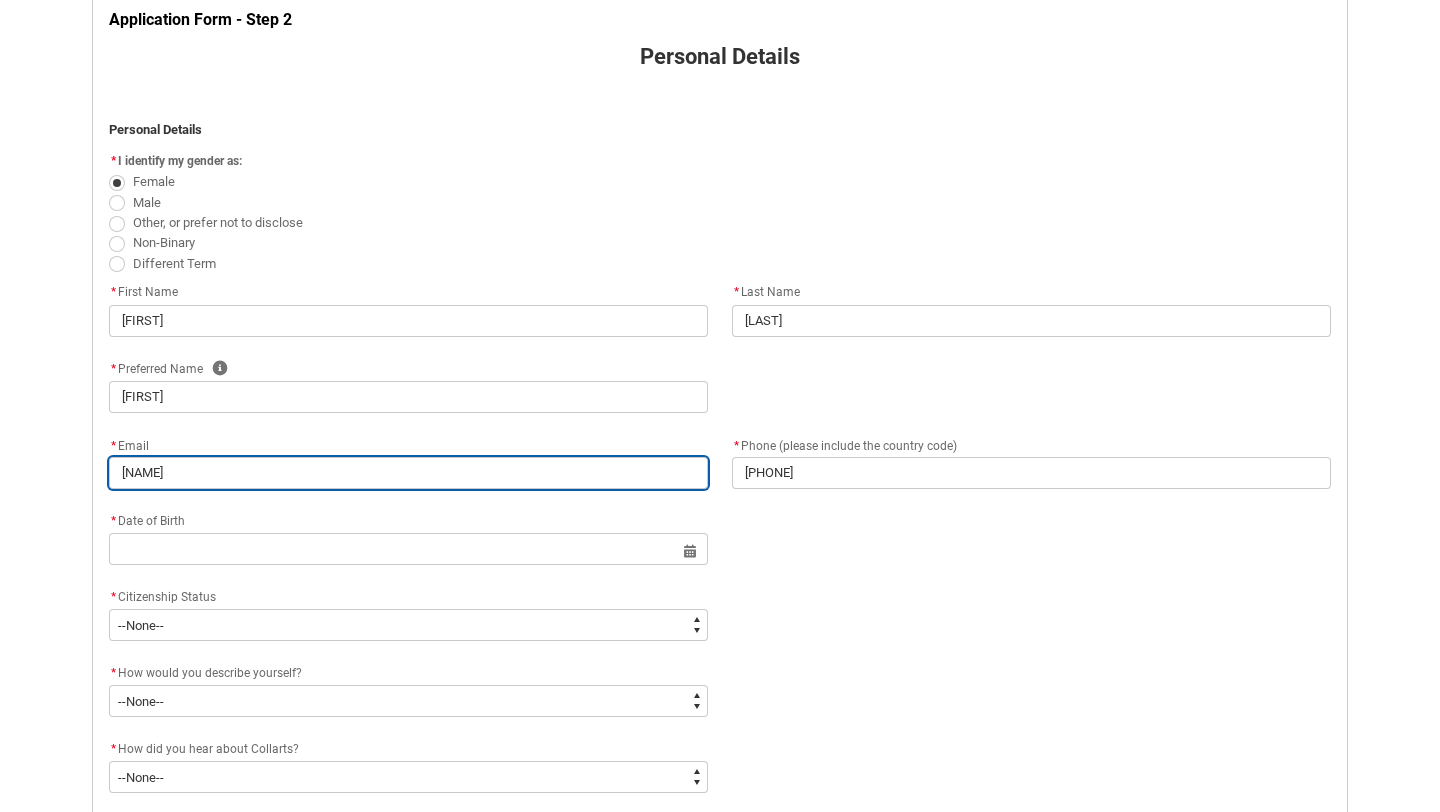 type on "[NAME]" 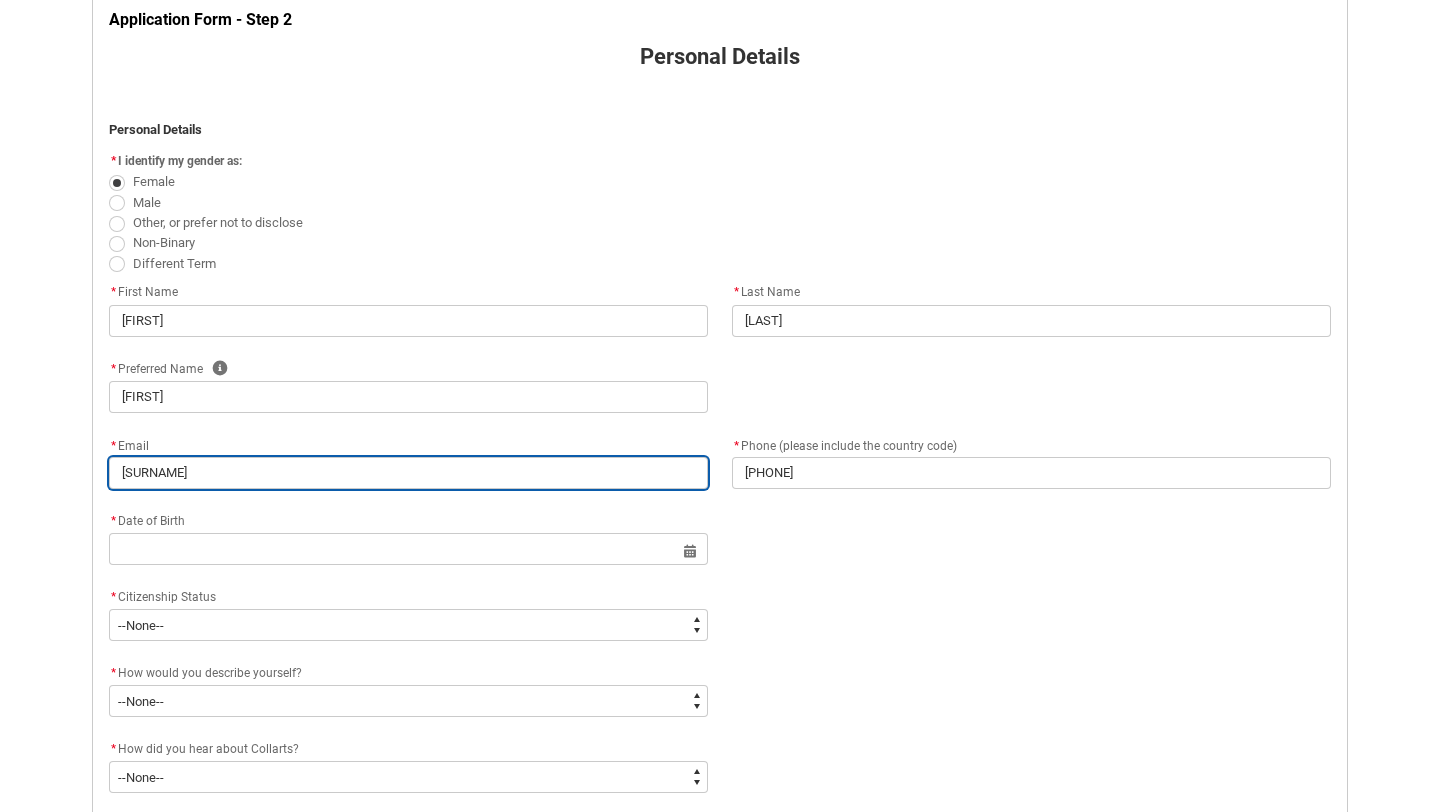 type on "[SURNAME]" 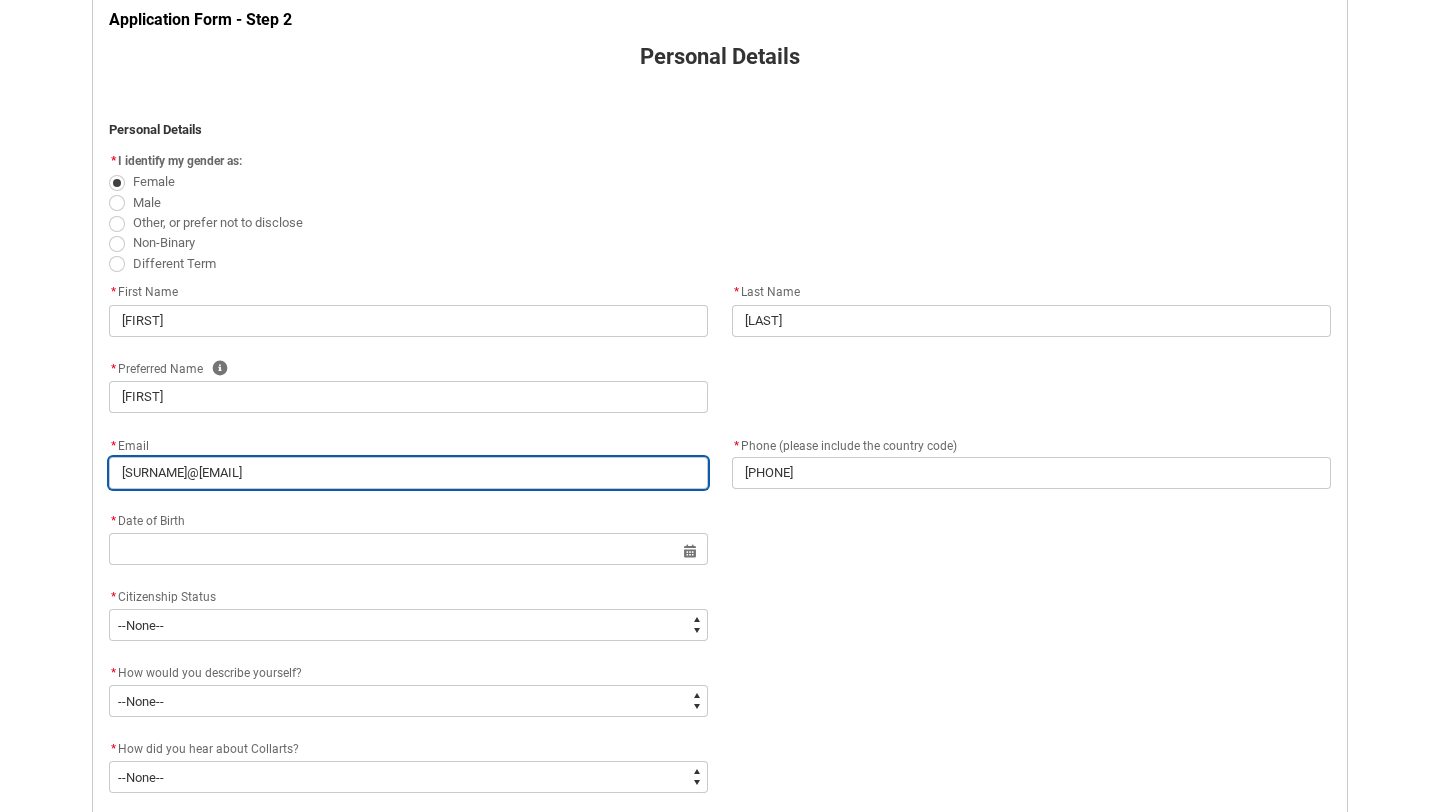 type on "[EMAIL]" 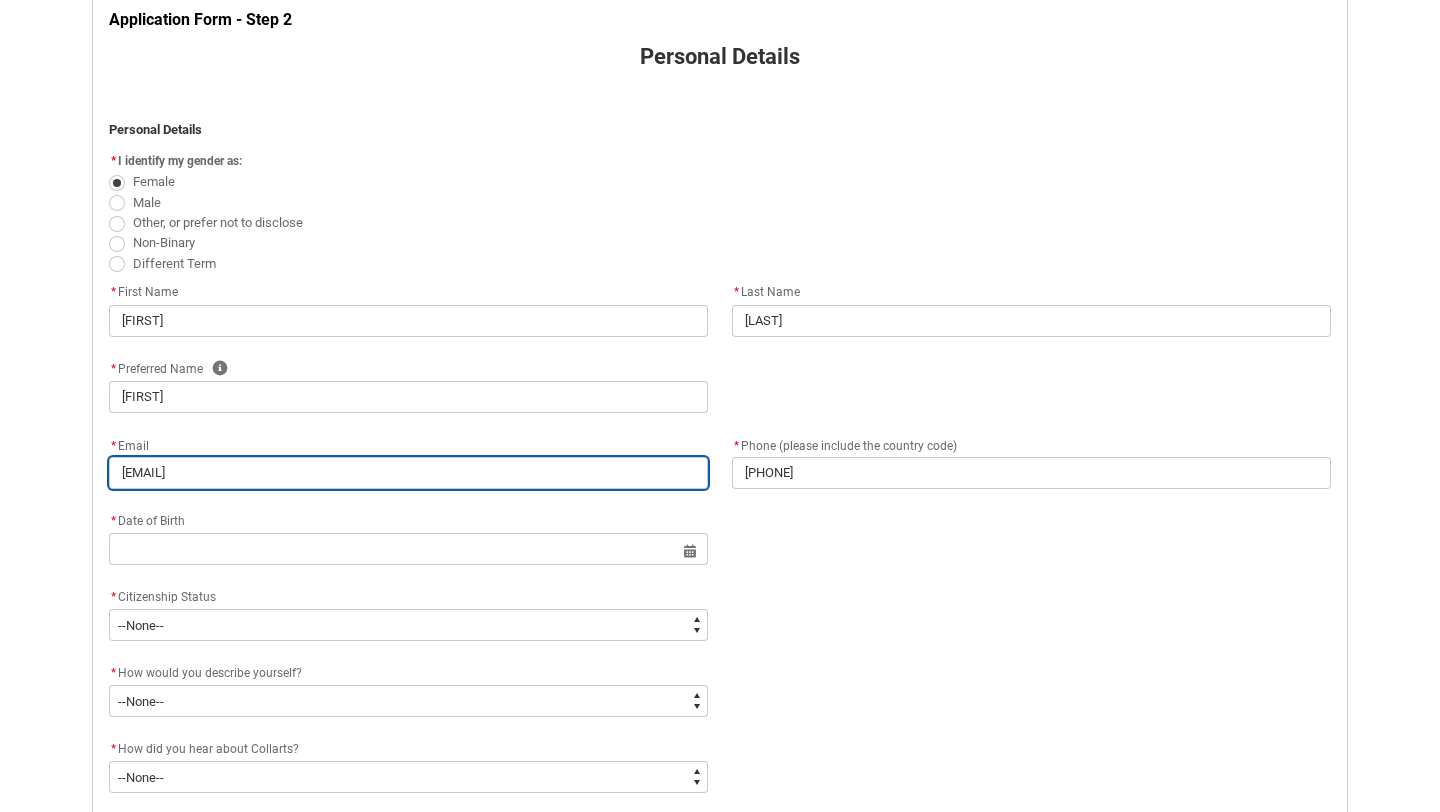 type on "[SURNAME]@[EMAIL]" 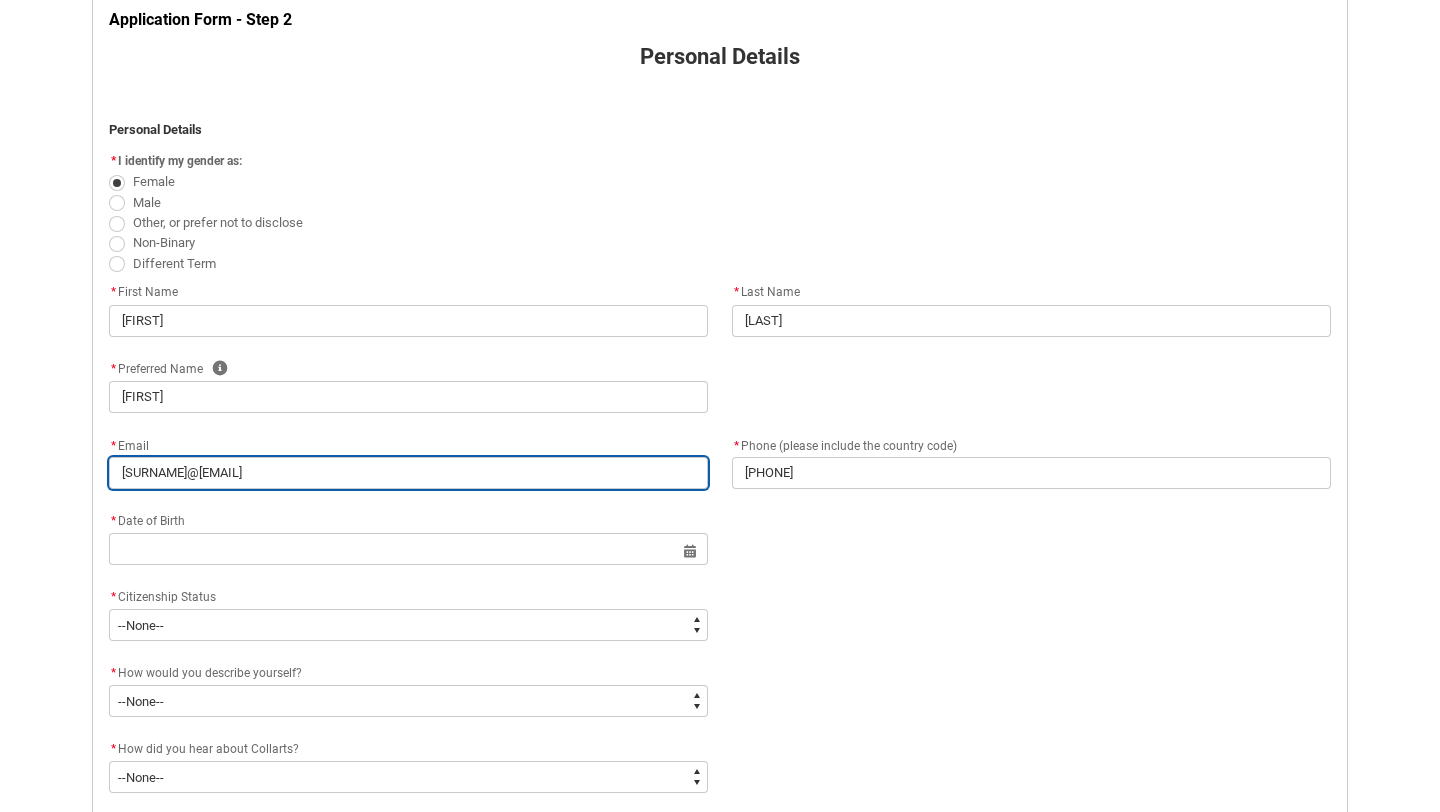 type on "[EMAIL]" 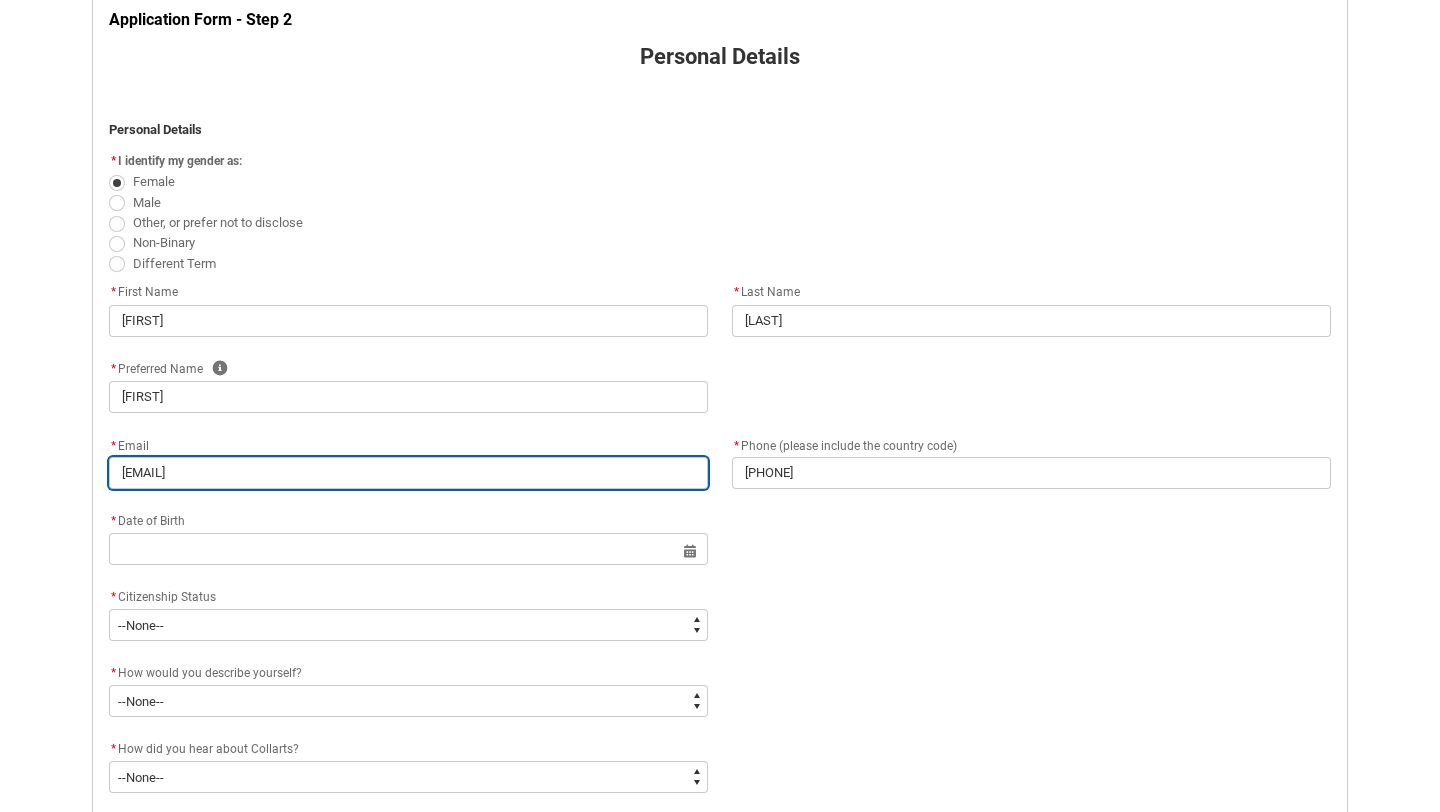 type on "[EMAIL]" 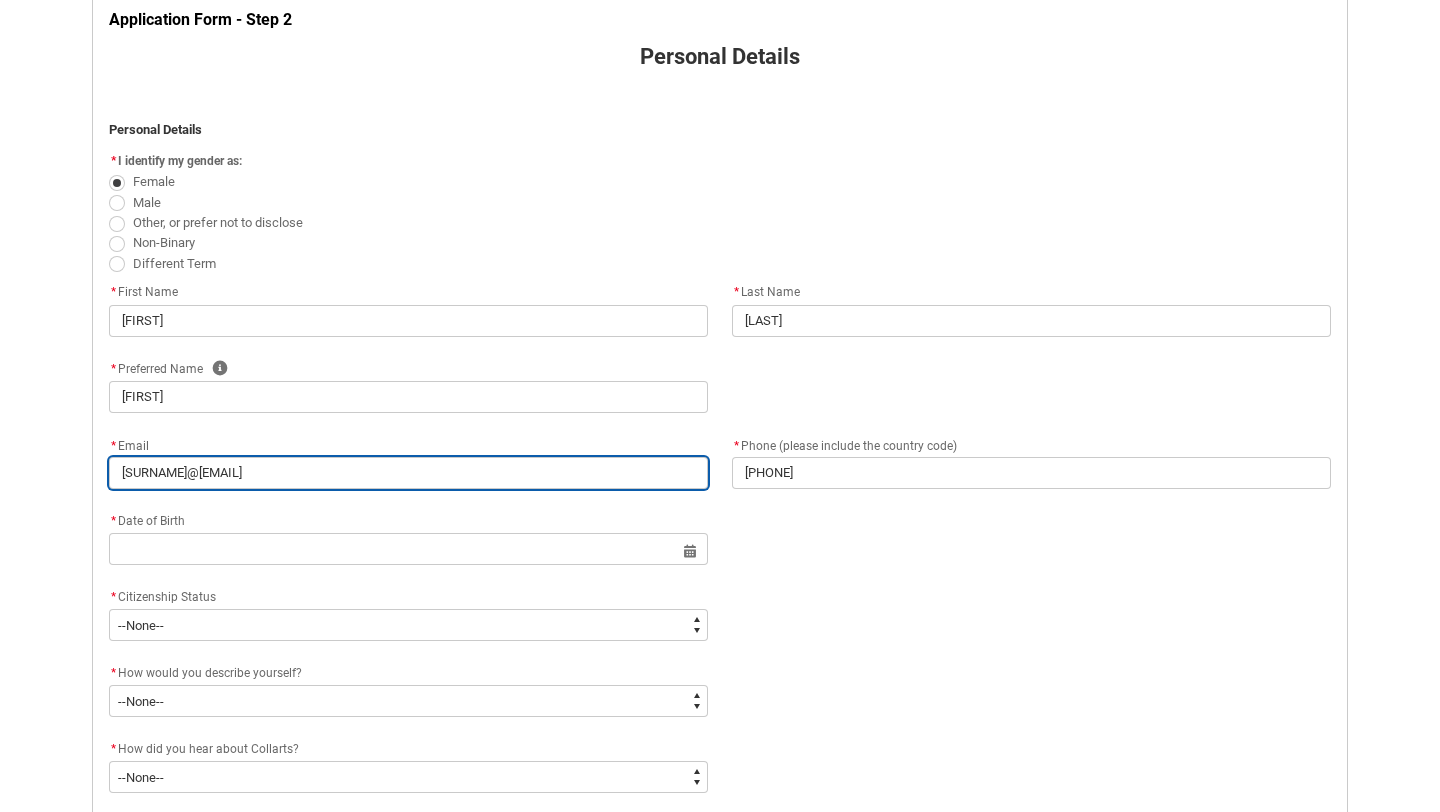 type on "[EMAIL]" 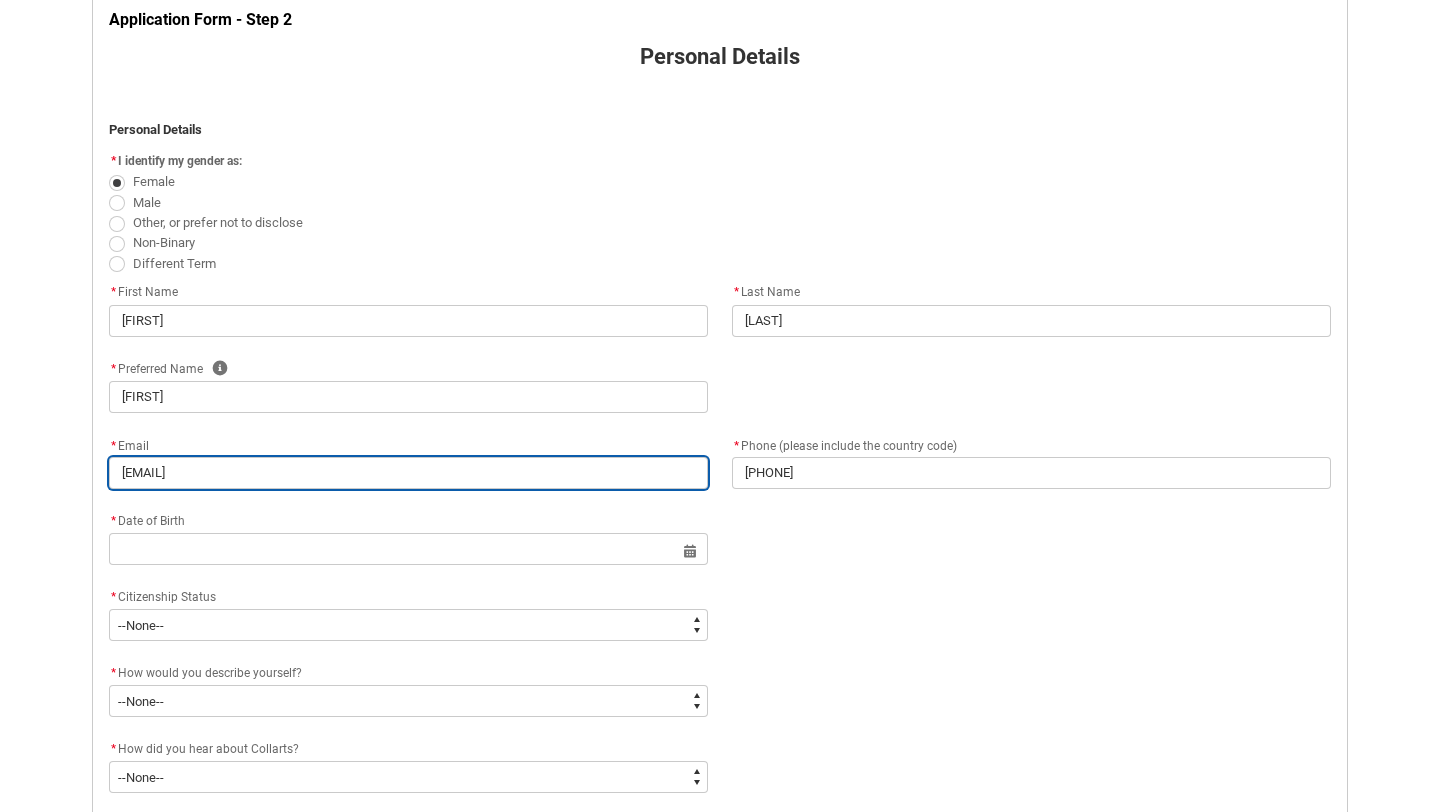 type on "[EMAIL]" 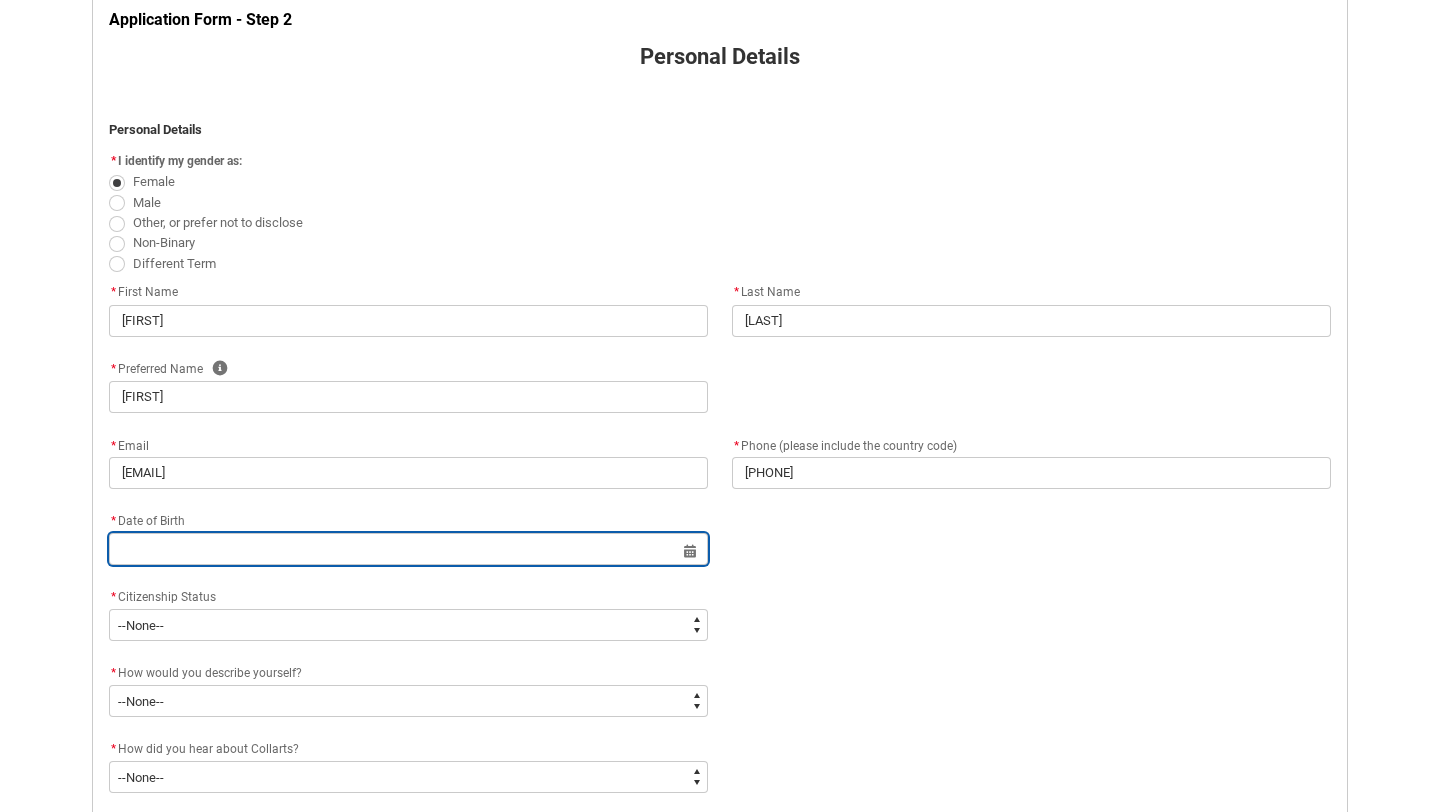click at bounding box center (408, 549) 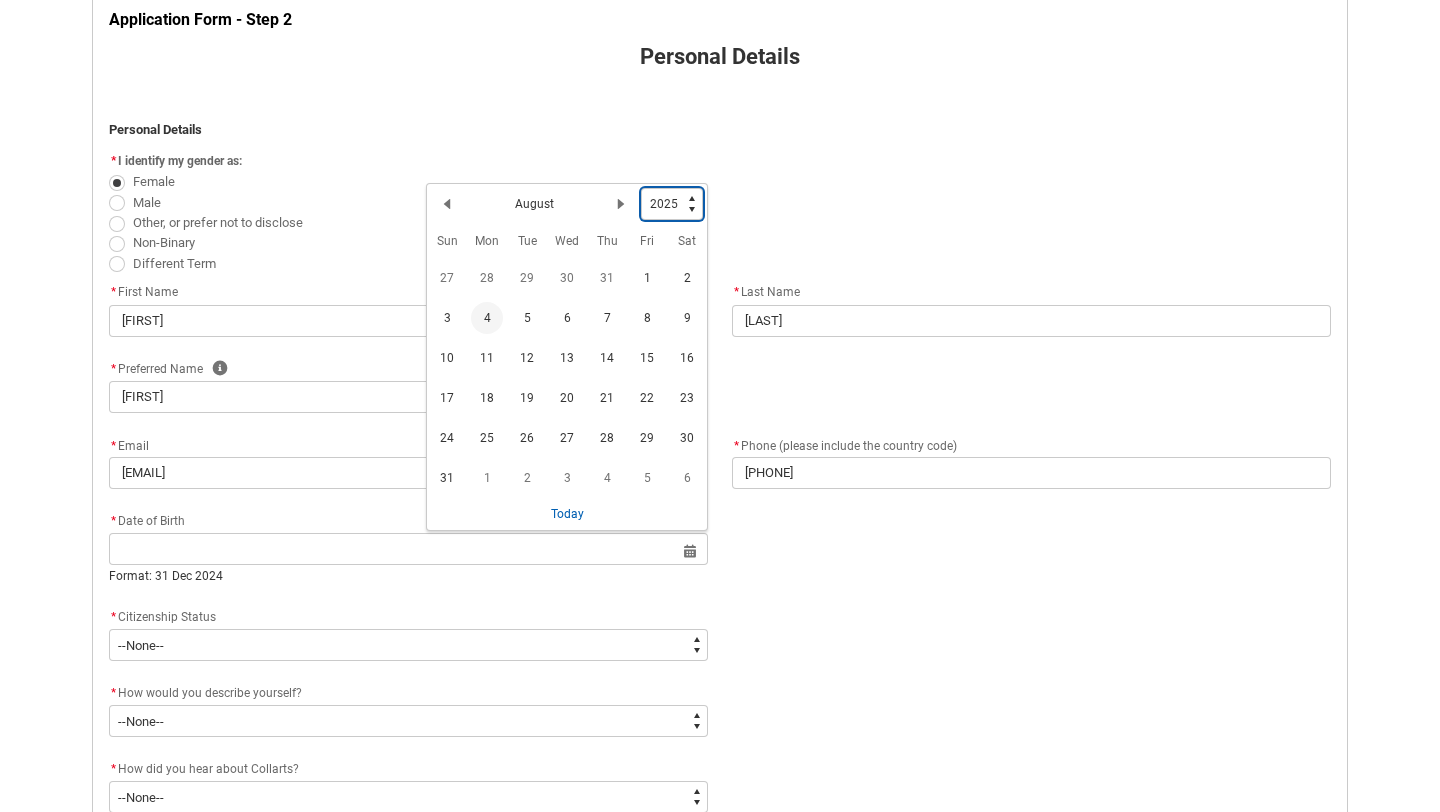 click on "1925 1926 1927 1928 1929 1930 1931 1932 1933 1934 1935 1936 1937 1938 1939 1940 1941 1942 1943 1944 1945 1946 1947 1948 1949 1950 1951 1952 1953 1954 1955 1956 1957 1958 1959 1960 1961 1962 1963 1964 1965 1966 1967 1968 1969 1970 1971 1972 1973 1974 1975 1976 1977 1978 1979 1980 1981 1982 1983 1984 1985 1986 1987 1988 1989 1990 1991 1992 1993 1994 1995 1996 1997 1998 1999 2000 2001 2002 2003 2004 2005 2006 2007 2008 2009 2010 2011 2012 2013 2014 2015 2016 2017 2018 2019 2020 2021 2022 2023 2024 2025 2026 2027 2028 2029 2030 2031 2032 2033 2034 2035 2036 2037 2038 2039 2040 2041 2042 2043 2044 2045 2046 2047 2048 2049 2050 2051 2052 2053 2054 2055 2056 2057 2058 2059 2060 2061 2062 2063 2064 2065 2066 2067 2068 2069 2070 2071 2072 2073 2074 2075 2076 2077 2078 2079 2080 2081 2082 2083 2084 2085 2086 2087 2088 2089 2090 2091 2092 2093 2094 2095 2096 2097 2098 2099 2100 2101 2102 2103 2104 2105 2106 2107 2108 2109 2110 2111 2112 2113 2114 2115 2116 2117 2118 2119 2120 2121 2122 2123 2124 2125" at bounding box center (672, 204) 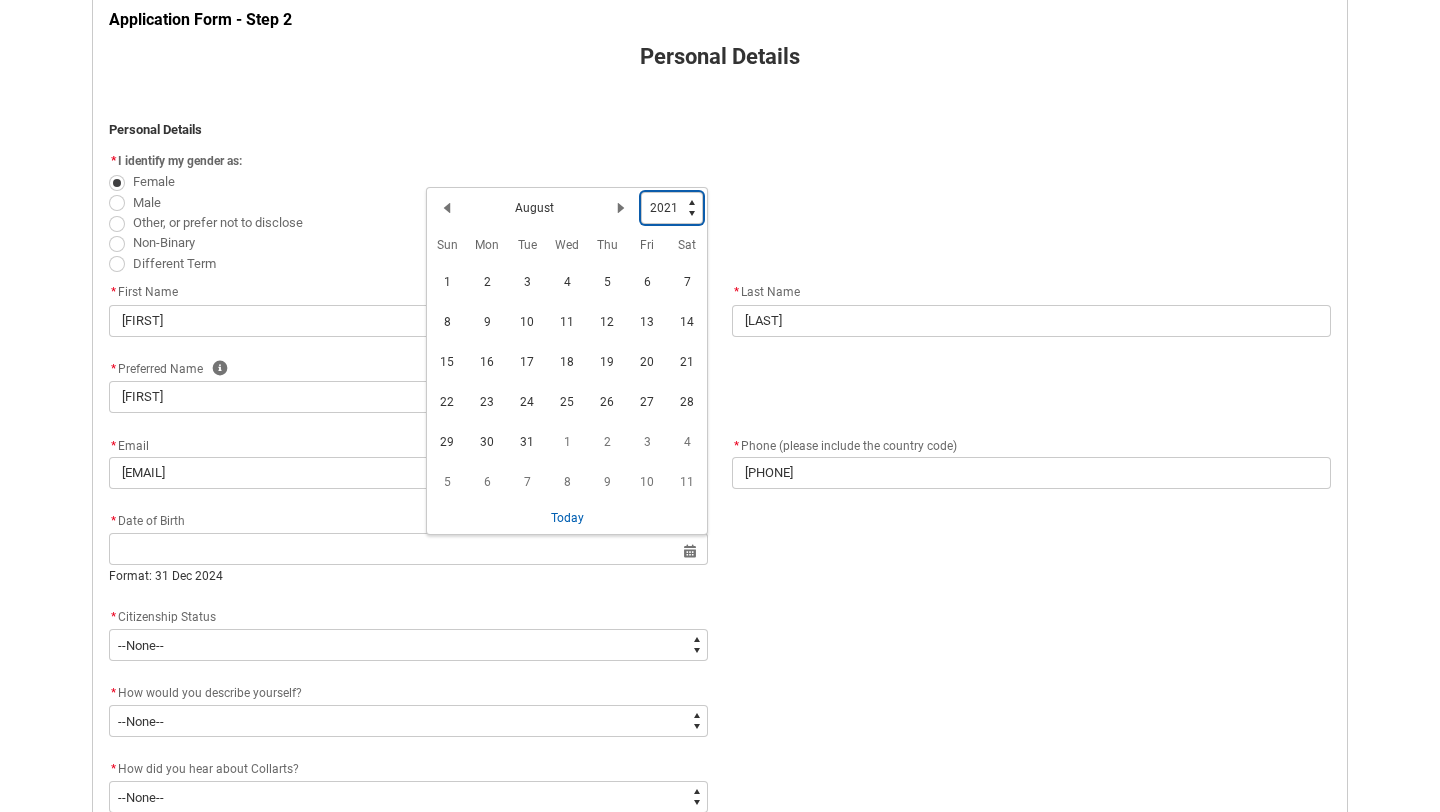 click on "1925 1926 1927 1928 1929 1930 1931 1932 1933 1934 1935 1936 1937 1938 1939 1940 1941 1942 1943 1944 1945 1946 1947 1948 1949 1950 1951 1952 1953 1954 1955 1956 1957 1958 1959 1960 1961 1962 1963 1964 1965 1966 1967 1968 1969 1970 1971 1972 1973 1974 1975 1976 1977 1978 1979 1980 1981 1982 1983 1984 1985 1986 1987 1988 1989 1990 1991 1992 1993 1994 1995 1996 1997 1998 1999 2000 2001 2002 2003 2004 2005 2006 2007 2008 2009 2010 2011 2012 2013 2014 2015 2016 2017 2018 2019 2020 2021 2022 2023 2024 2025 2026 2027 2028 2029 2030 2031 2032 2033 2034 2035 2036 2037 2038 2039 2040 2041 2042 2043 2044 2045 2046 2047 2048 2049 2050 2051 2052 2053 2054 2055 2056 2057 2058 2059 2060 2061 2062 2063 2064 2065 2066 2067 2068 2069 2070 2071 2072 2073 2074 2075 2076 2077 2078 2079 2080 2081 2082 2083 2084 2085 2086 2087 2088 2089 2090 2091 2092 2093 2094 2095 2096 2097 2098 2099 2100 2101 2102 2103 2104 2105 2106 2107 2108 2109 2110 2111 2112 2113 2114 2115 2116 2117 2118 2119 2120 2121 2122 2123 2124 2125" at bounding box center [672, 208] 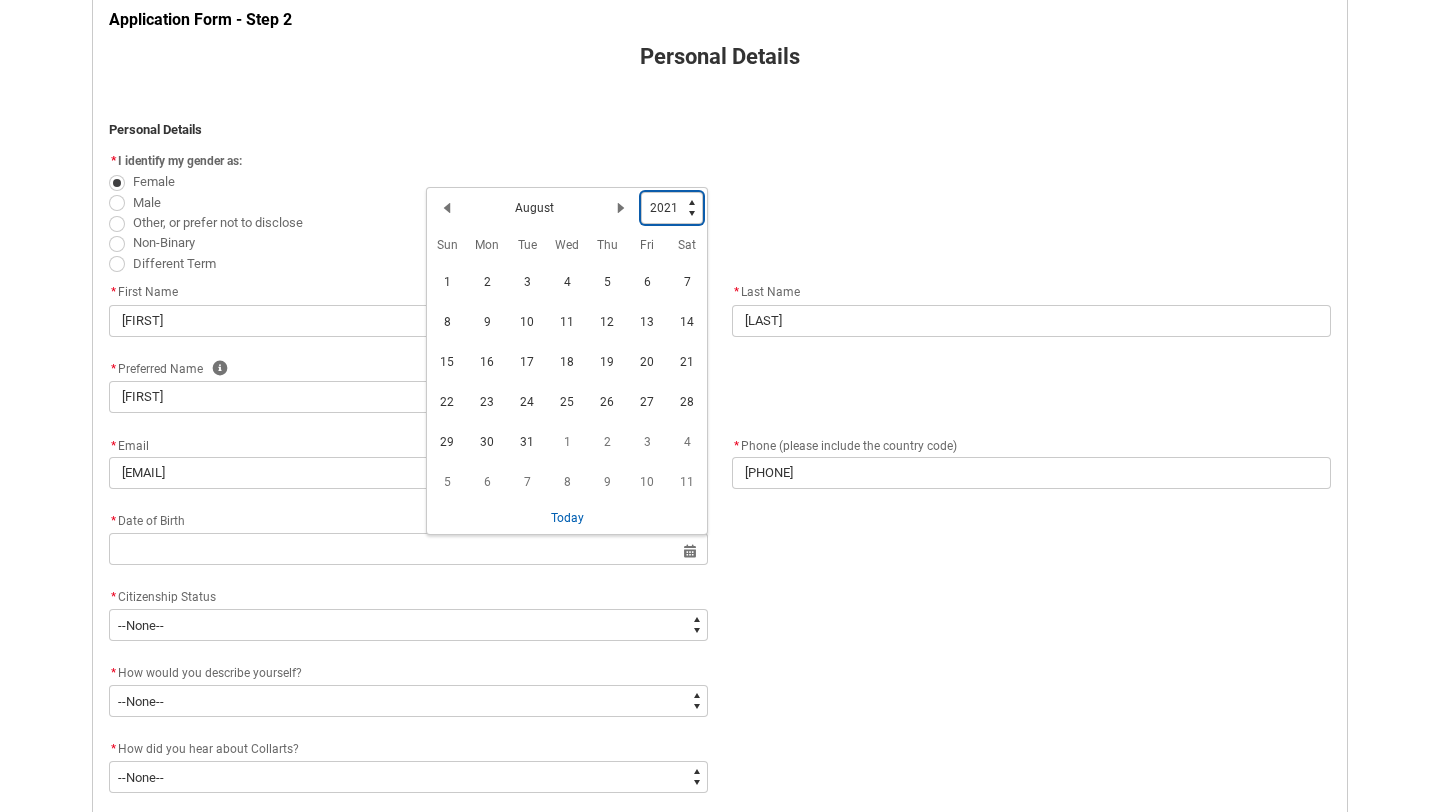 type on "2002" 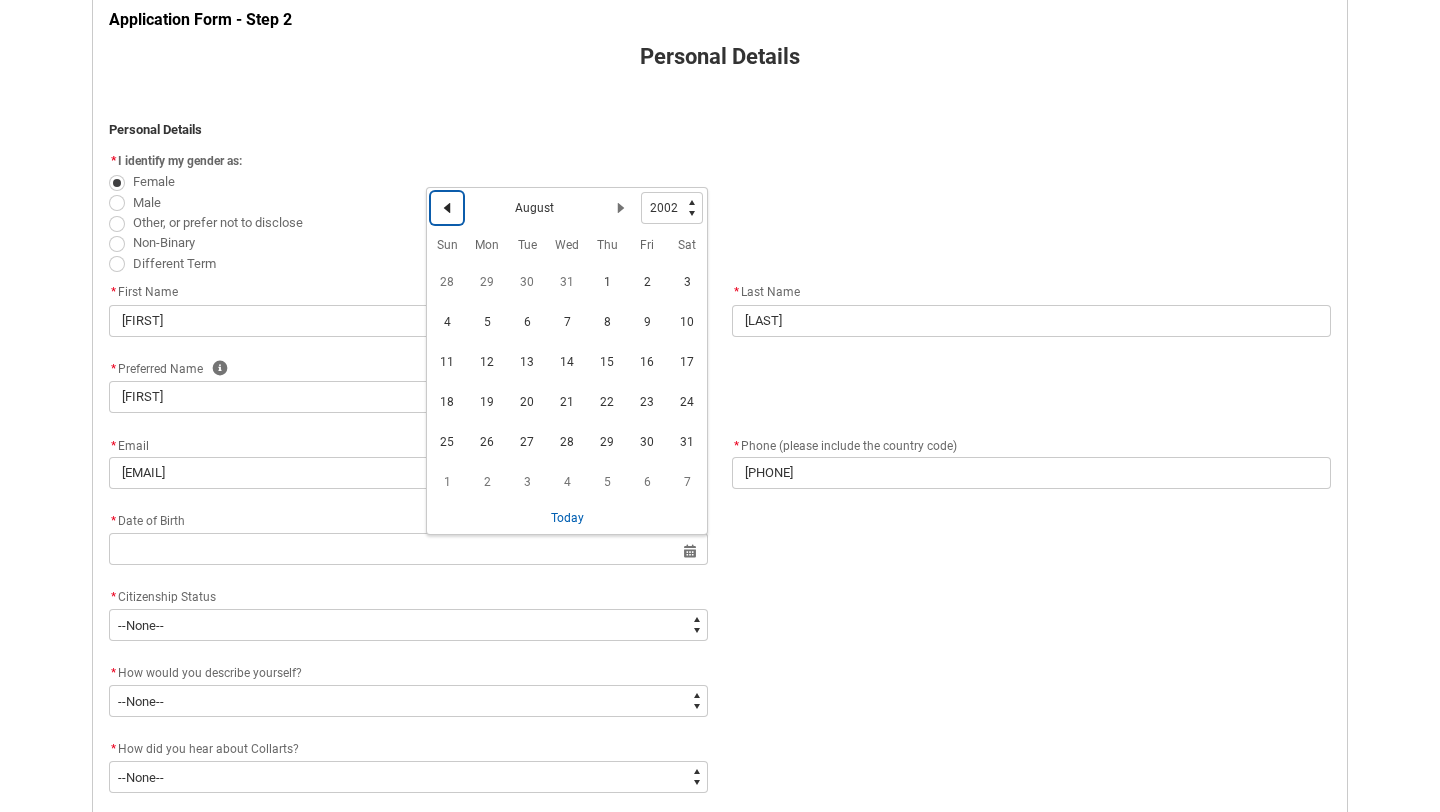 click on "Previous Month" 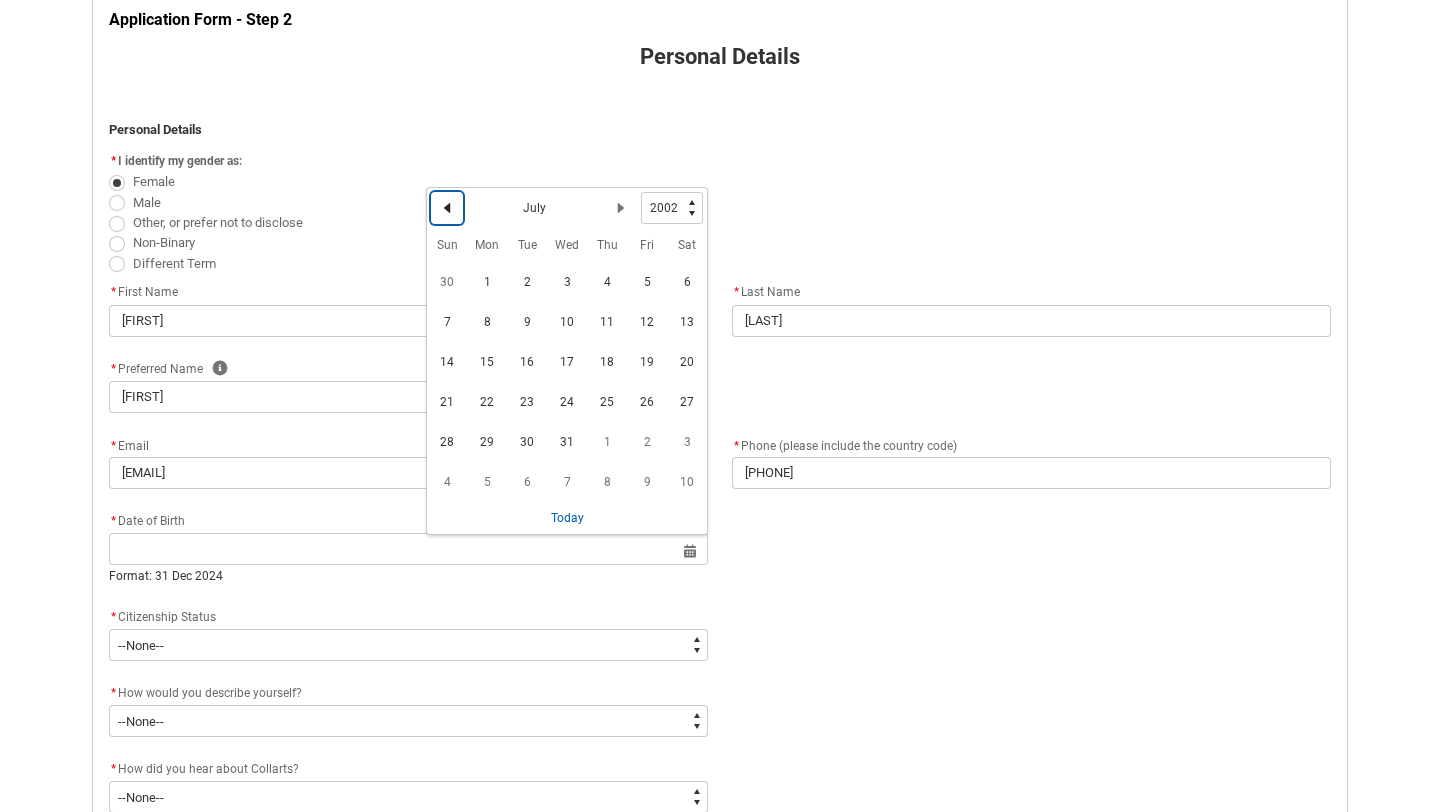 click on "Previous Month" 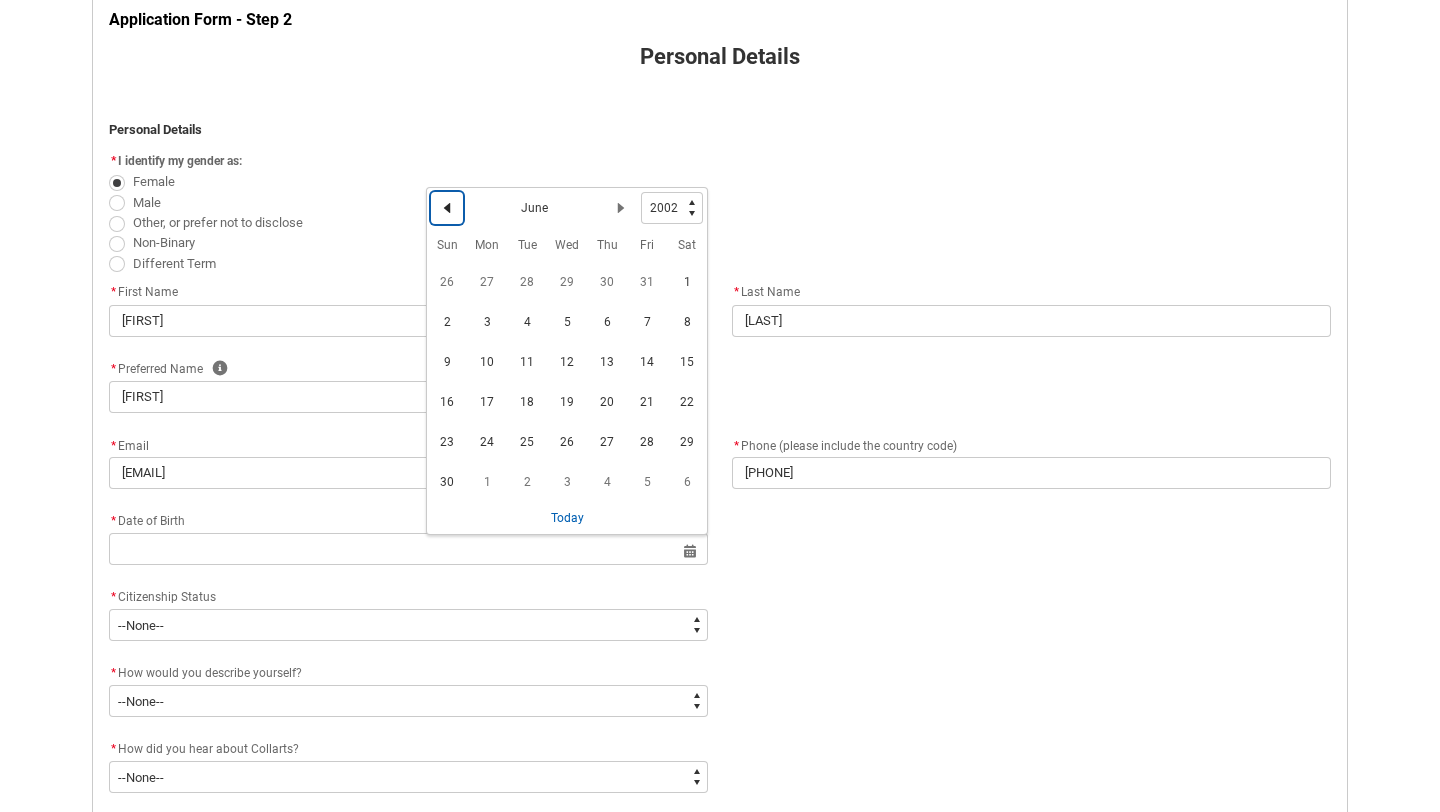 click on "Previous Month" 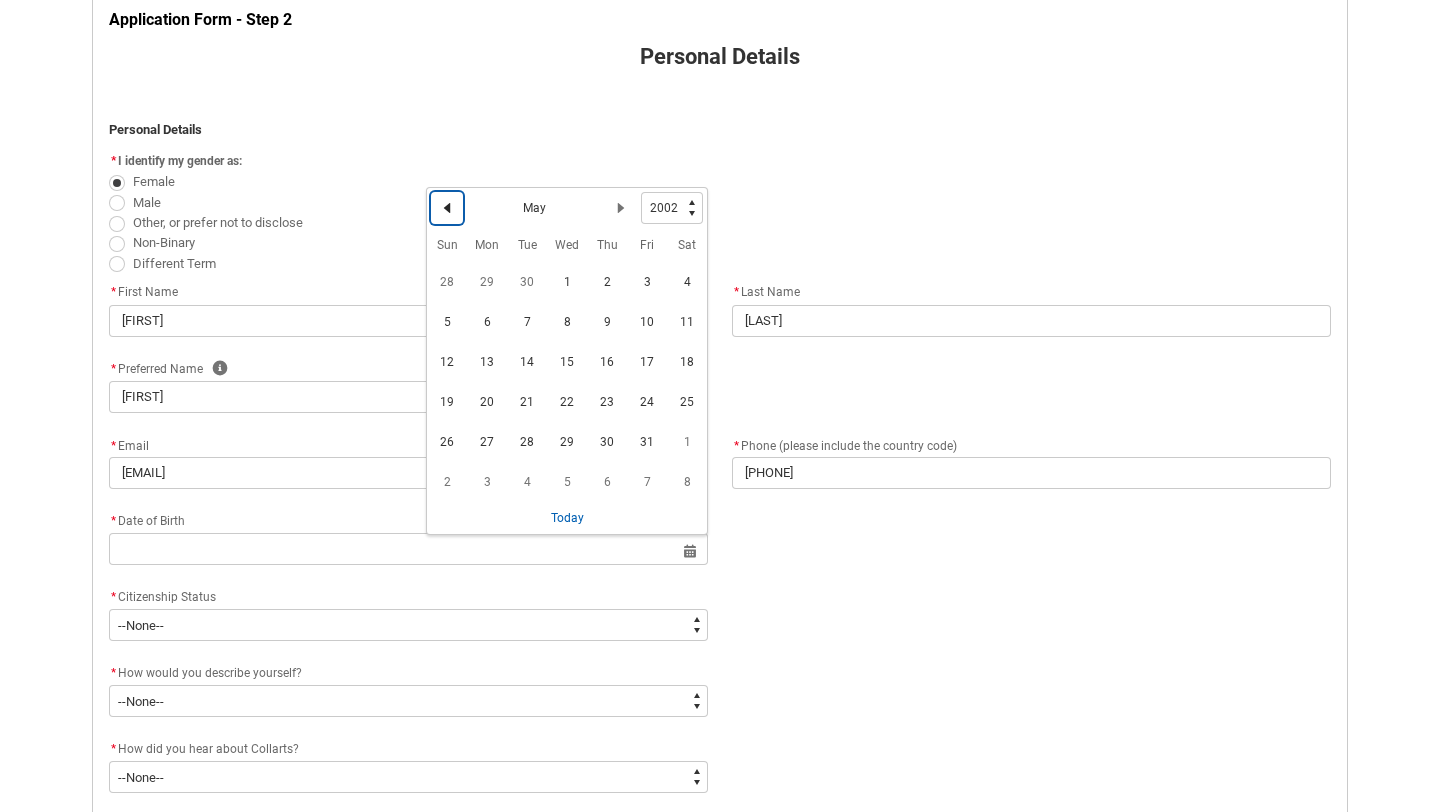 click on "Previous Month" 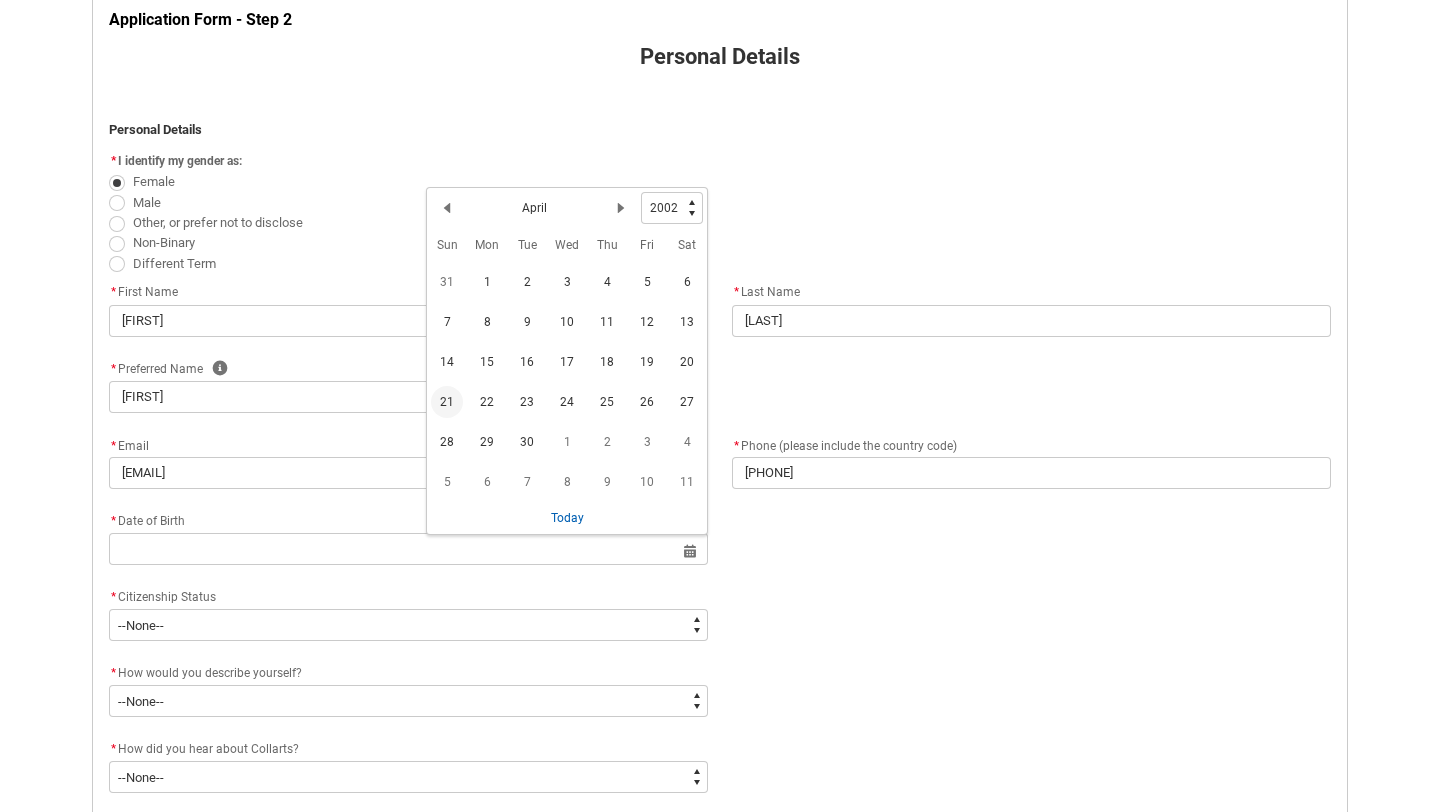 click on "21" 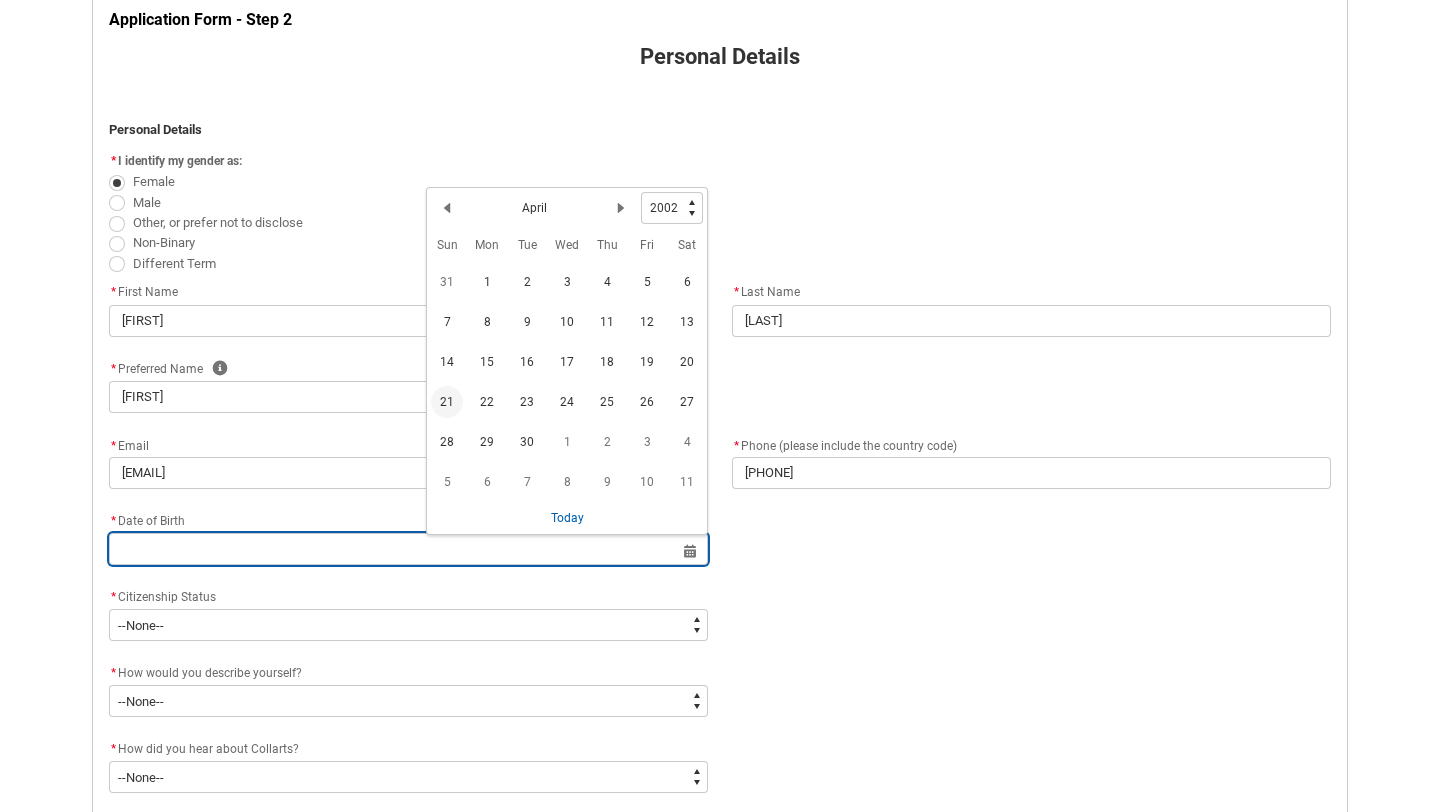 type on "[DATE]" 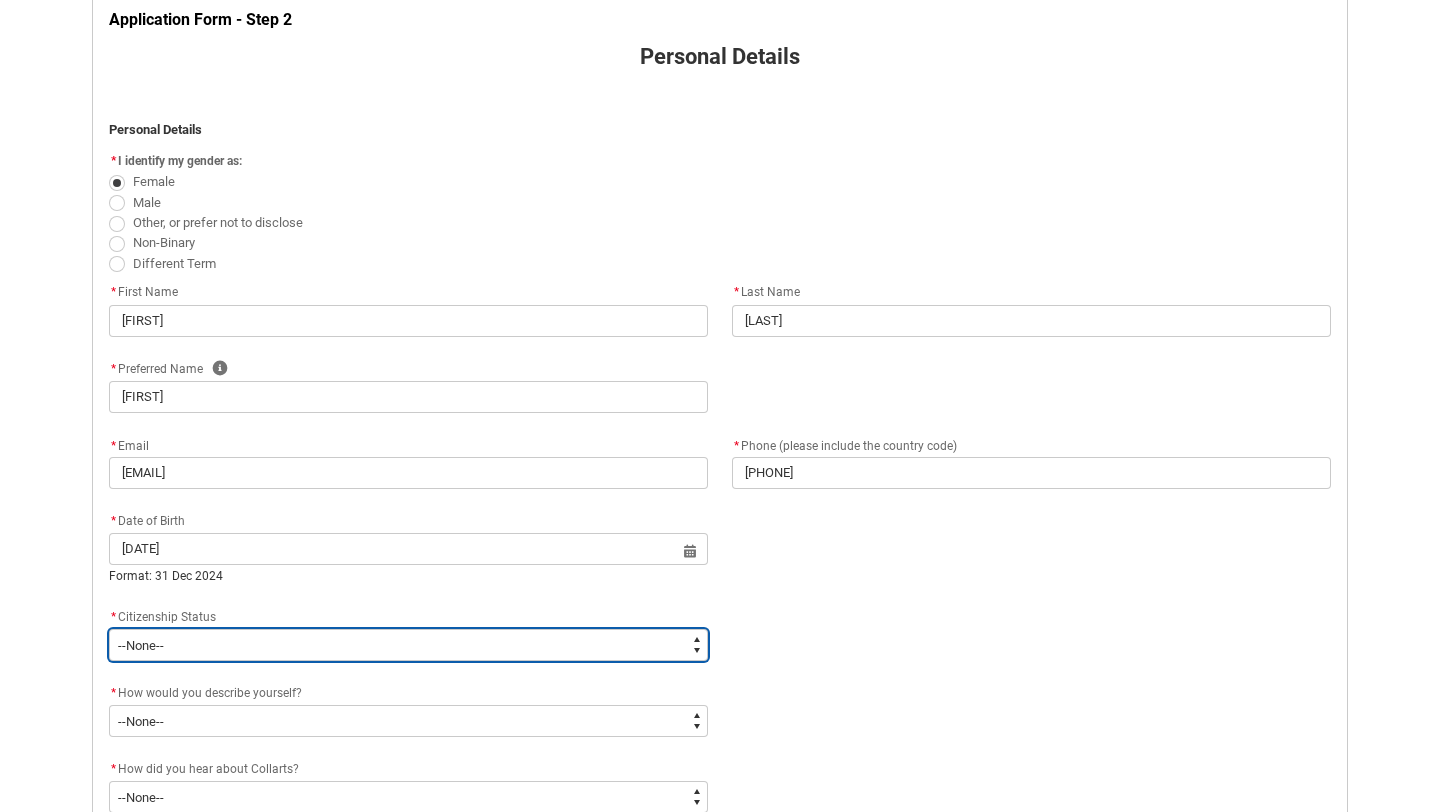 click on "--None-- Australian Citizen Humanitarian Visa New Zealand citizen Other Permanent Resident Visa Student Visa" at bounding box center (408, 645) 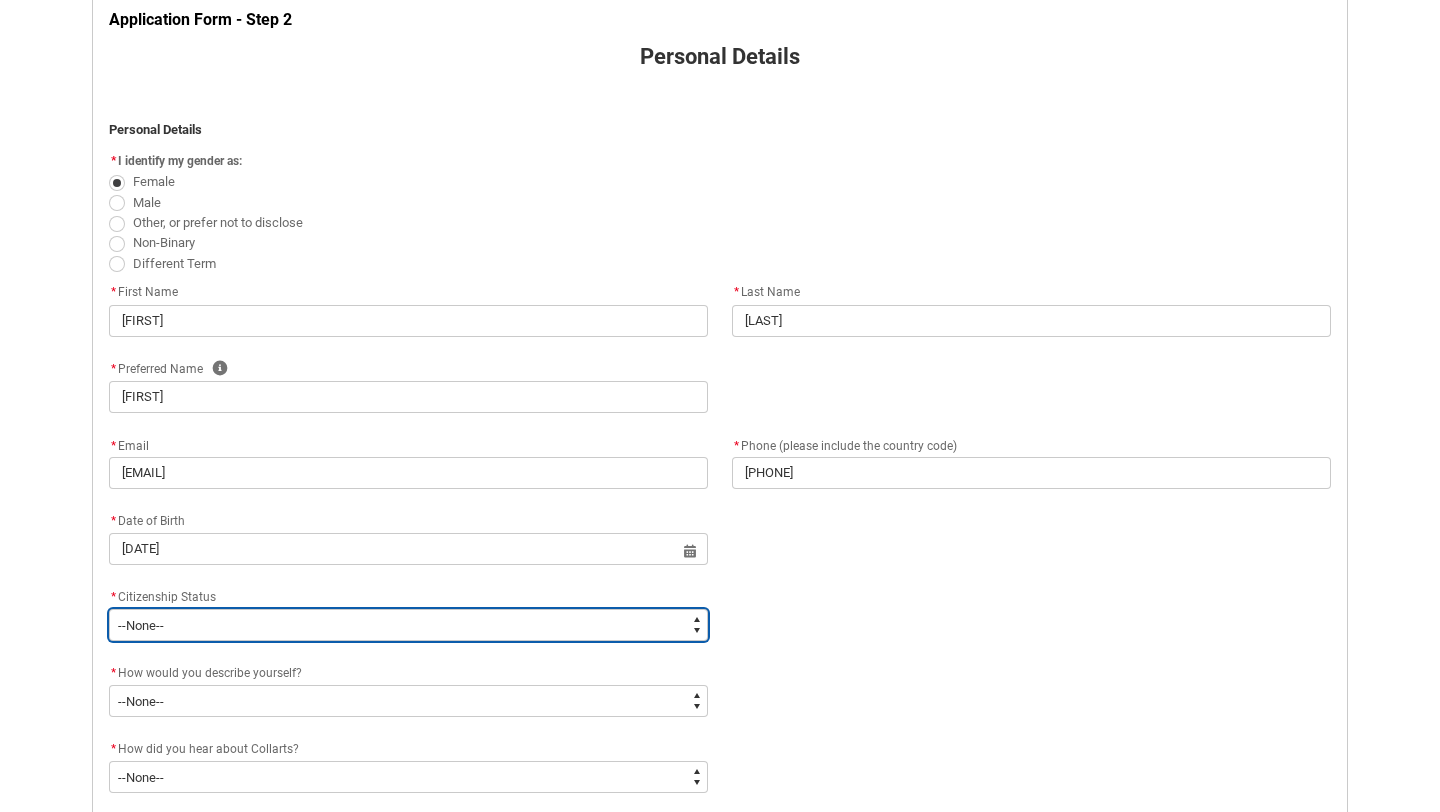 type on "Citizenship.1" 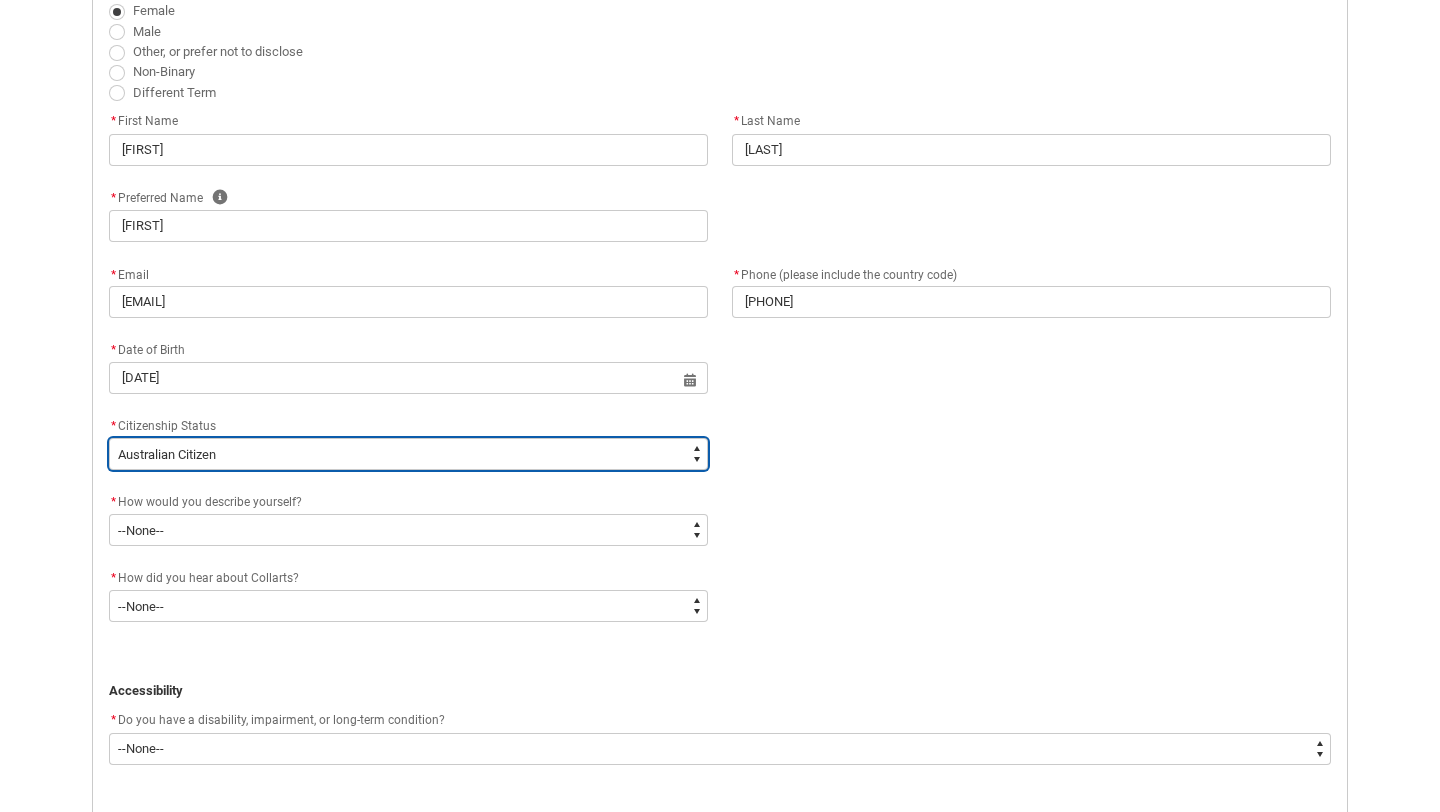 scroll, scrollTop: 688, scrollLeft: 0, axis: vertical 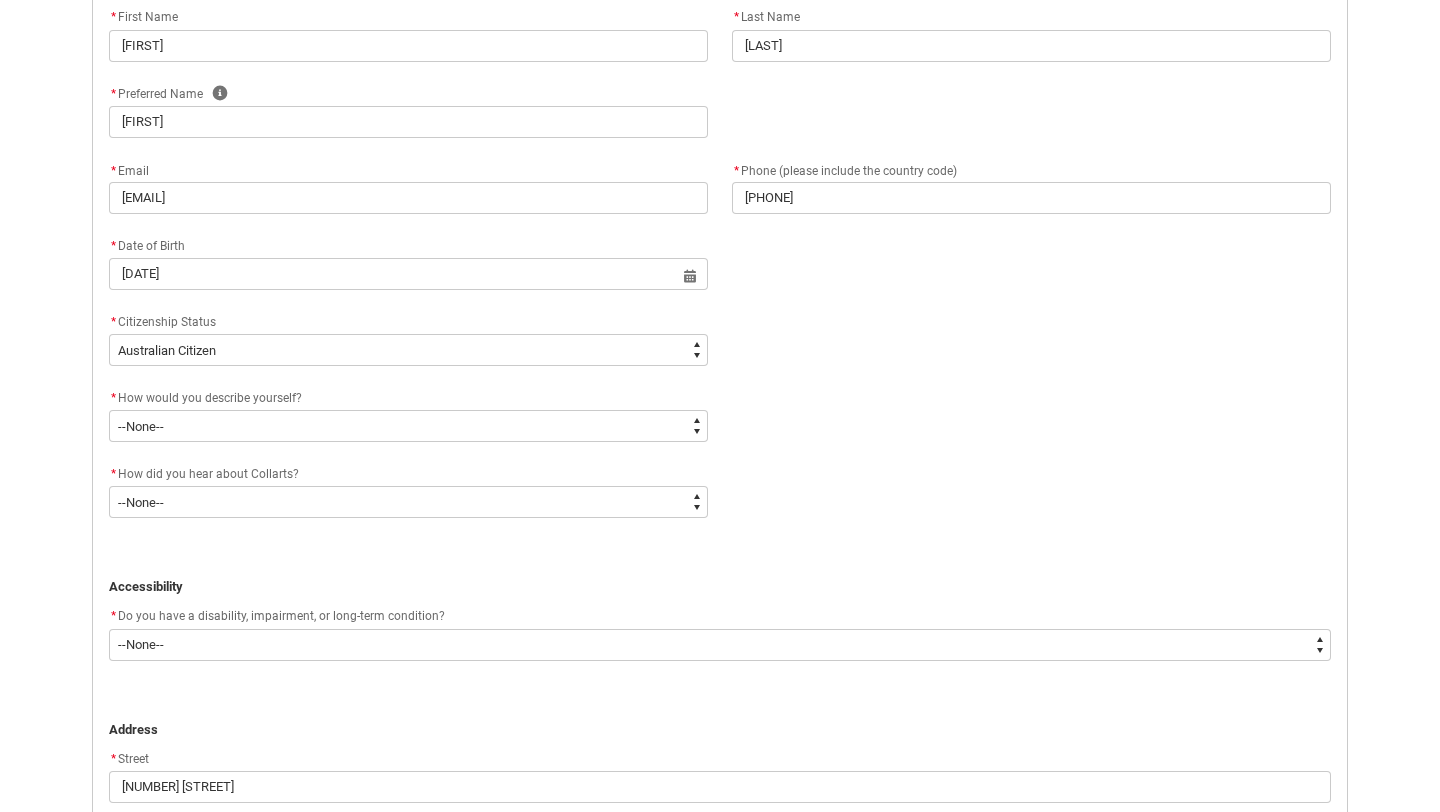 click on "* How would you describe yourself? *   --None-- I'm currently in Year 12 and planning what I'll do after school I've completed Year 12 I took some time off after high school and want to return to study I'm looking to transfer from another college/university I'm looking for a career change I'm already in the industry/have a qualification and am looking to extend my skills" 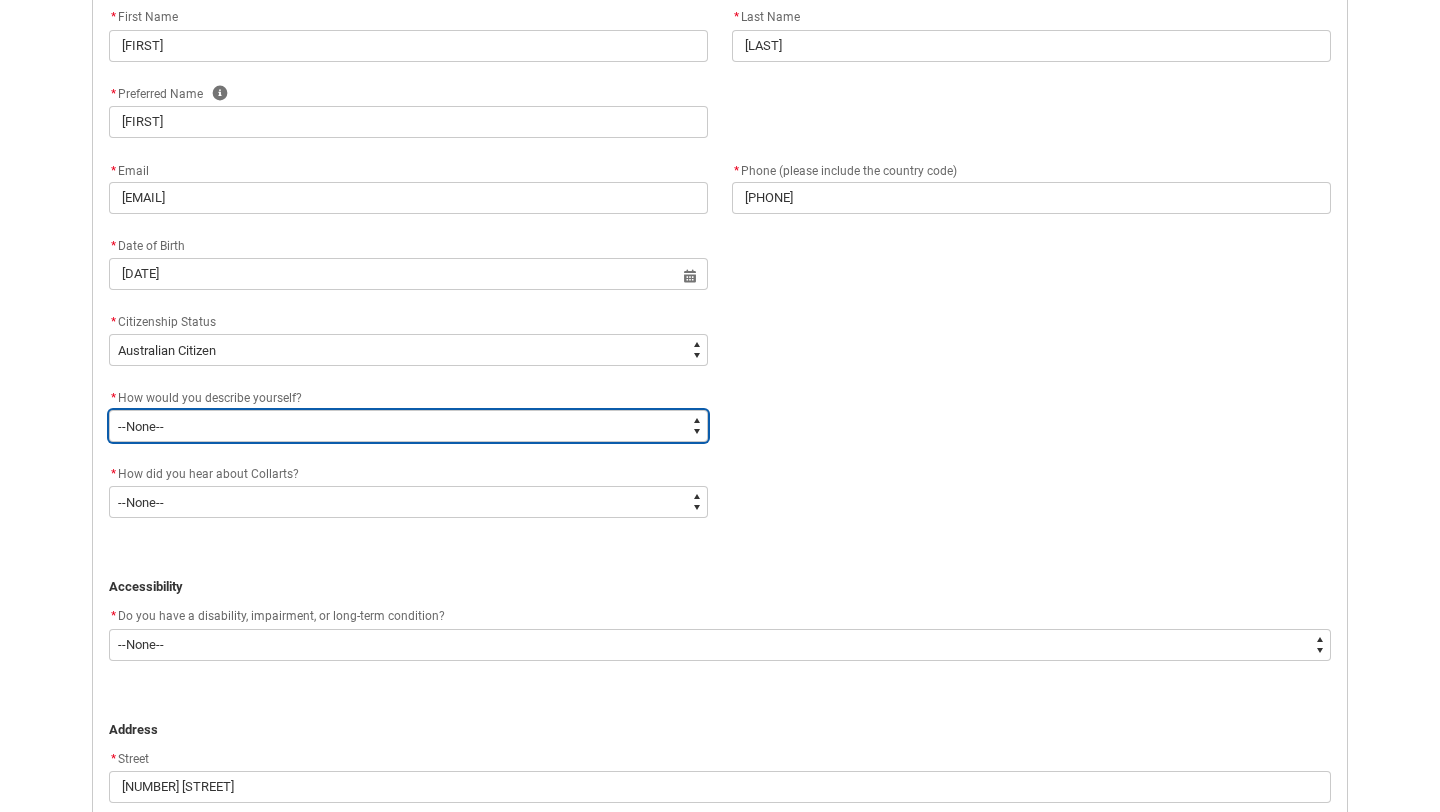 click on "--None-- I'm currently in Year 12 and planning what I'll do after school I've completed Year 12 I took some time off after high school and want to return to study I'm looking to transfer from another college/university I'm looking for a career change I'm already in the industry/have a qualification and am looking to extend my skills" at bounding box center (408, 426) 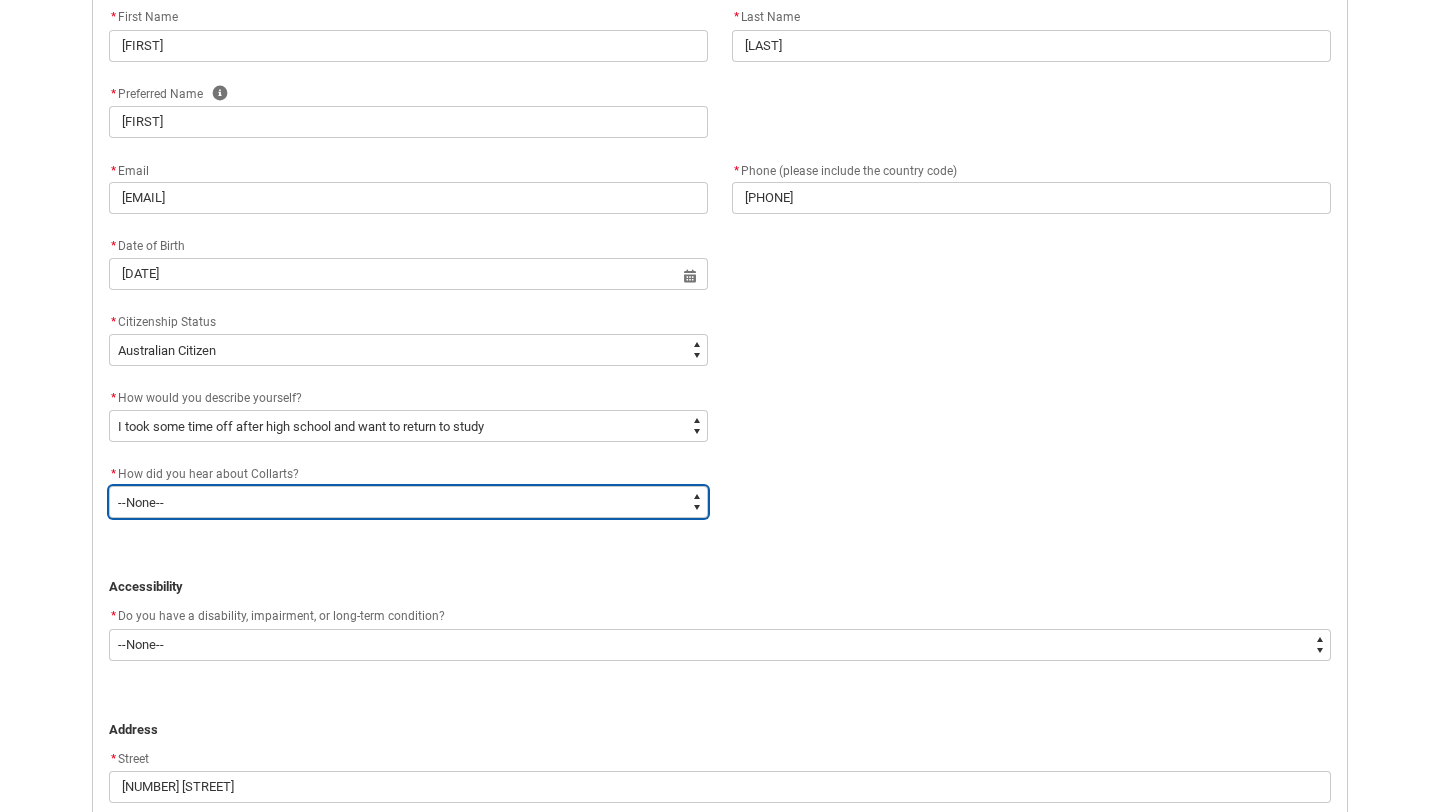 click on "--None-- Advertising - Facebook Advertising - Google Advertising - Instagram Advertising - YouTube Advertising - Other Career Advisor Career Expo Collarts Newsletter/Email Collarts Website Festivals/Events Freeza/Amplified In the Media Online Search (Google) Radio Signage Socials (Facebook, Instagram, TikTok, LinkedIn etc) Spotify VET course at school VTAC Word of mouth Workshops at Collarts Workshops at school Other" at bounding box center [408, 502] 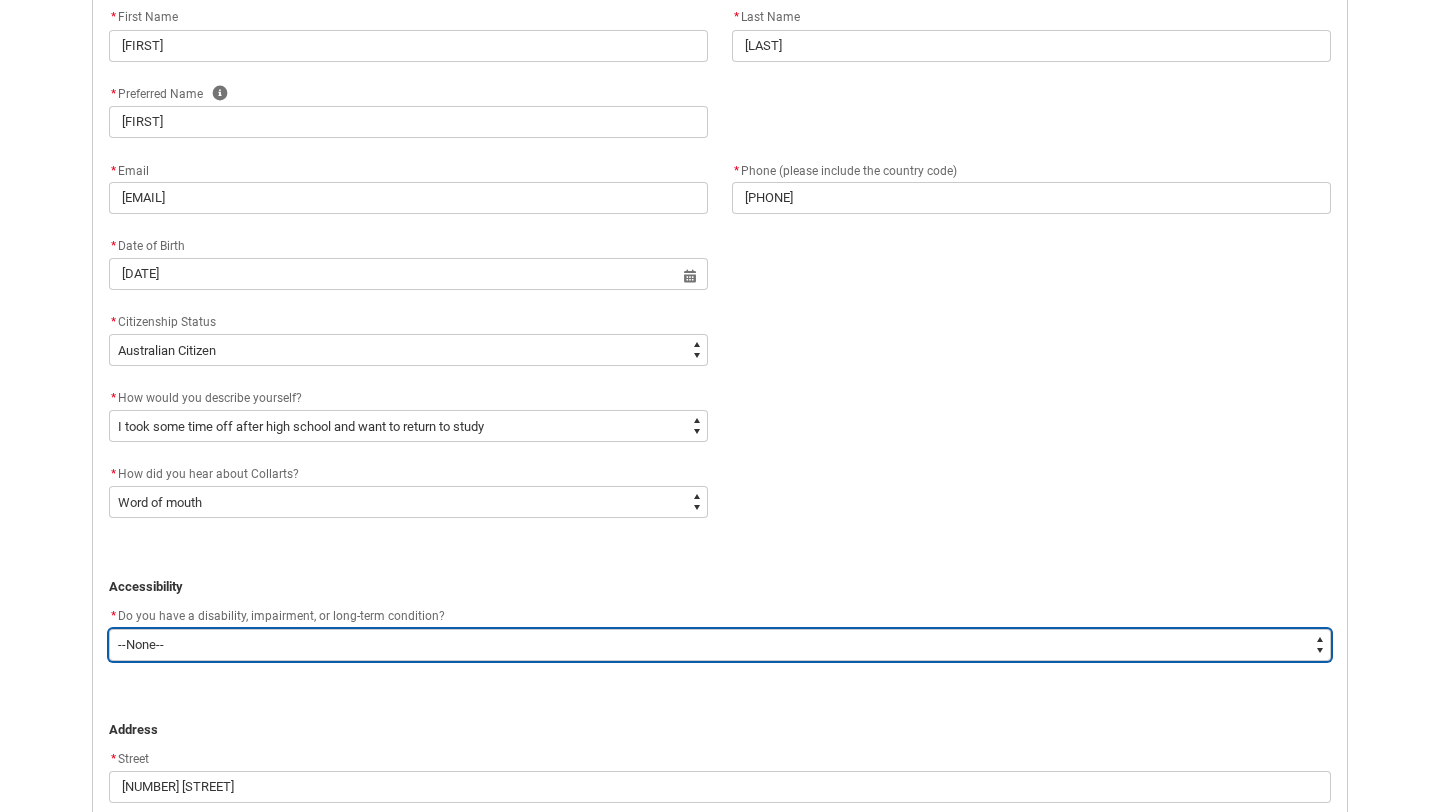 click on "--None-- Yes No" at bounding box center (720, 645) 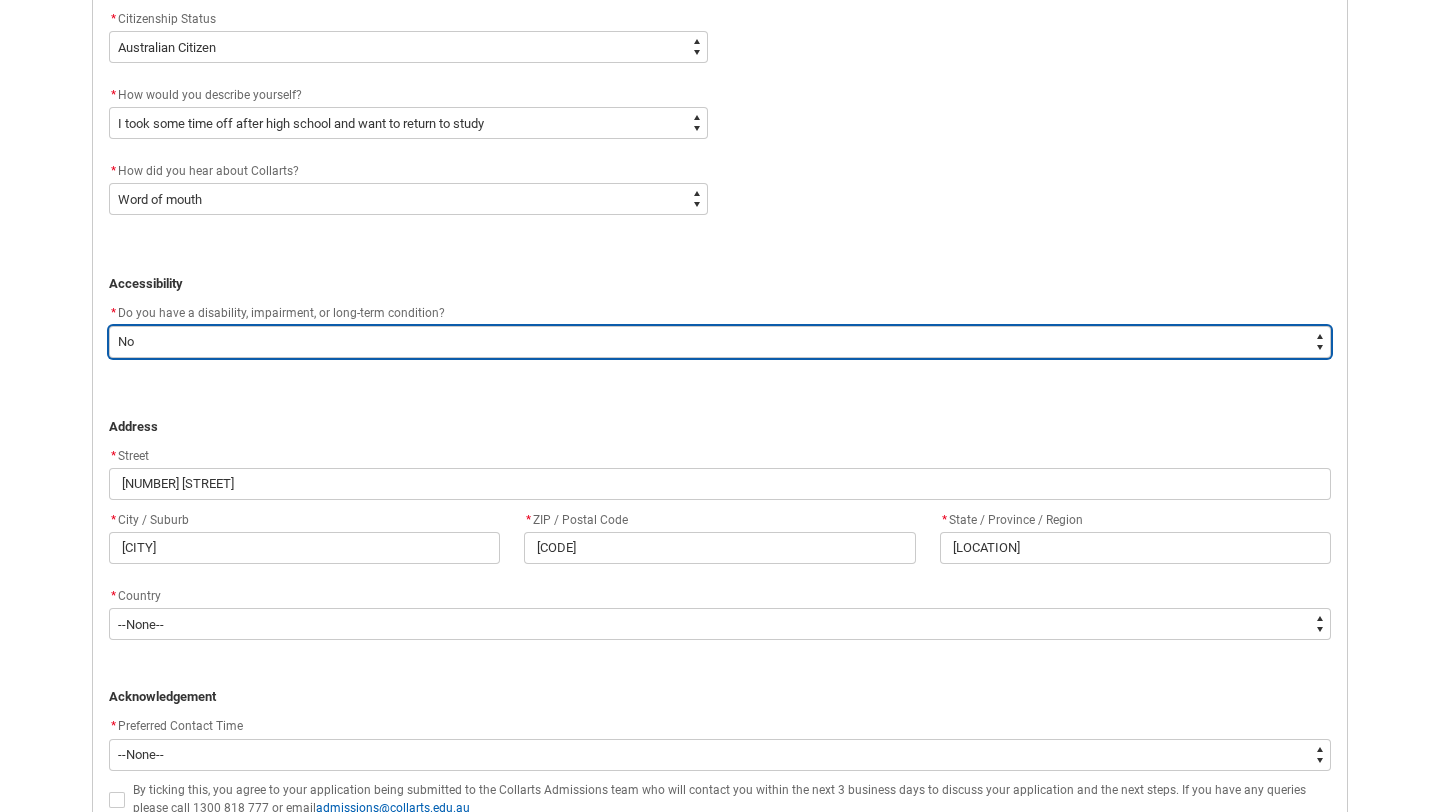 scroll, scrollTop: 1020, scrollLeft: 0, axis: vertical 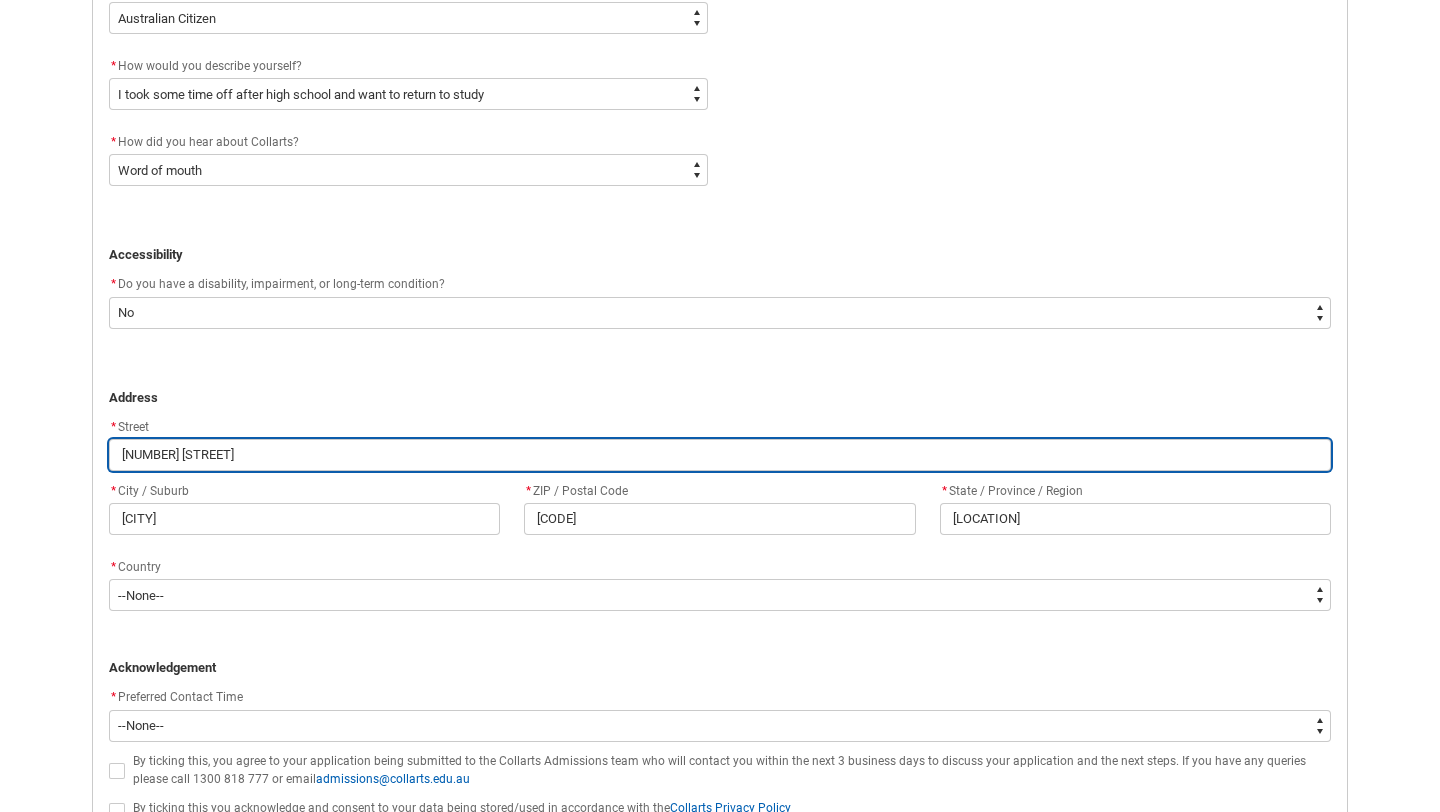 click on "[NUMBER] [STREET]" at bounding box center [720, 455] 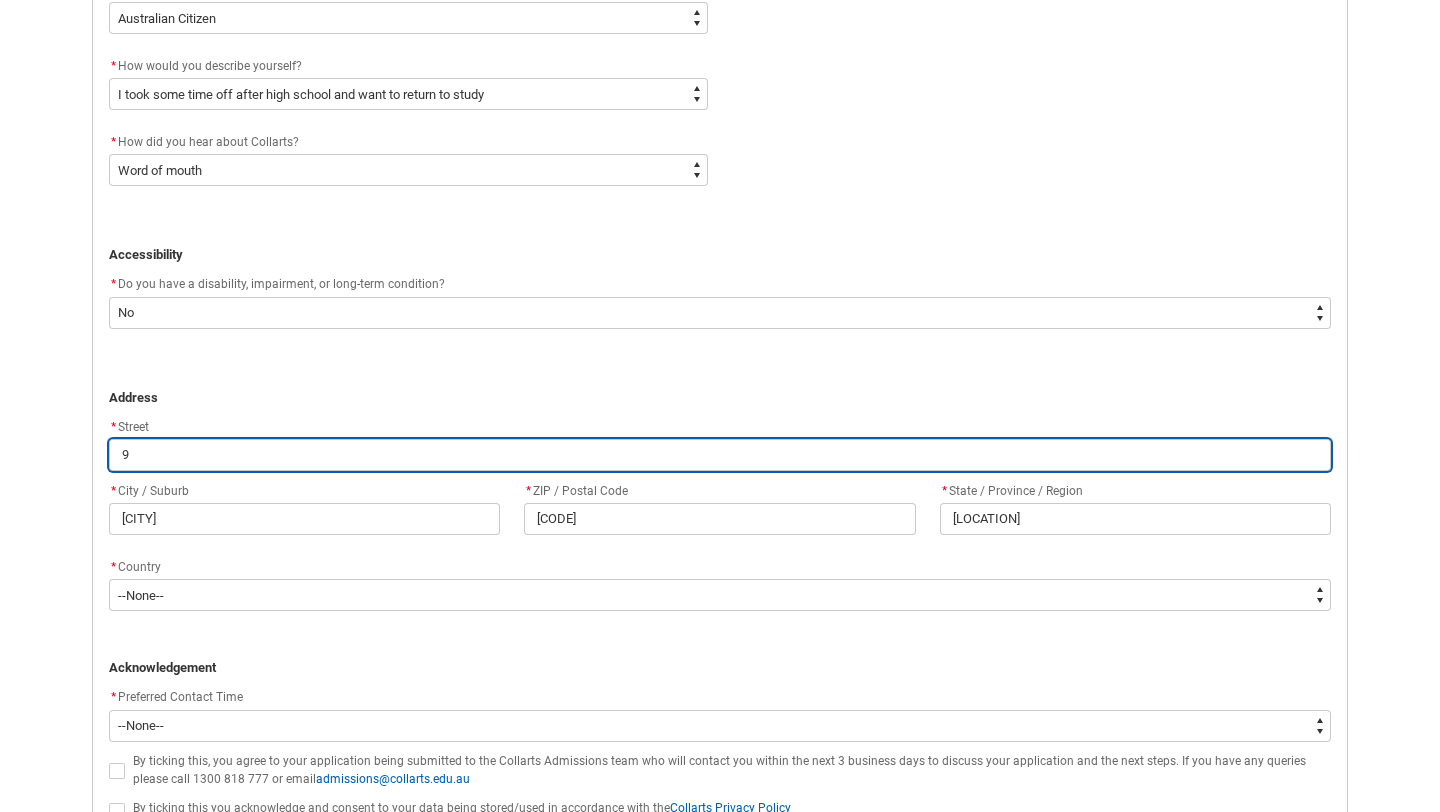 type on "9" 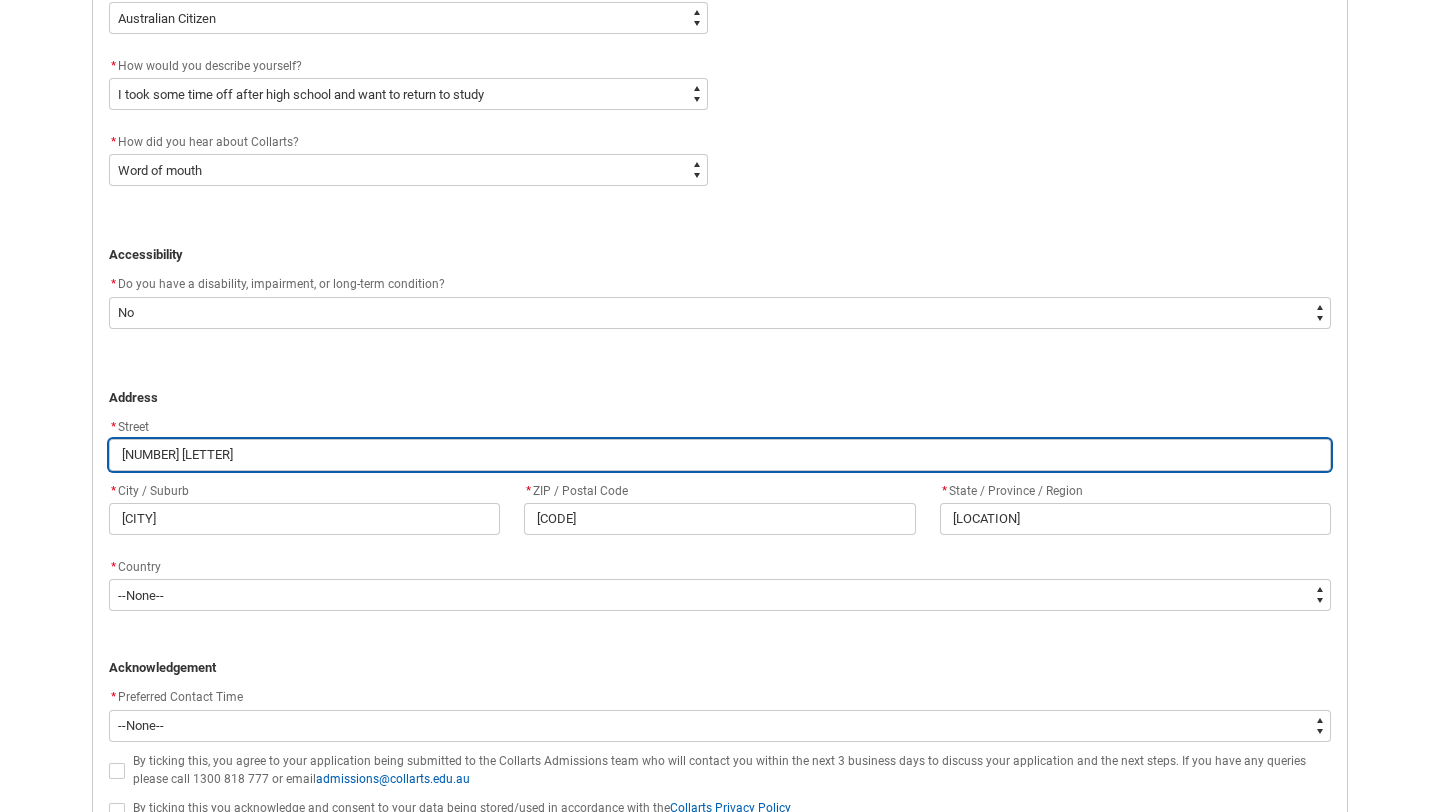 type on "[NUMBER] [STREET]" 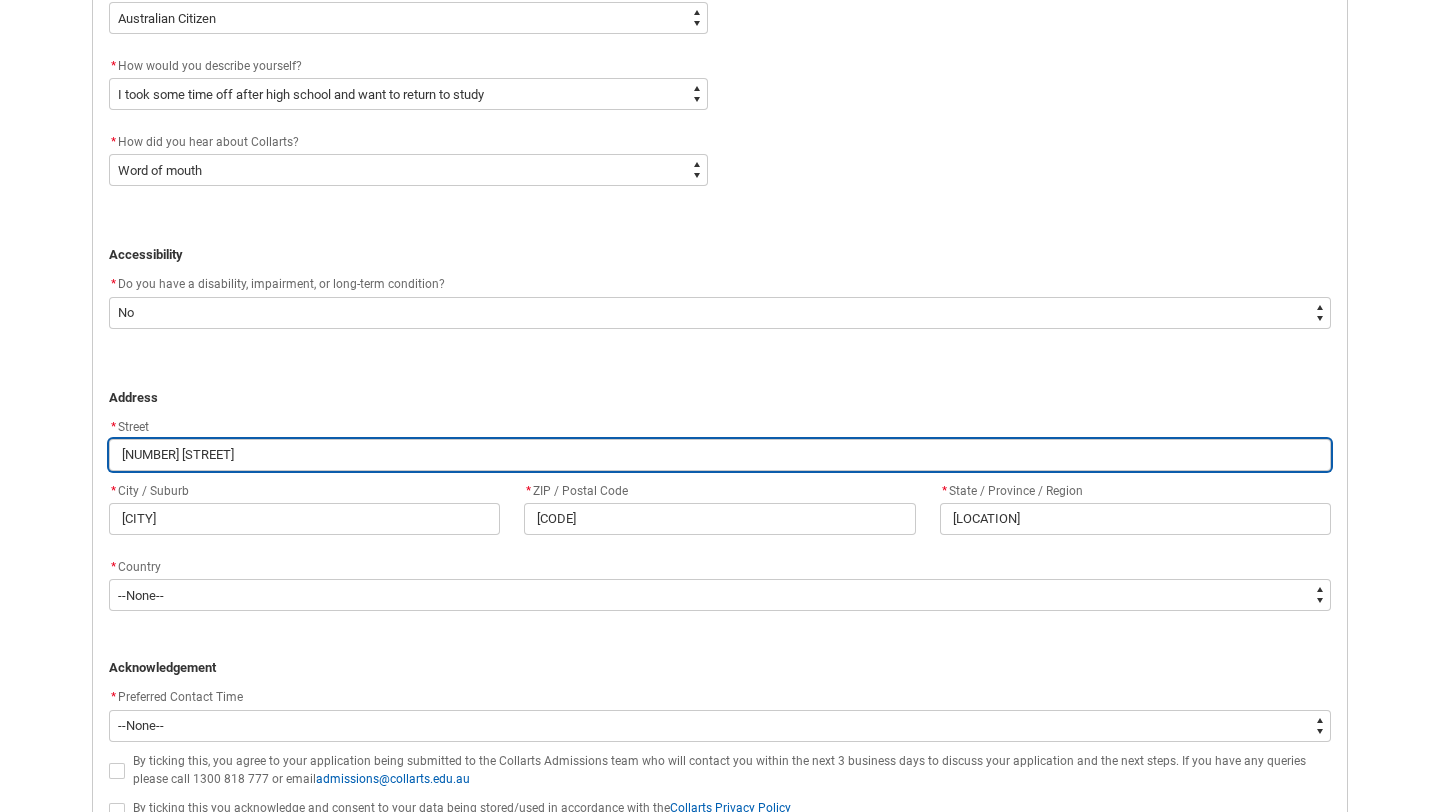 type on "[NUMBER]" 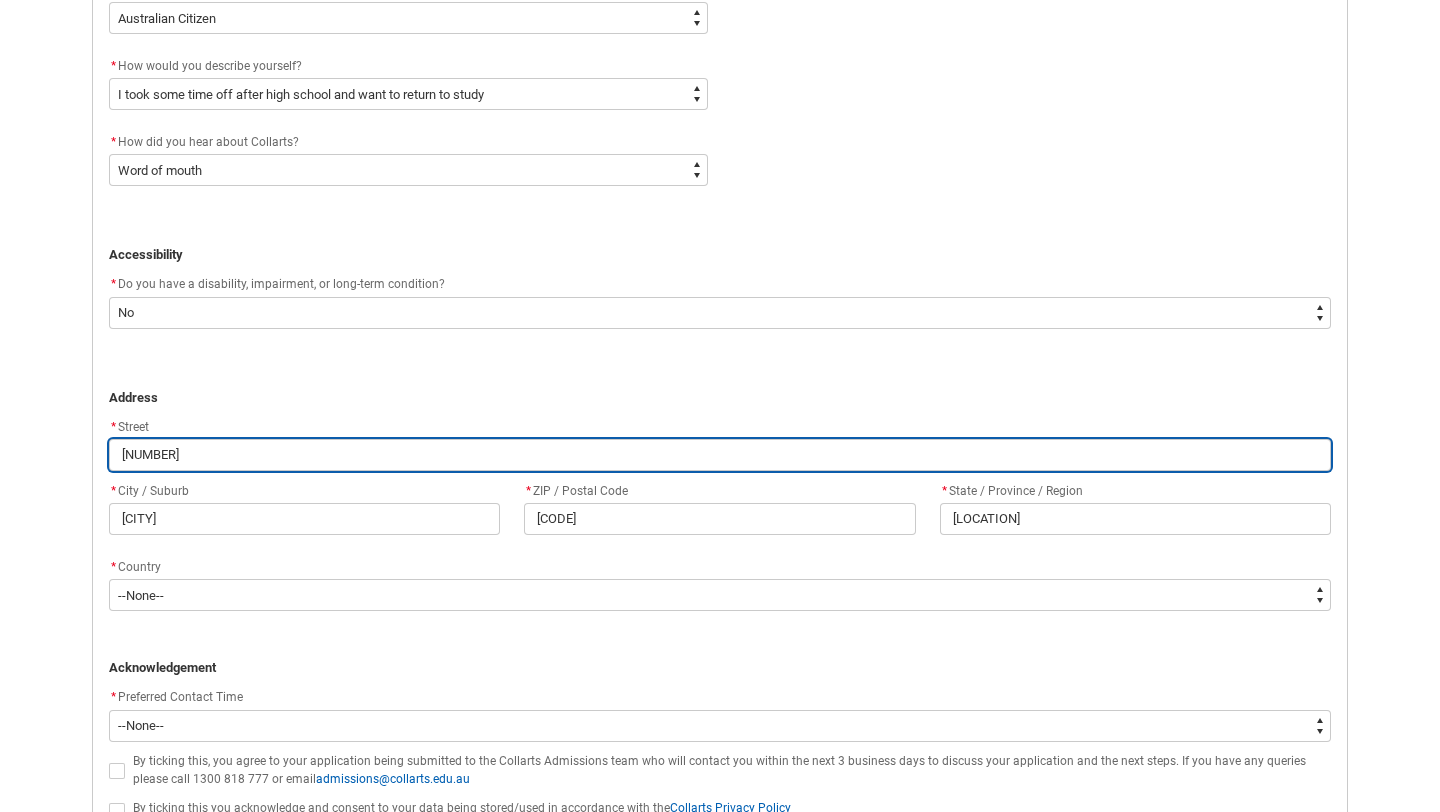 type on "[NUMBER] [STREET]" 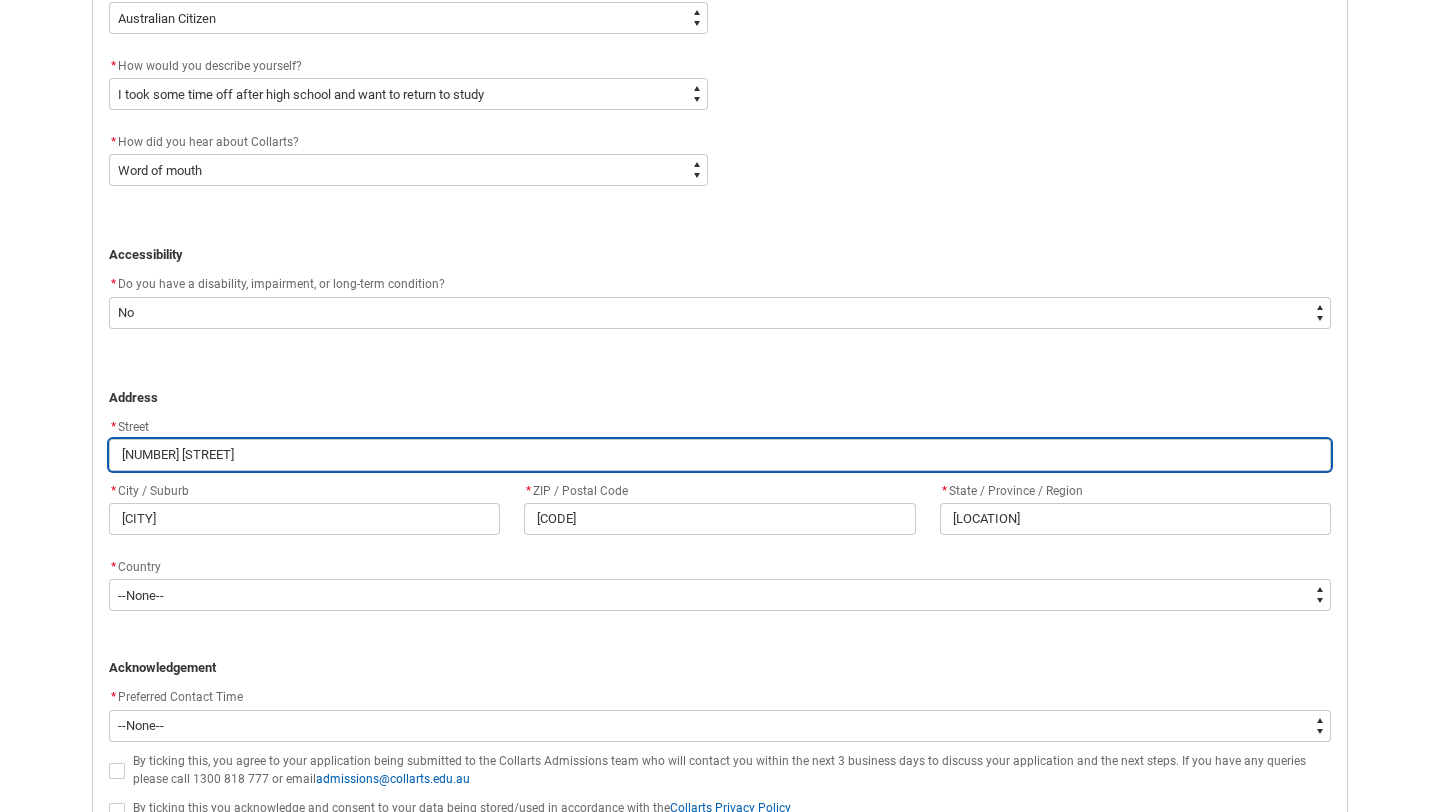 type on "[NUMBER]" 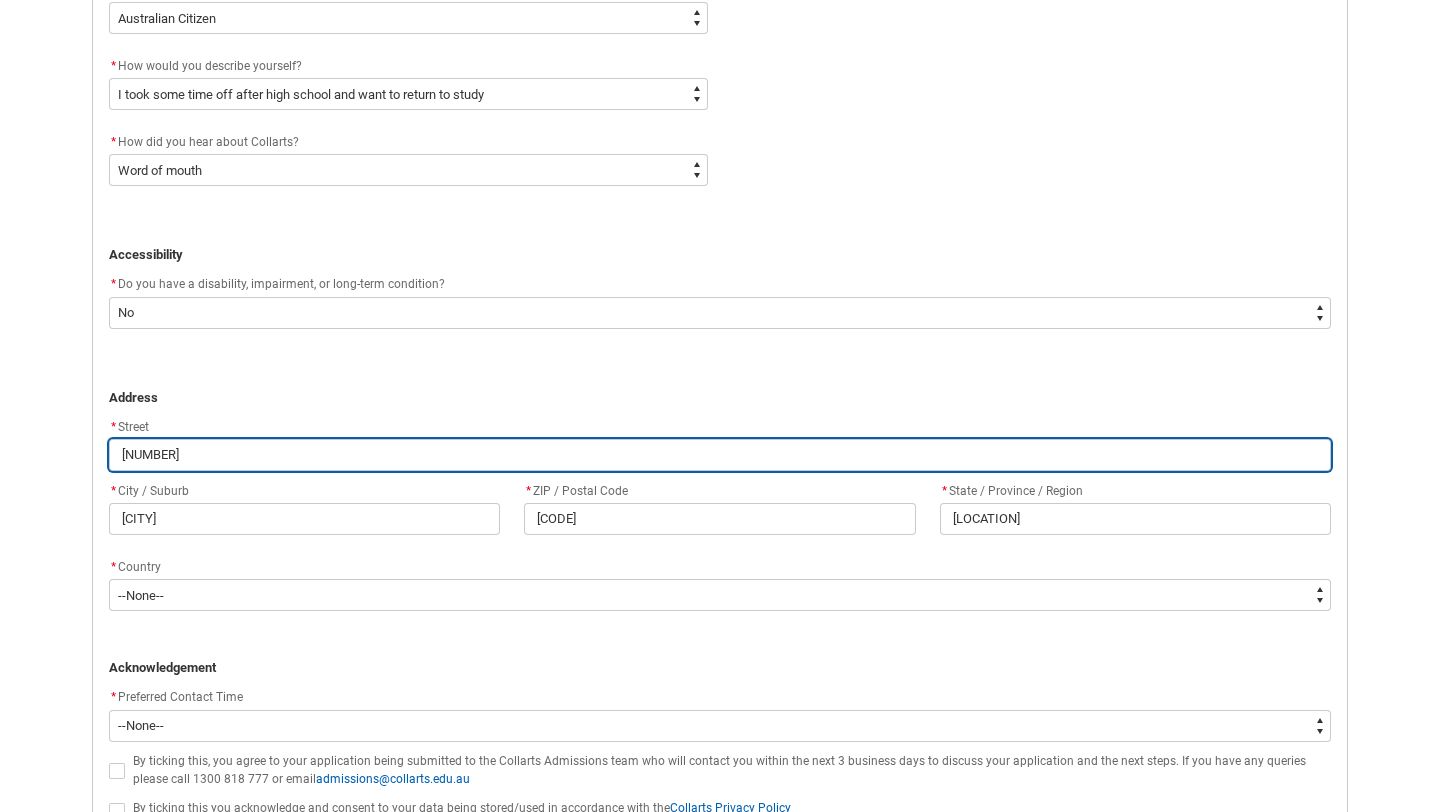 type on "[NUMBER] [STREET]" 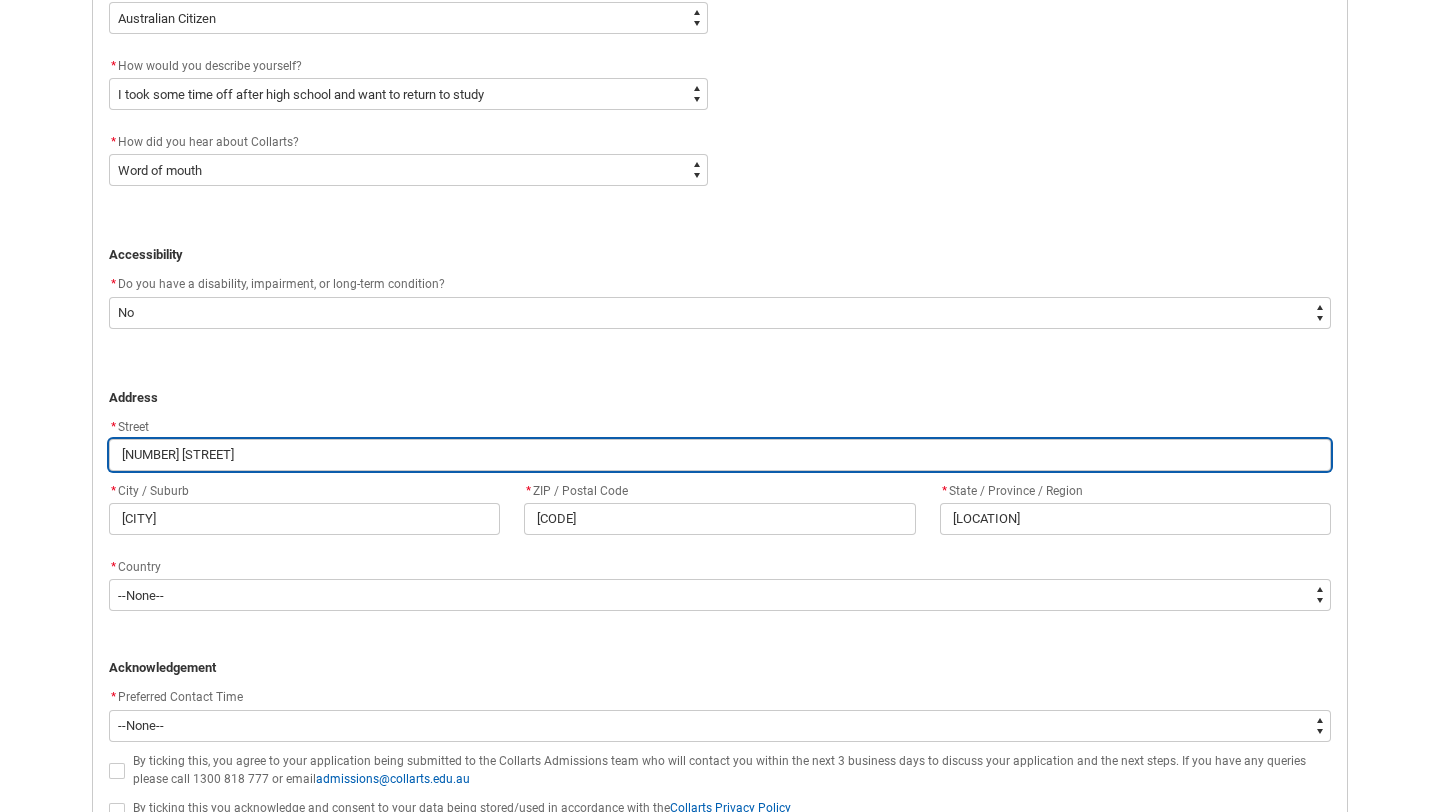 type on "[NUMBER] [STREET]" 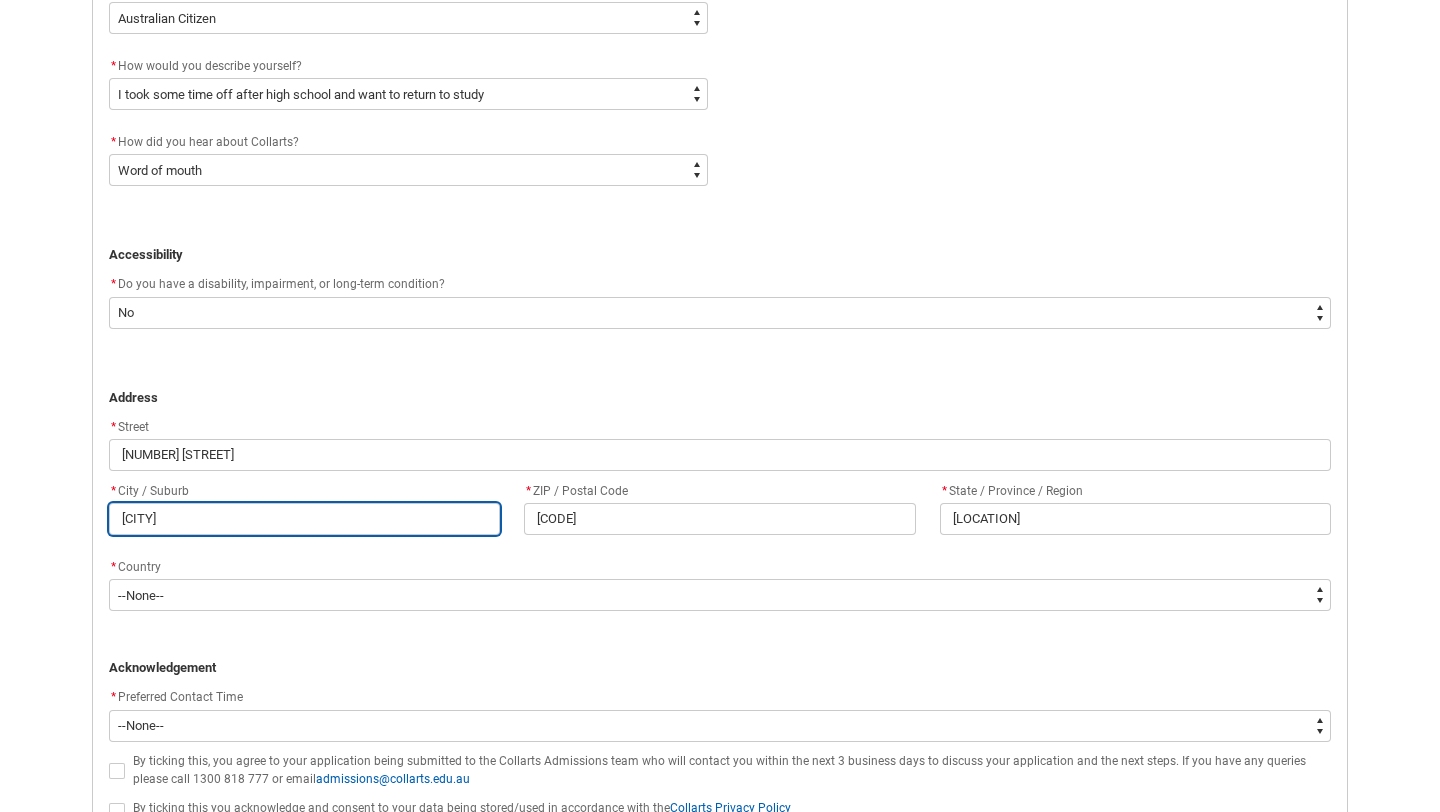drag, startPoint x: 236, startPoint y: 515, endPoint x: 78, endPoint y: 510, distance: 158.0791 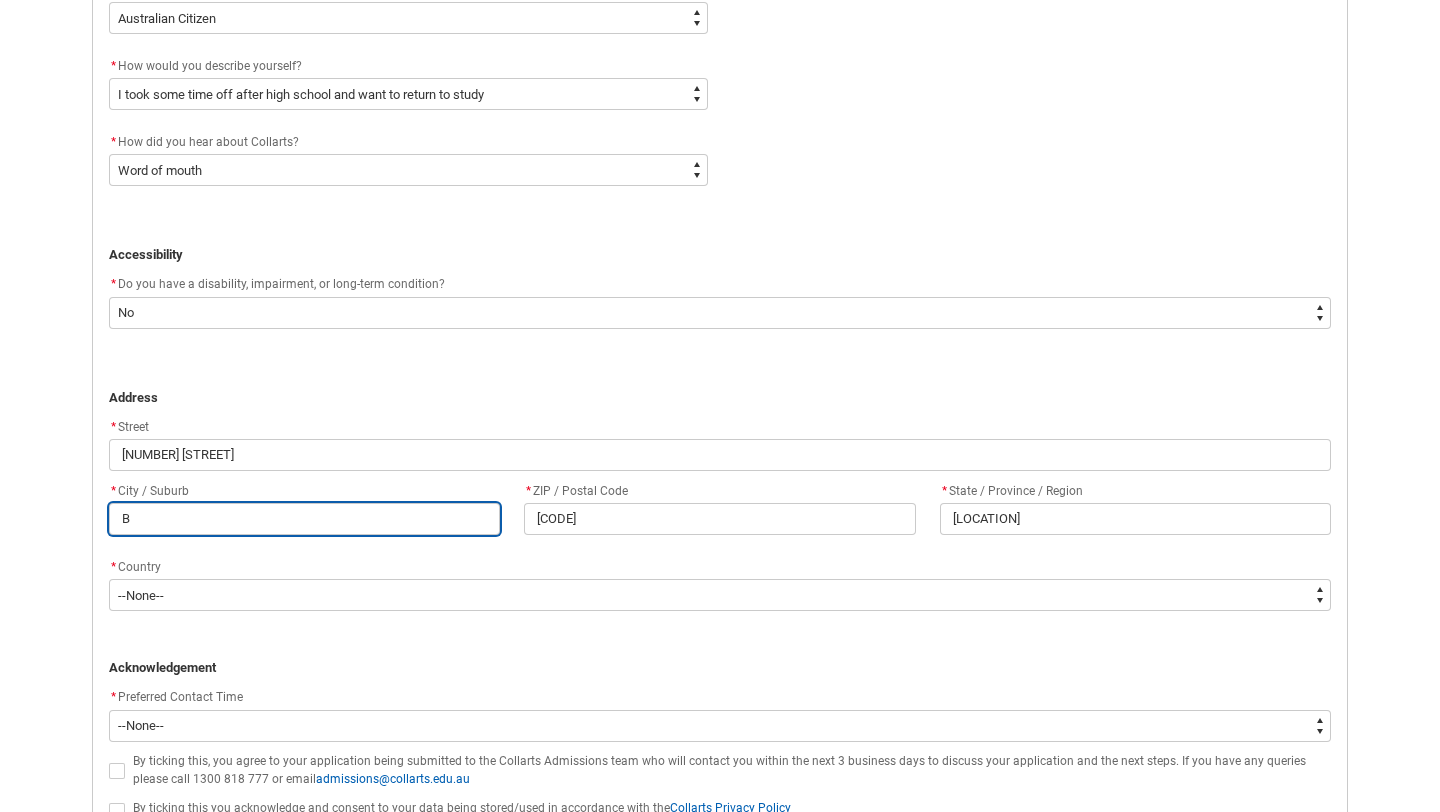 type on "Br" 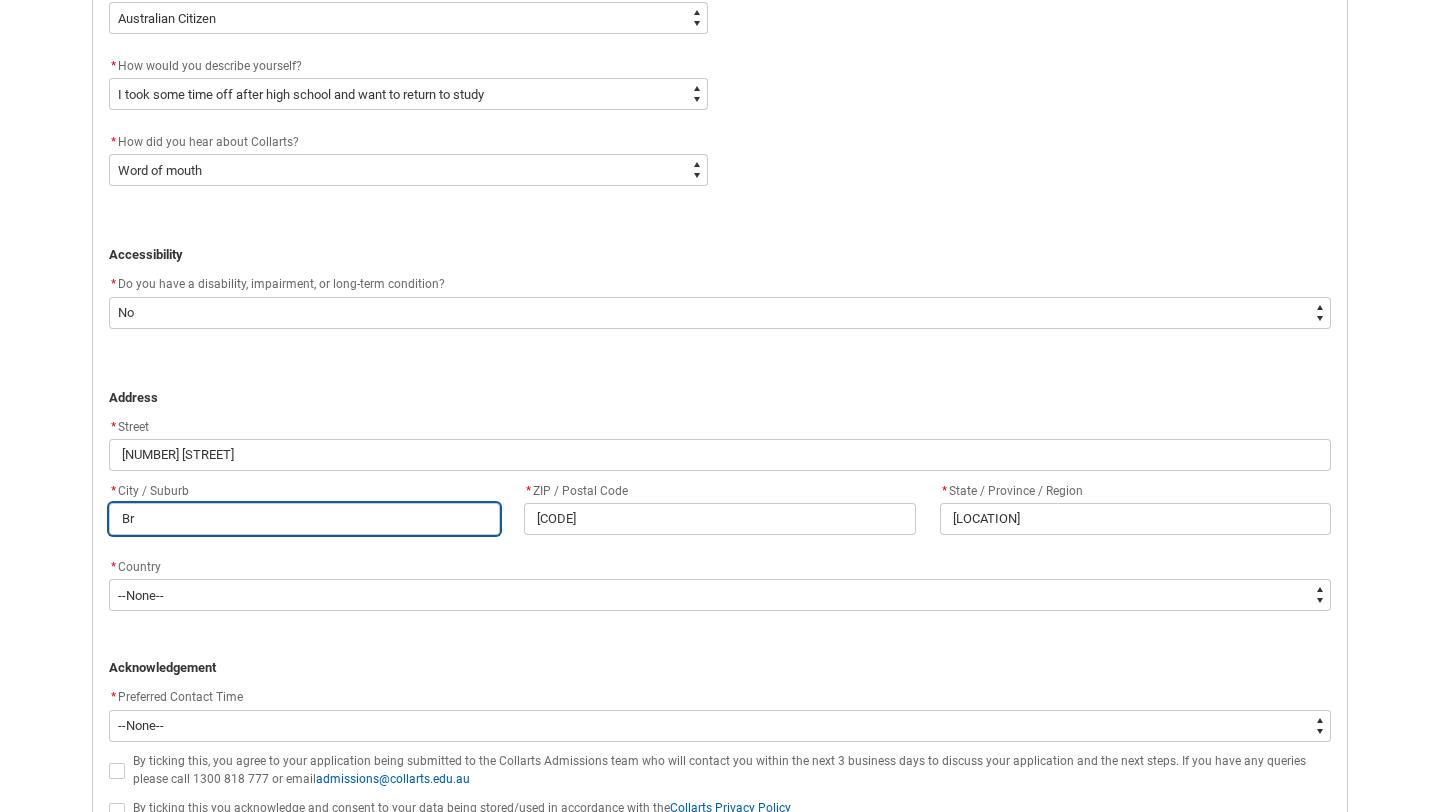 type on "Bru" 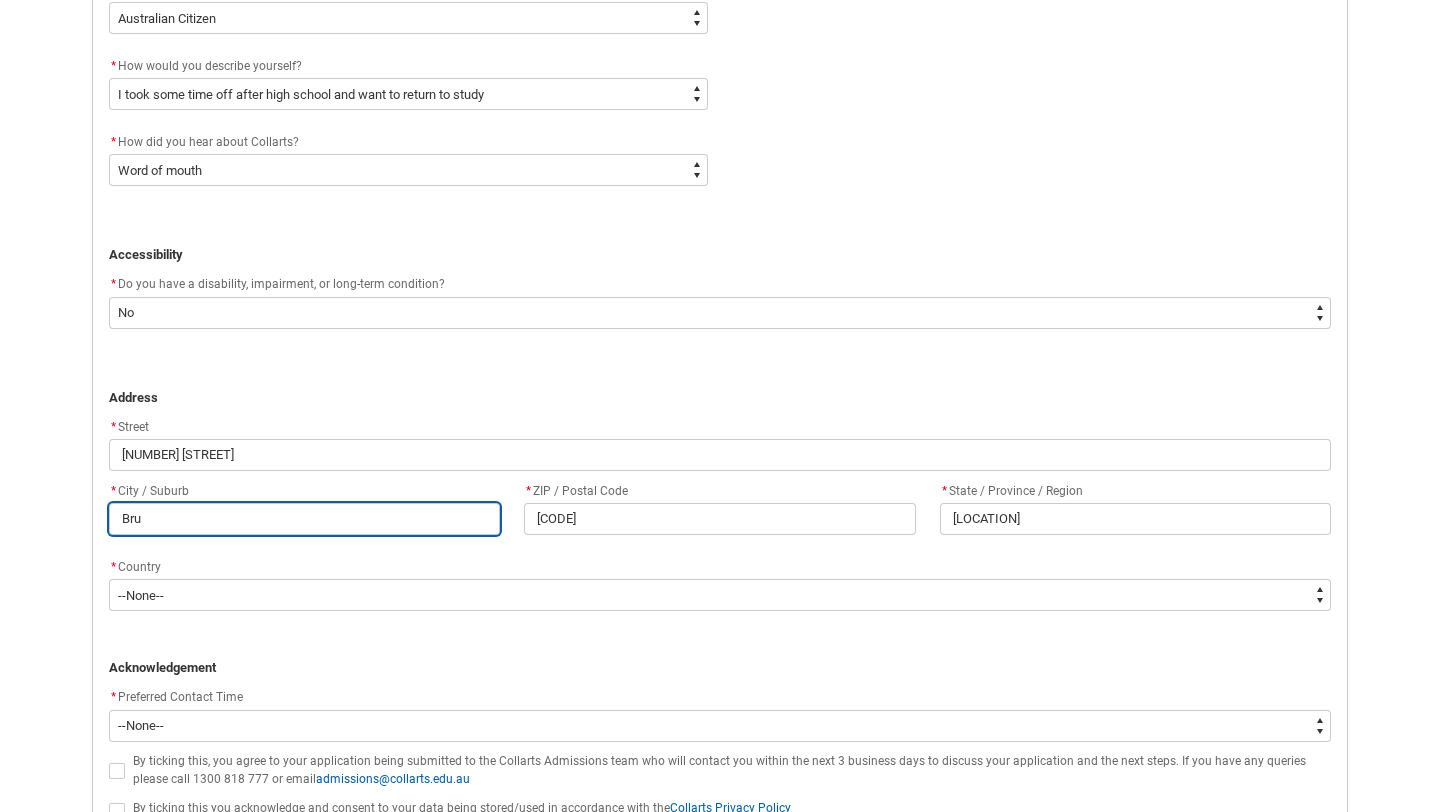 type on "Brun" 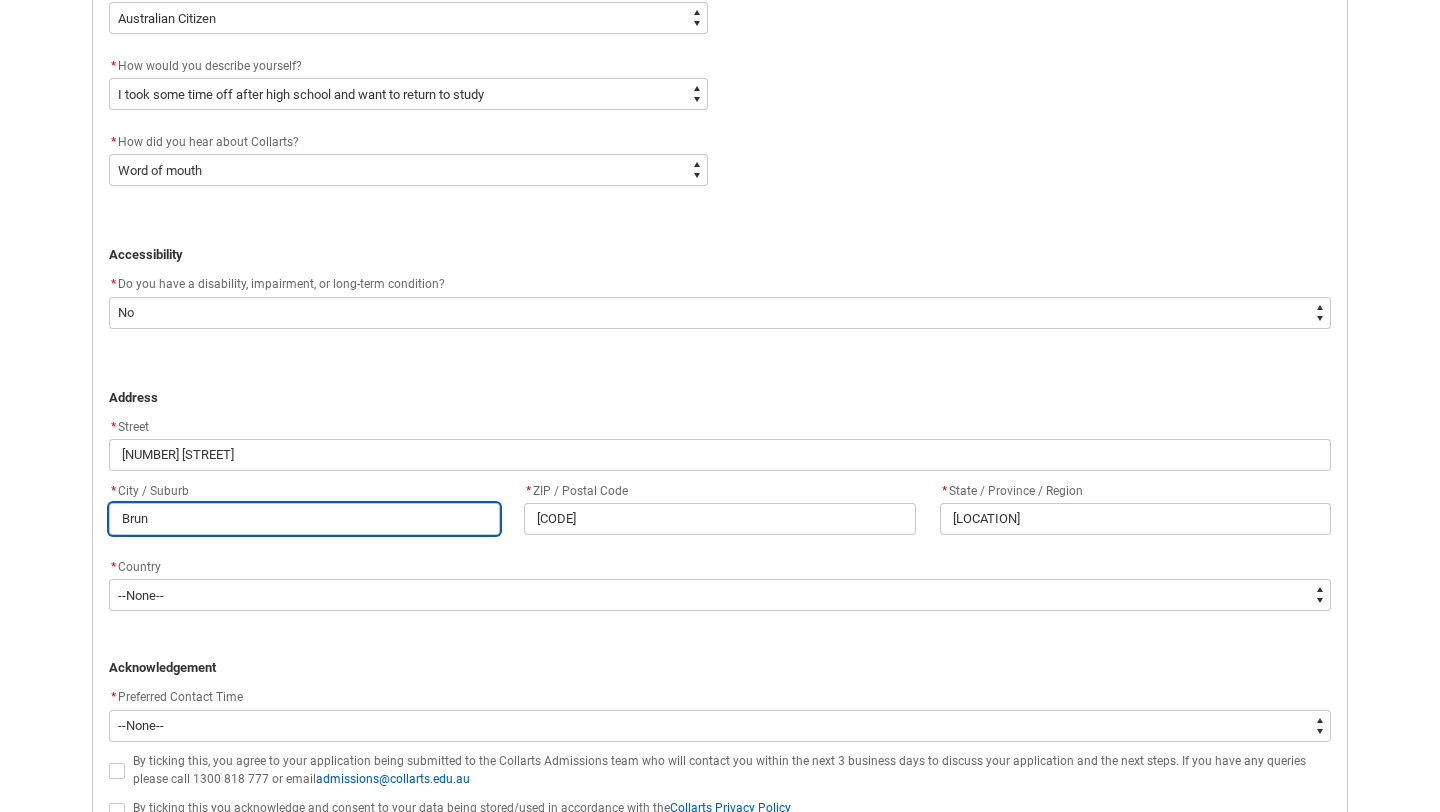 type on "Bruns" 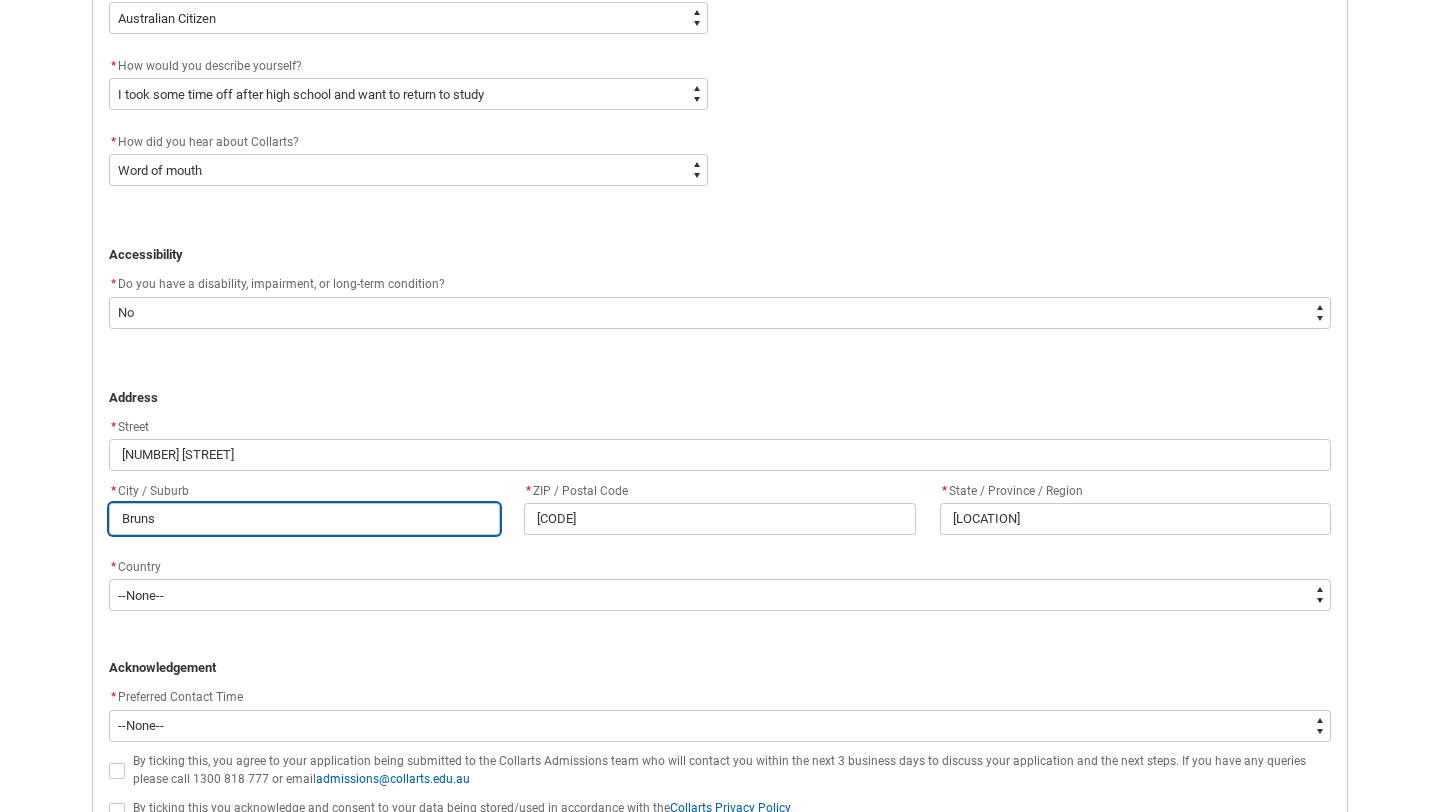 type on "Brunsw" 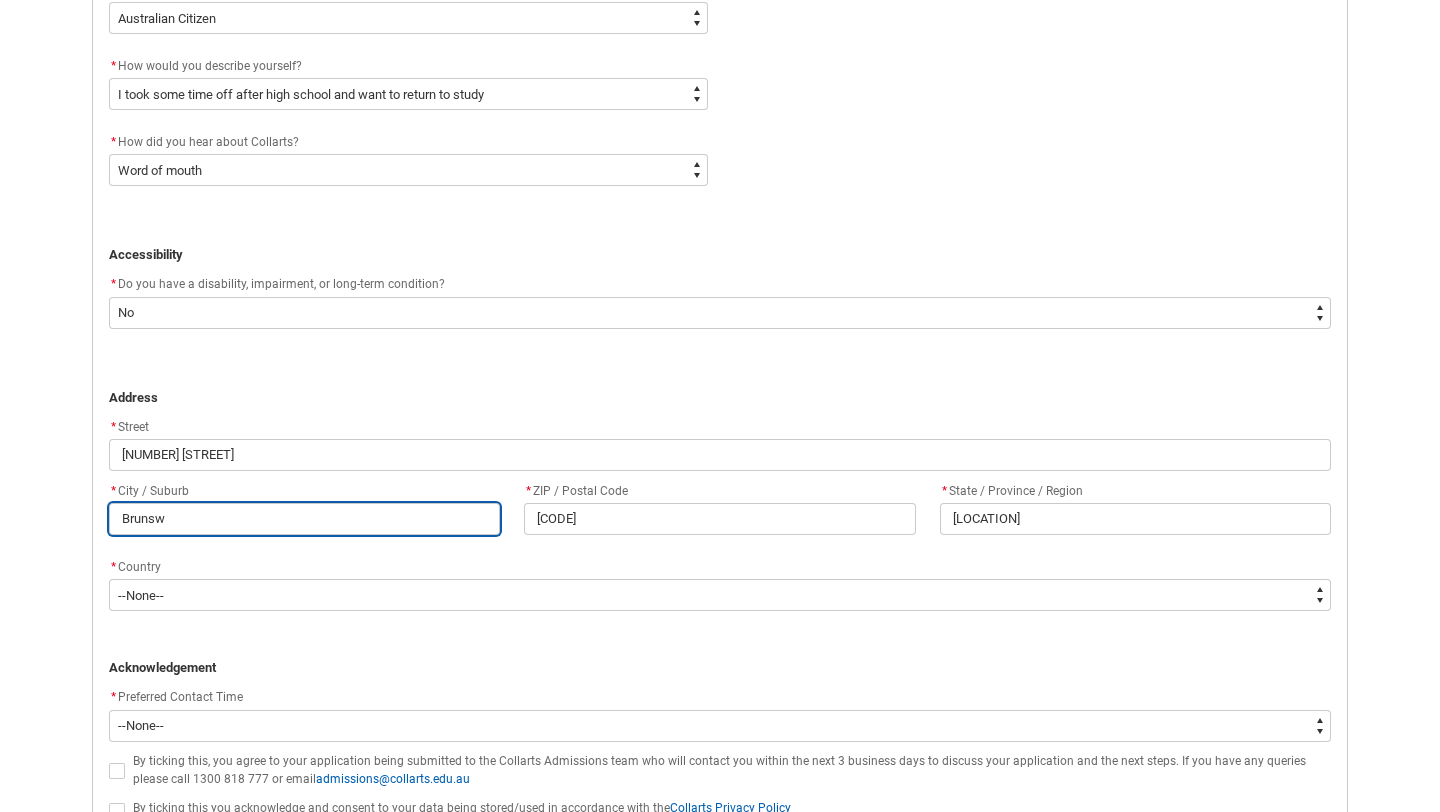 type on "[SUBURB]" 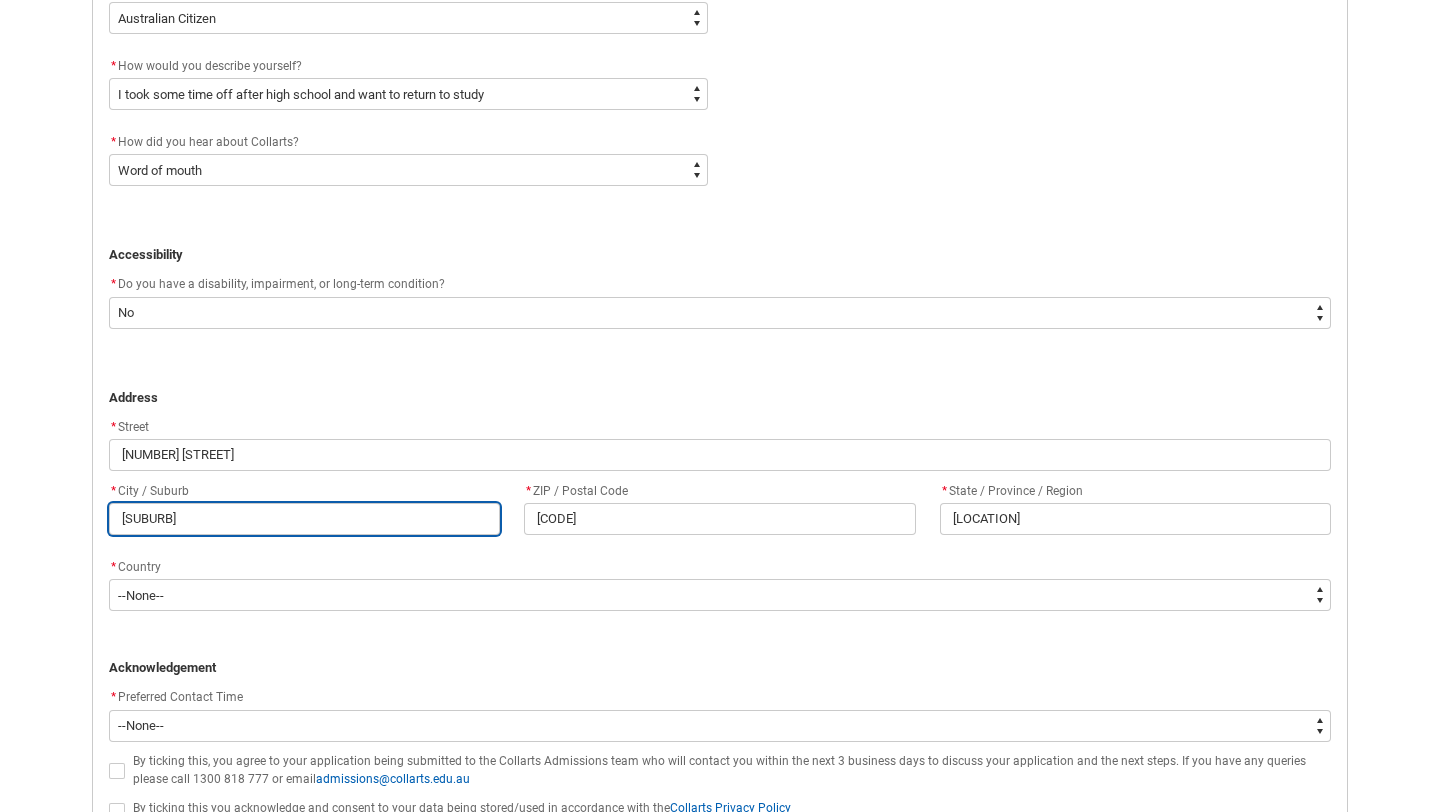 type on "Brunsw" 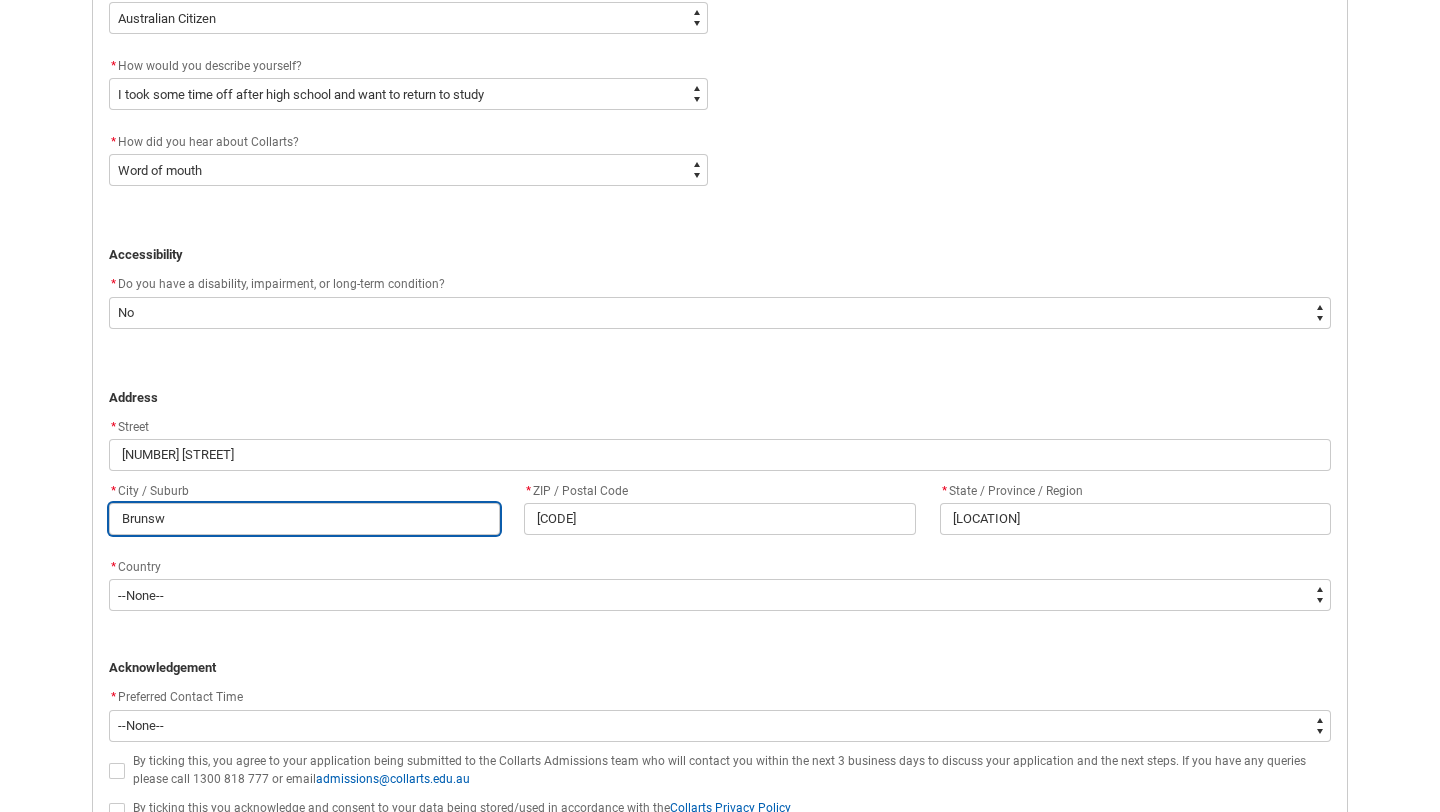 type on "Brunswi" 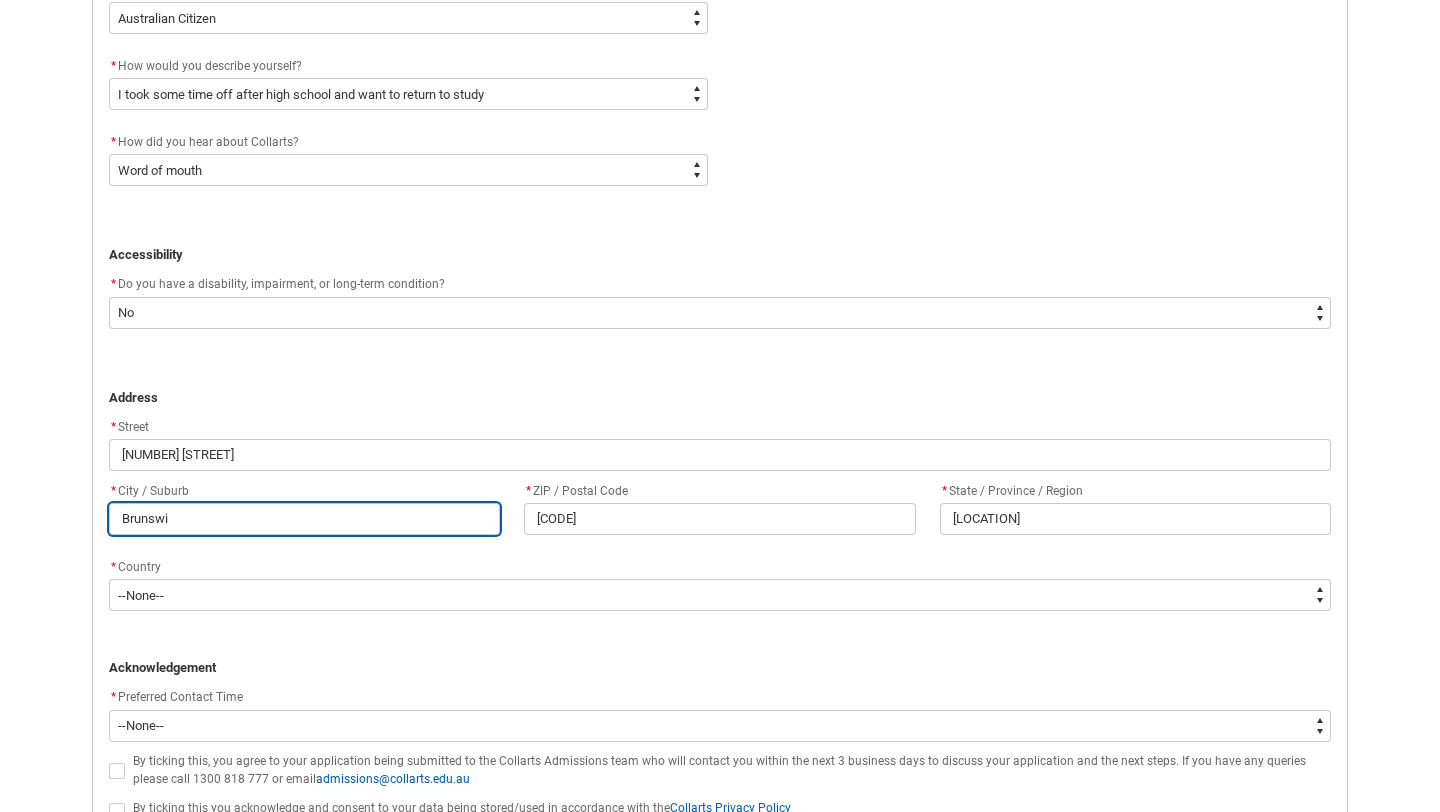 type on "Brunswic" 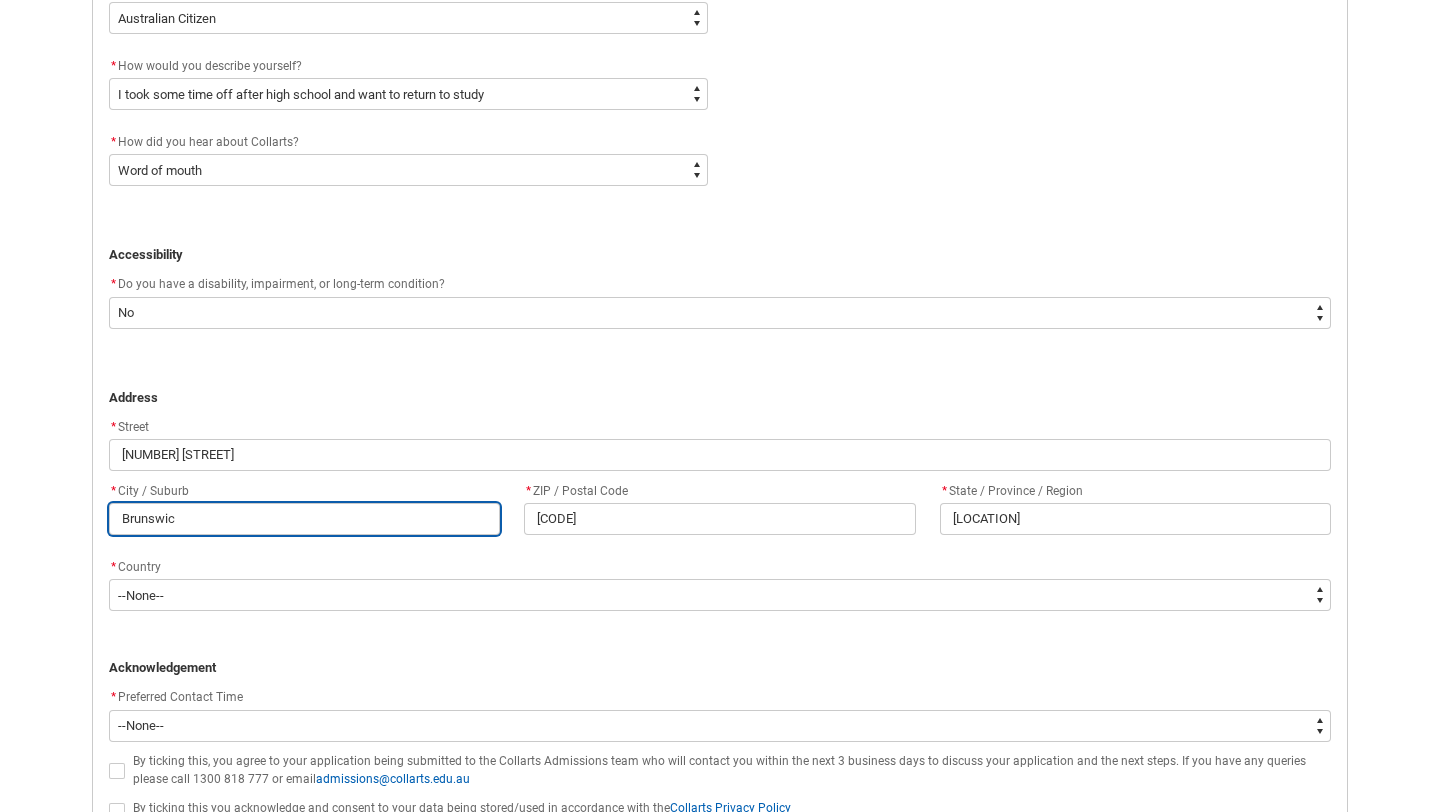 type on "Brunswick" 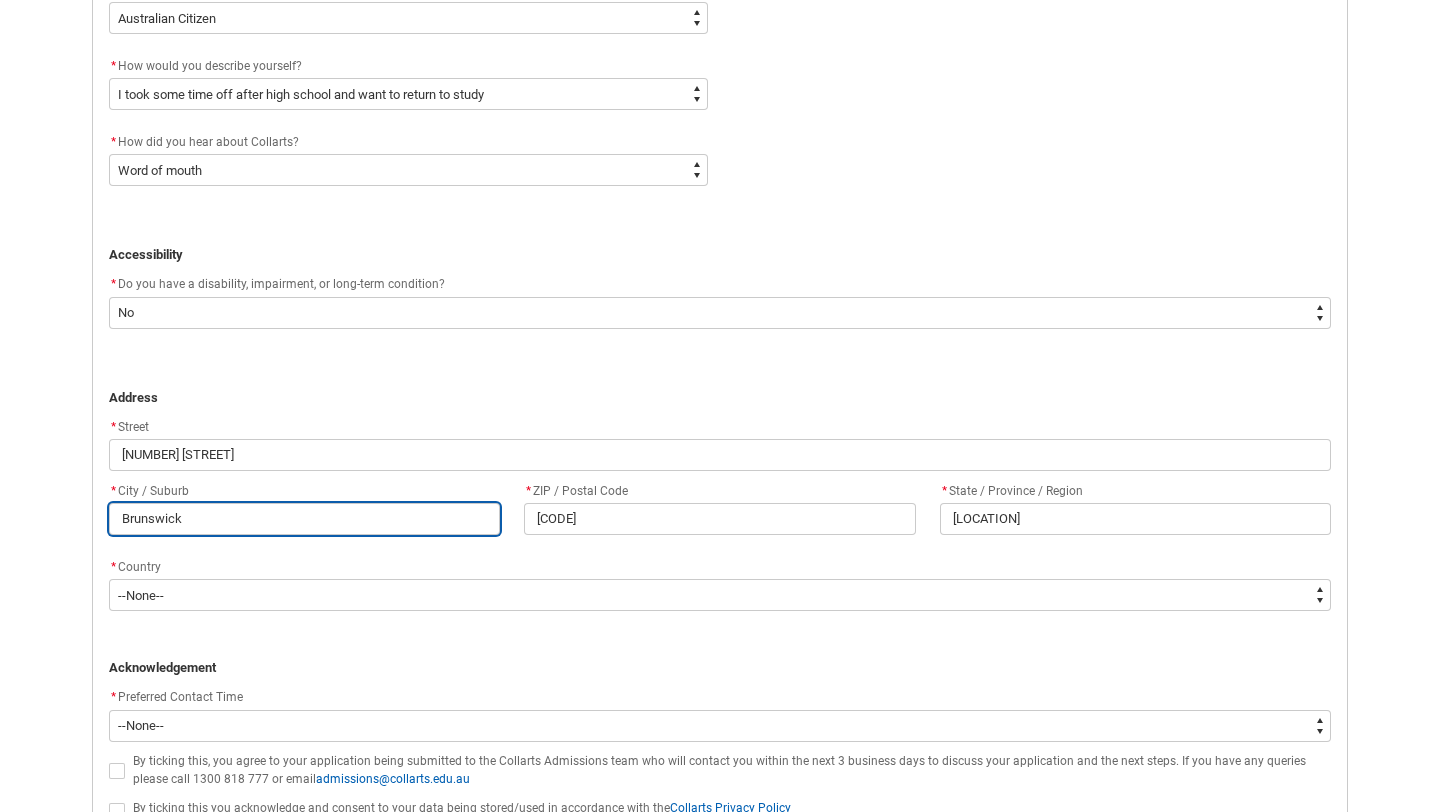 type on "Brunswick" 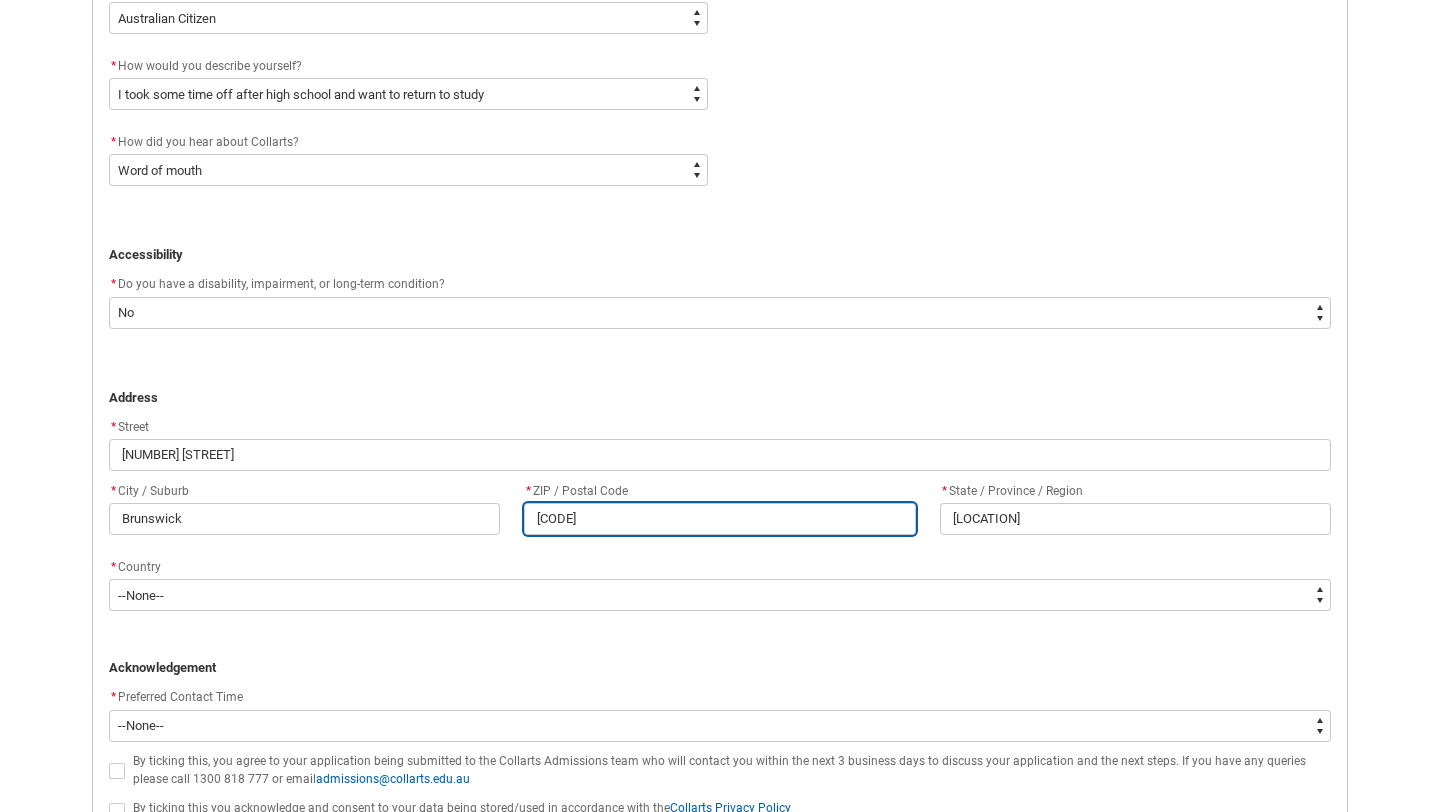 drag, startPoint x: 601, startPoint y: 514, endPoint x: 471, endPoint y: 512, distance: 130.01538 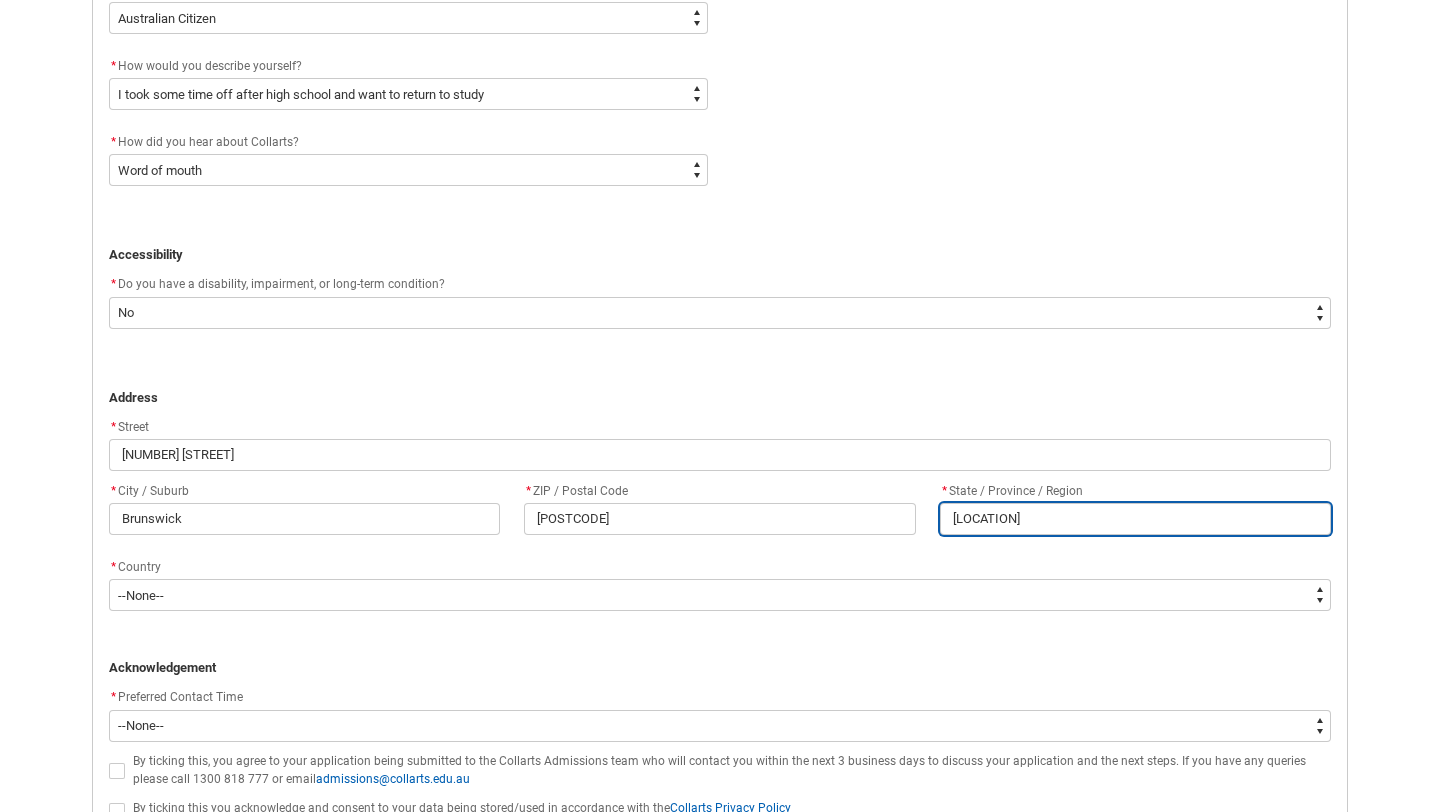 click on "[LOCATION]" at bounding box center (1135, 519) 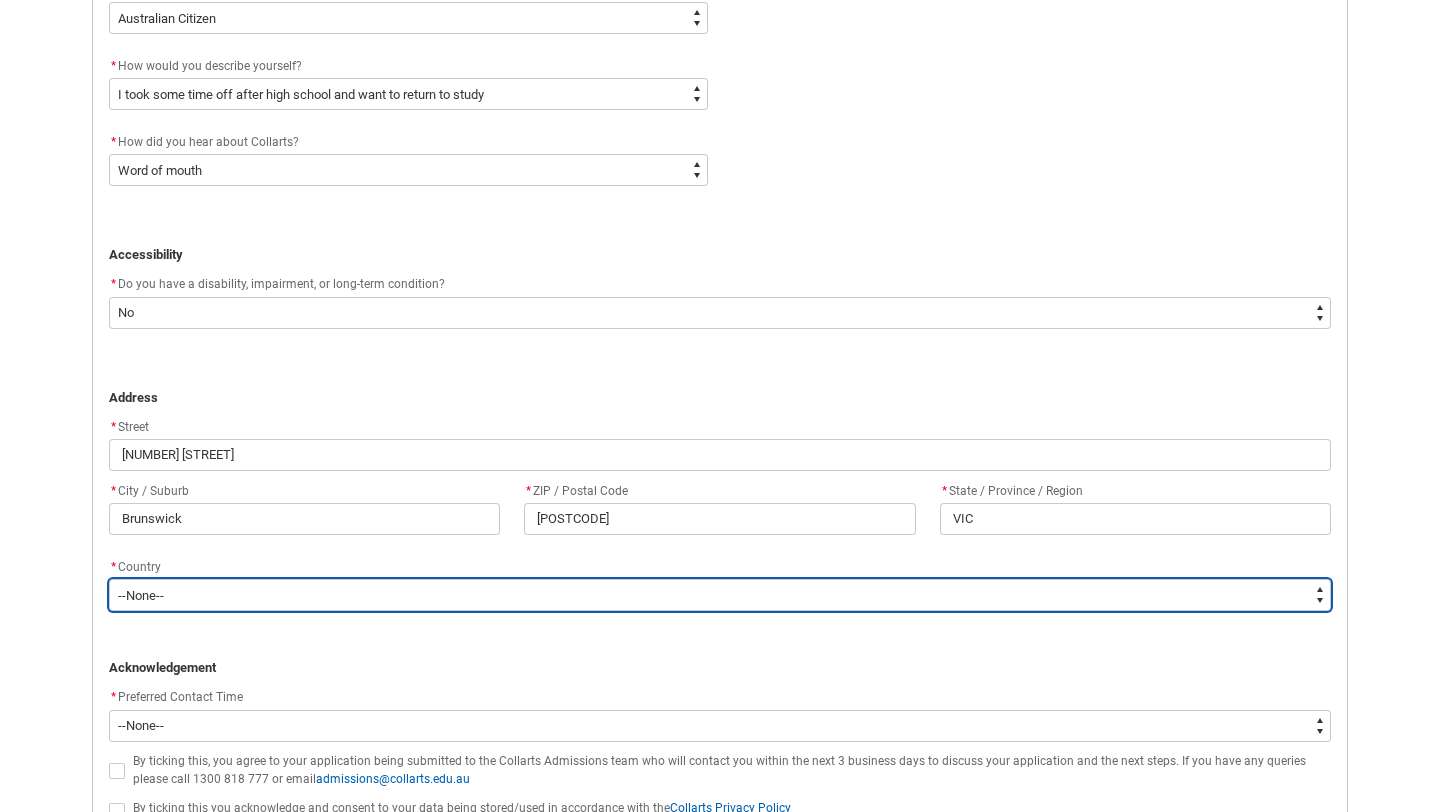click on "--None-- Adelie Land (France) Afghanistan Aland Islands Albania Algeria Andorra Angola Anguilla Antigua and Barbuda Argentina Argentinian Antarctic Territory Armenia Aruba Australia Australian Antarctic Territory Australian External Territories, nec Austria Azerbaijan Bahamas Bahrain Bangladesh Barbados Belarus Belgium Belize Benin Bermuda Bhutan Bolivia Bonaire, Sint Eustatius and Saba Bosnia and Herzegovina Botswana Brazil British Antarctic Territory Brunei Darussalam Bulgaria Burkina Faso Burundi Cabo Verde Cambodia Cameroon Canada Cayman Islands Central African Republic Chad Chile Chilean Antarctic Territory China (excludes SARs and Taiwan) Colombia Comoros Congo, Democratic Republic of Congo, Republic of Cook Islands Costa Rica Cote d'Ivoire Croatia Cuba Curacao Cyprus Czech Republic Denmark Djibouti Dominica Dominican Republic Ecuador Egypt El Salvador England Equatorial Guinea Eritrea Estonia Ethiopia Falkland Islands Faroe Islands Fiji Finland France French Guiana French Polynesia Gabon Gambia Georgia" at bounding box center (720, 595) 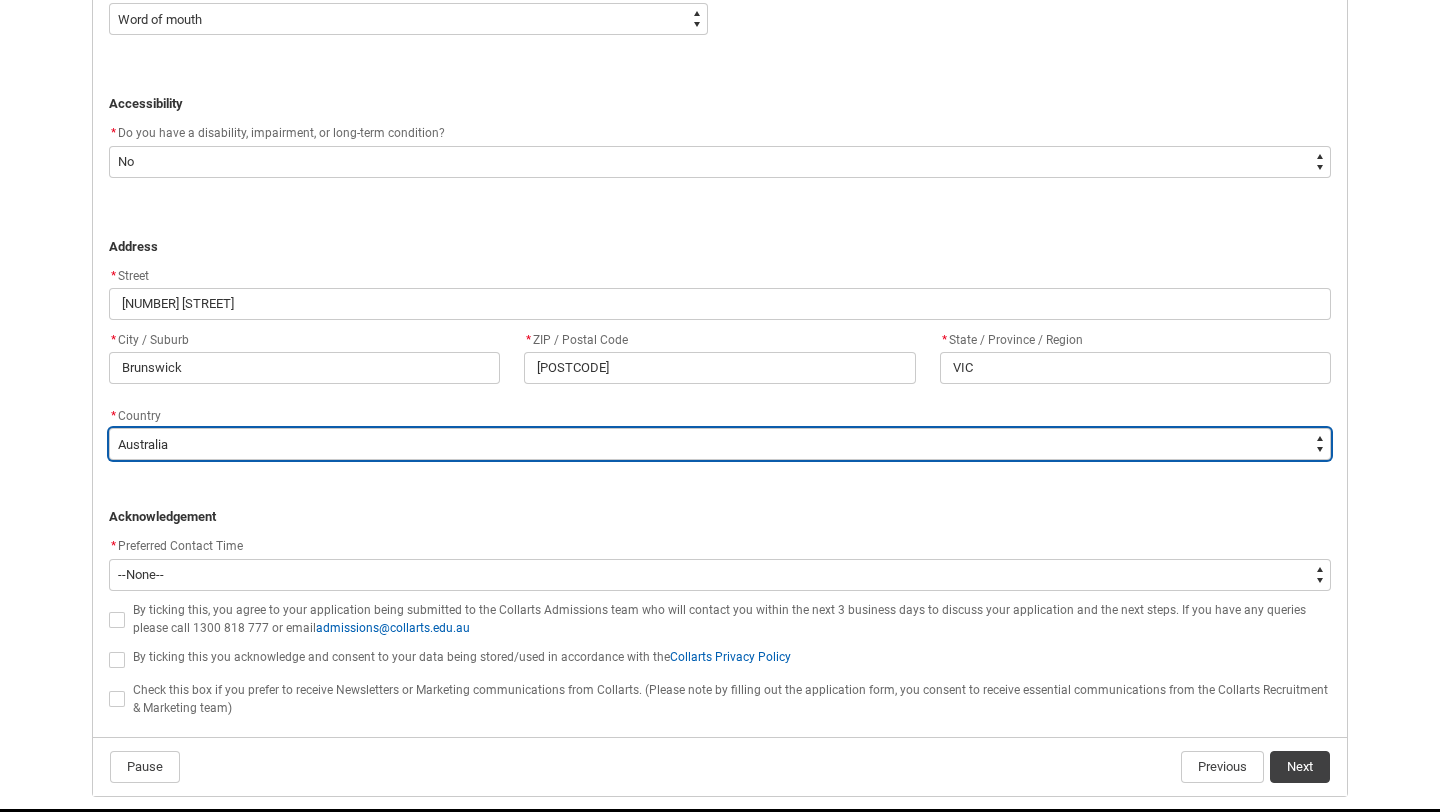 scroll, scrollTop: 1249, scrollLeft: 0, axis: vertical 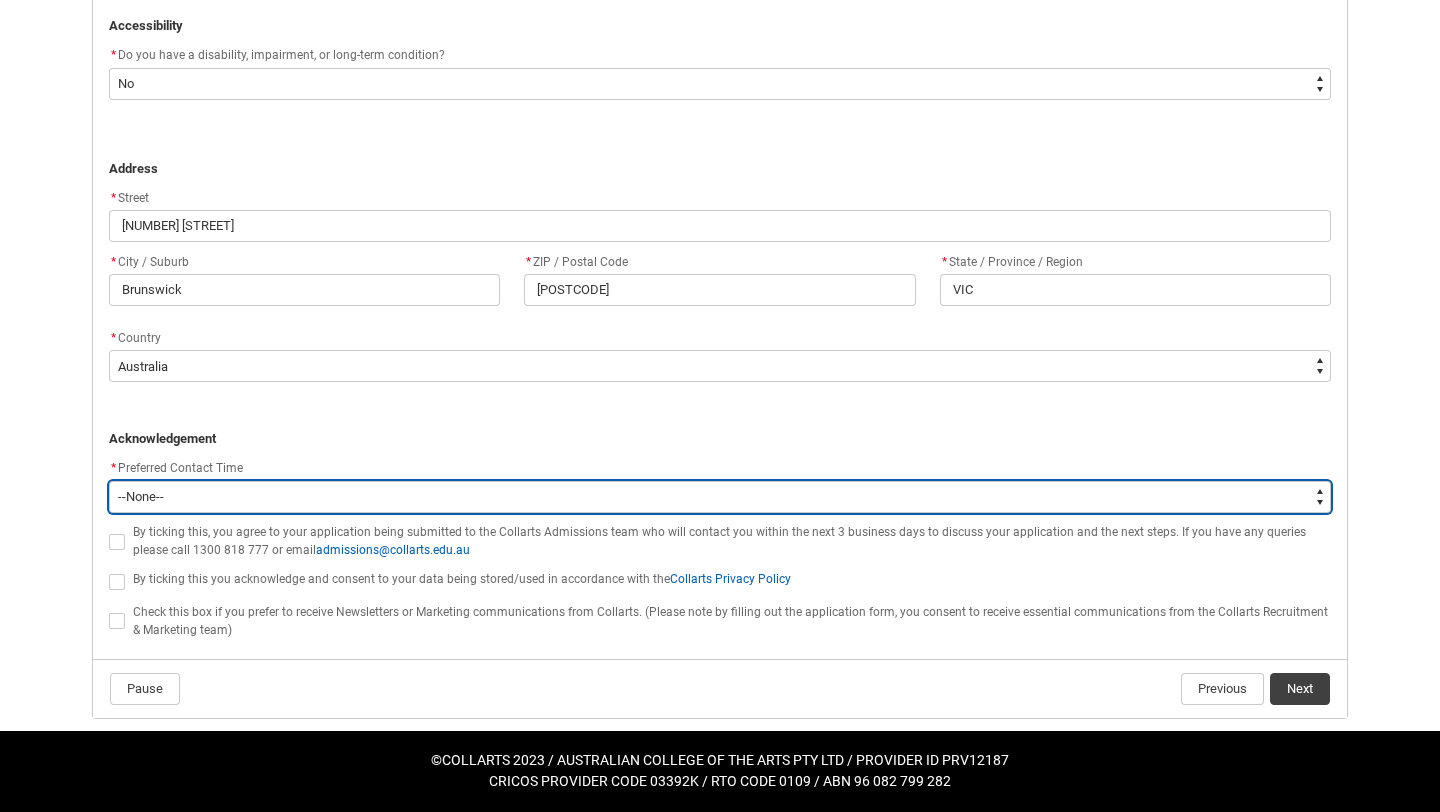 click on "--None-- Morning (9:00AM-12:00PM) Afternoon (12:00PM-5:00PM)" at bounding box center [720, 497] 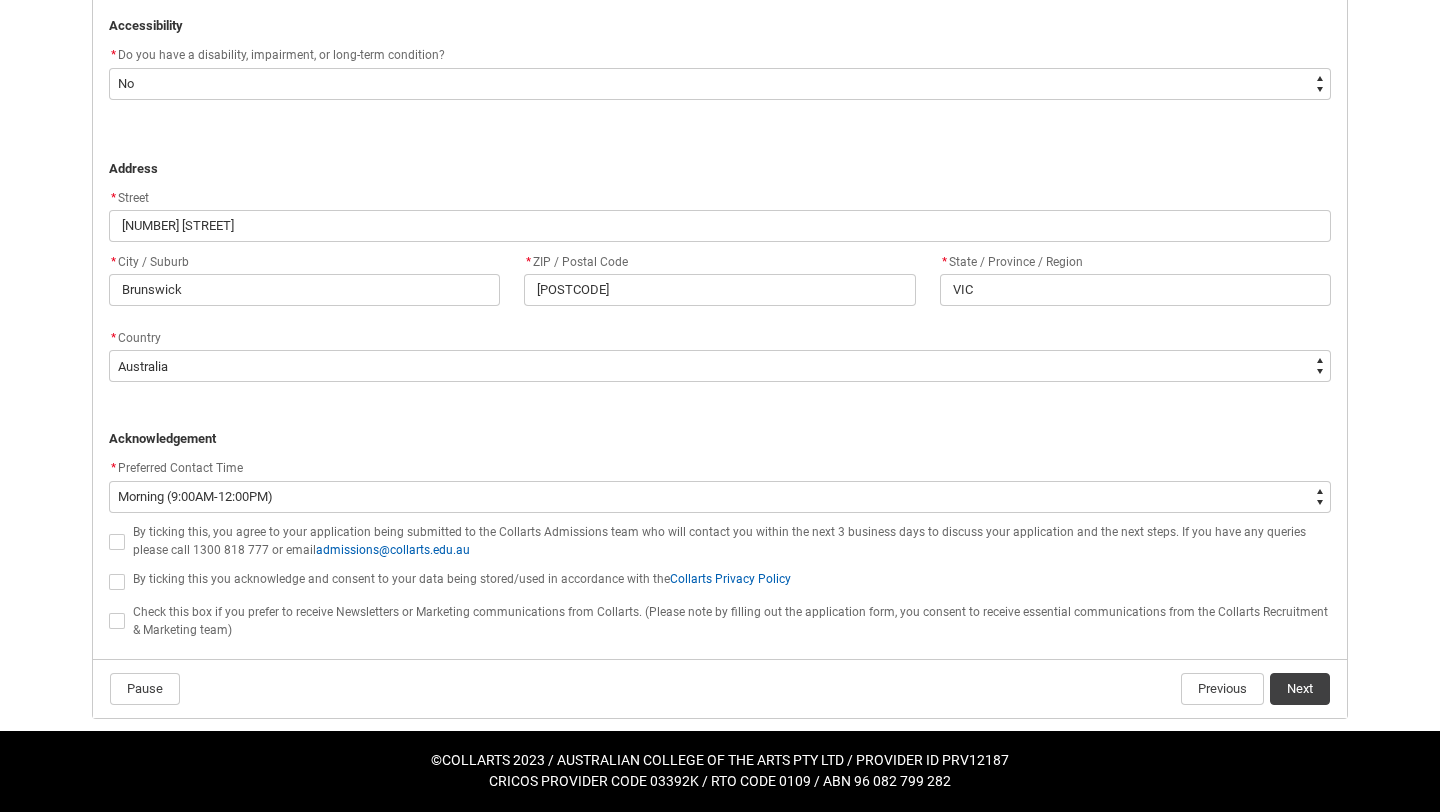 click 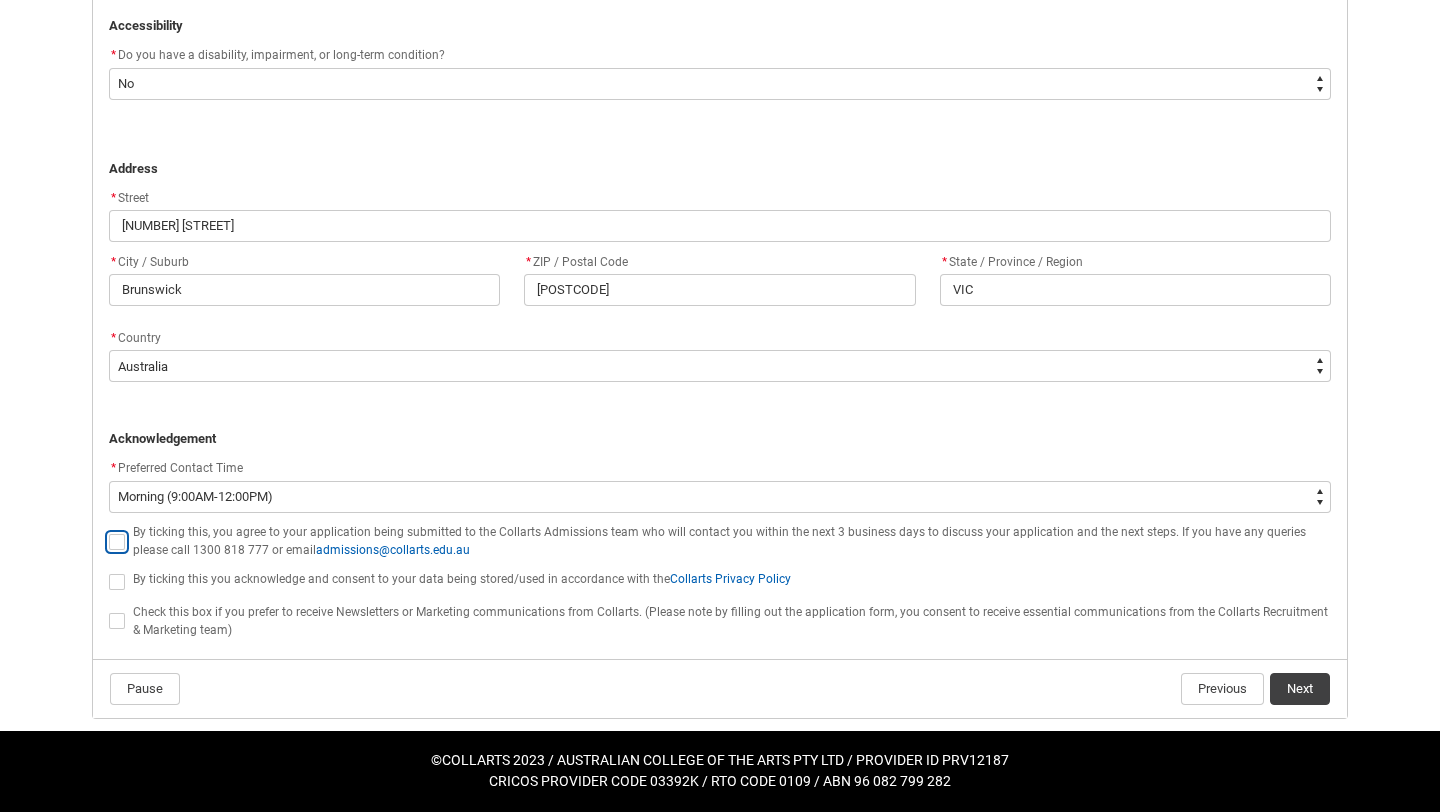 click at bounding box center (108, 530) 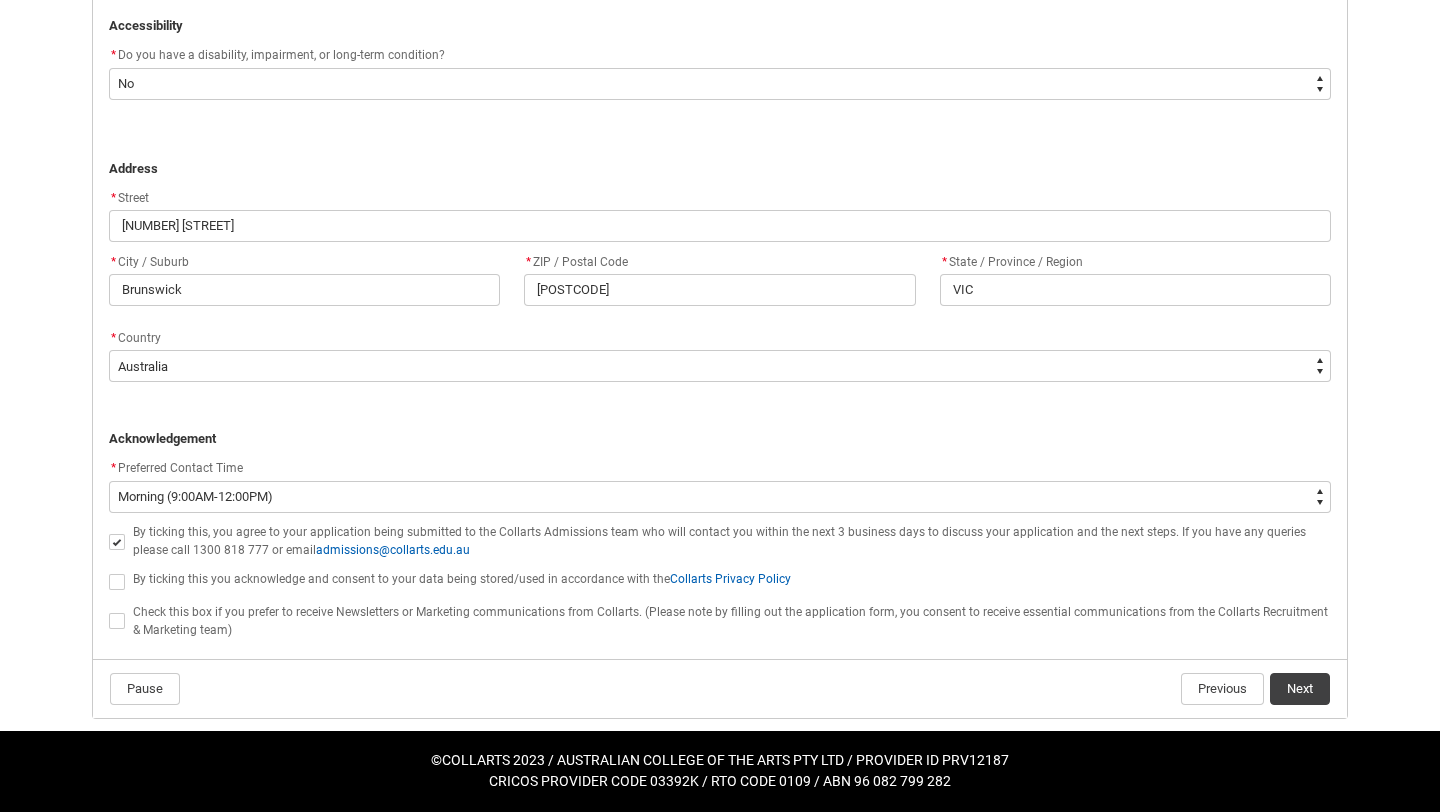 click 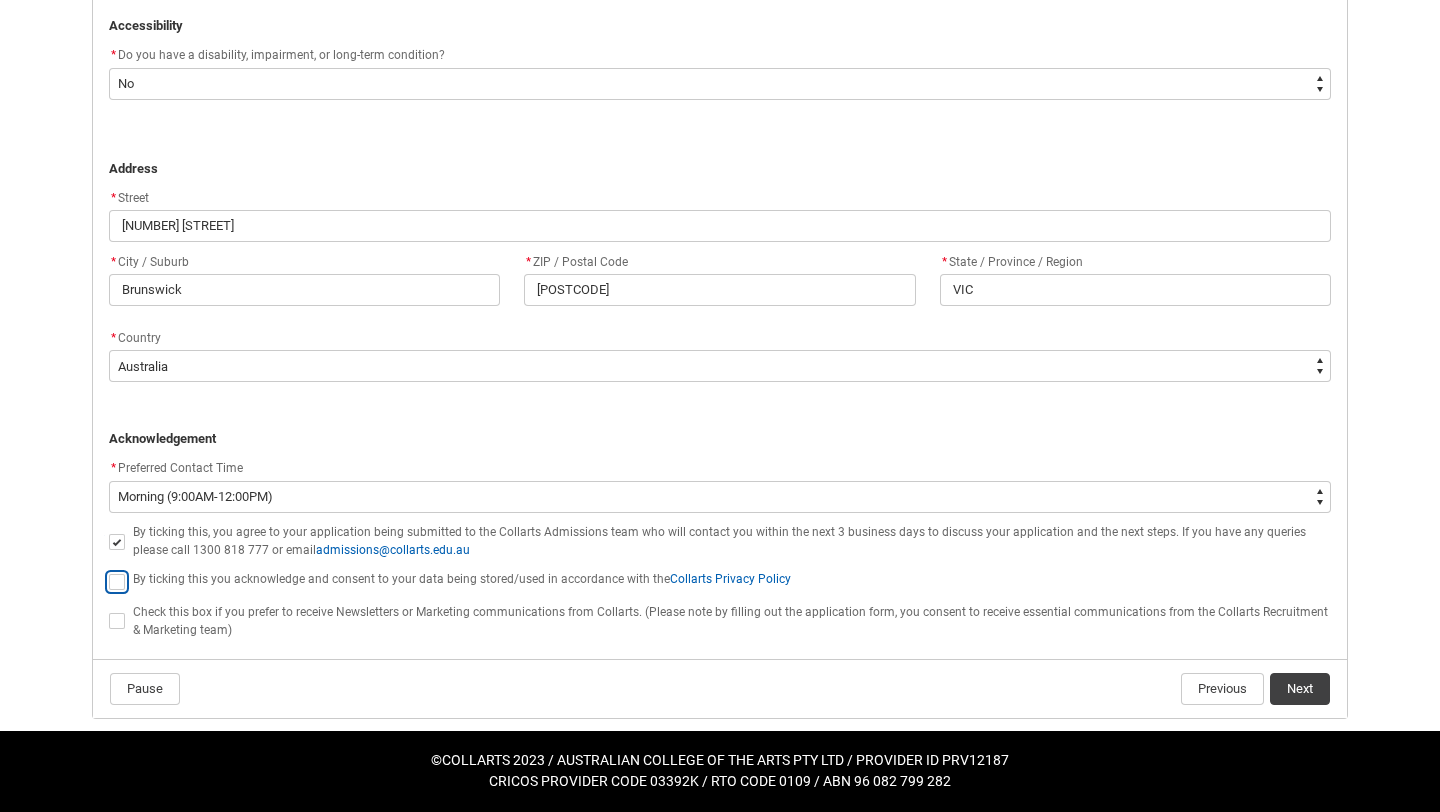 click at bounding box center (108, 570) 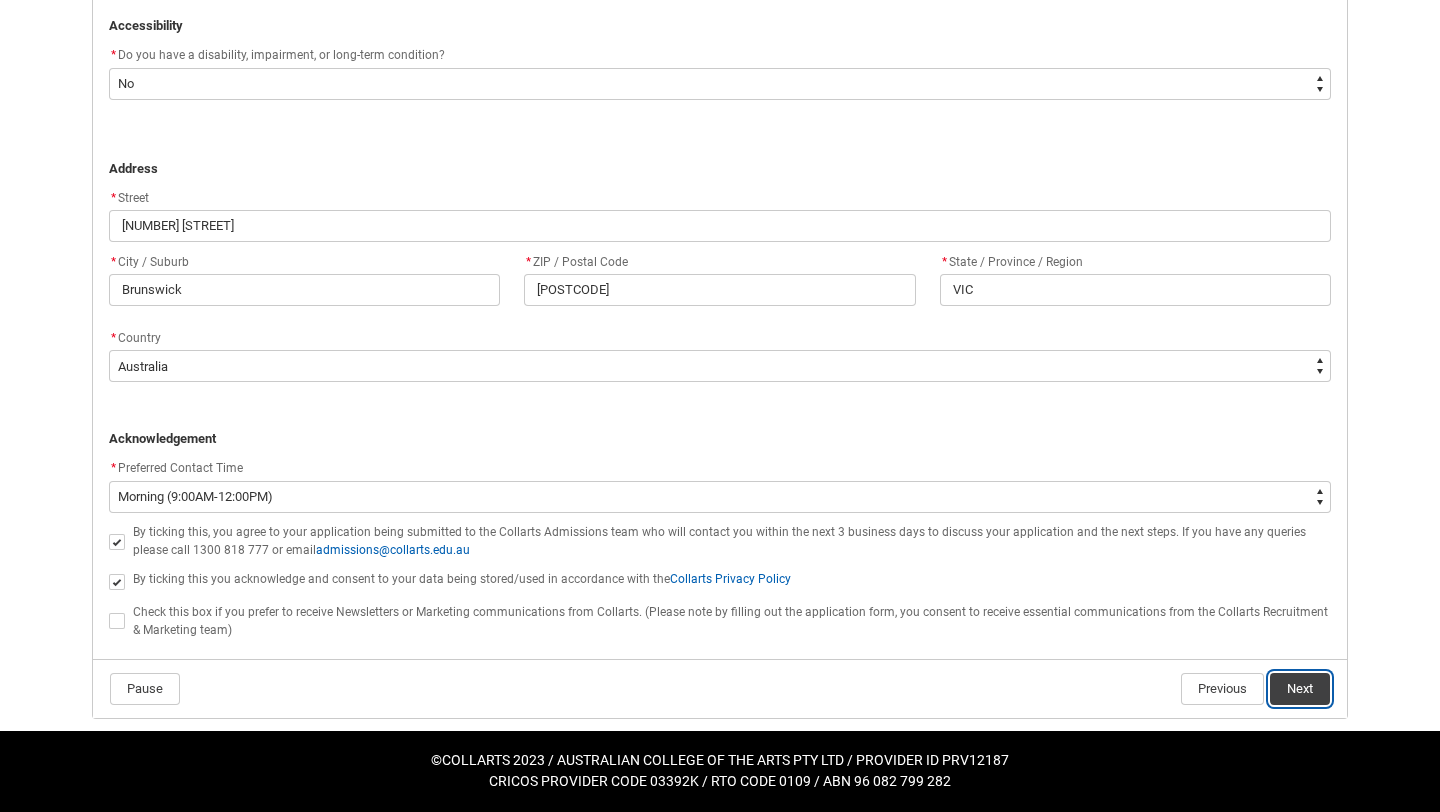 click on "Next" 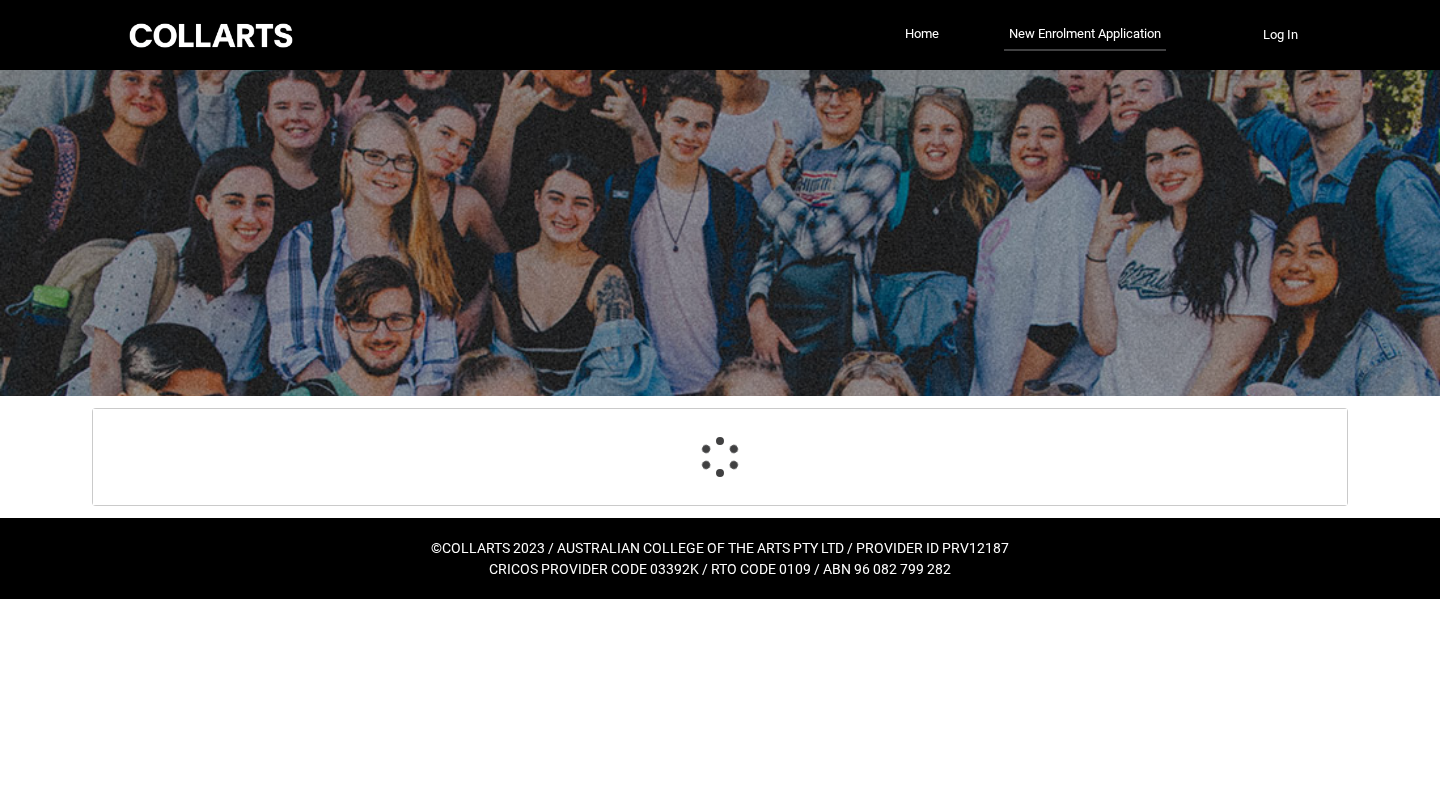 scroll, scrollTop: 0, scrollLeft: 0, axis: both 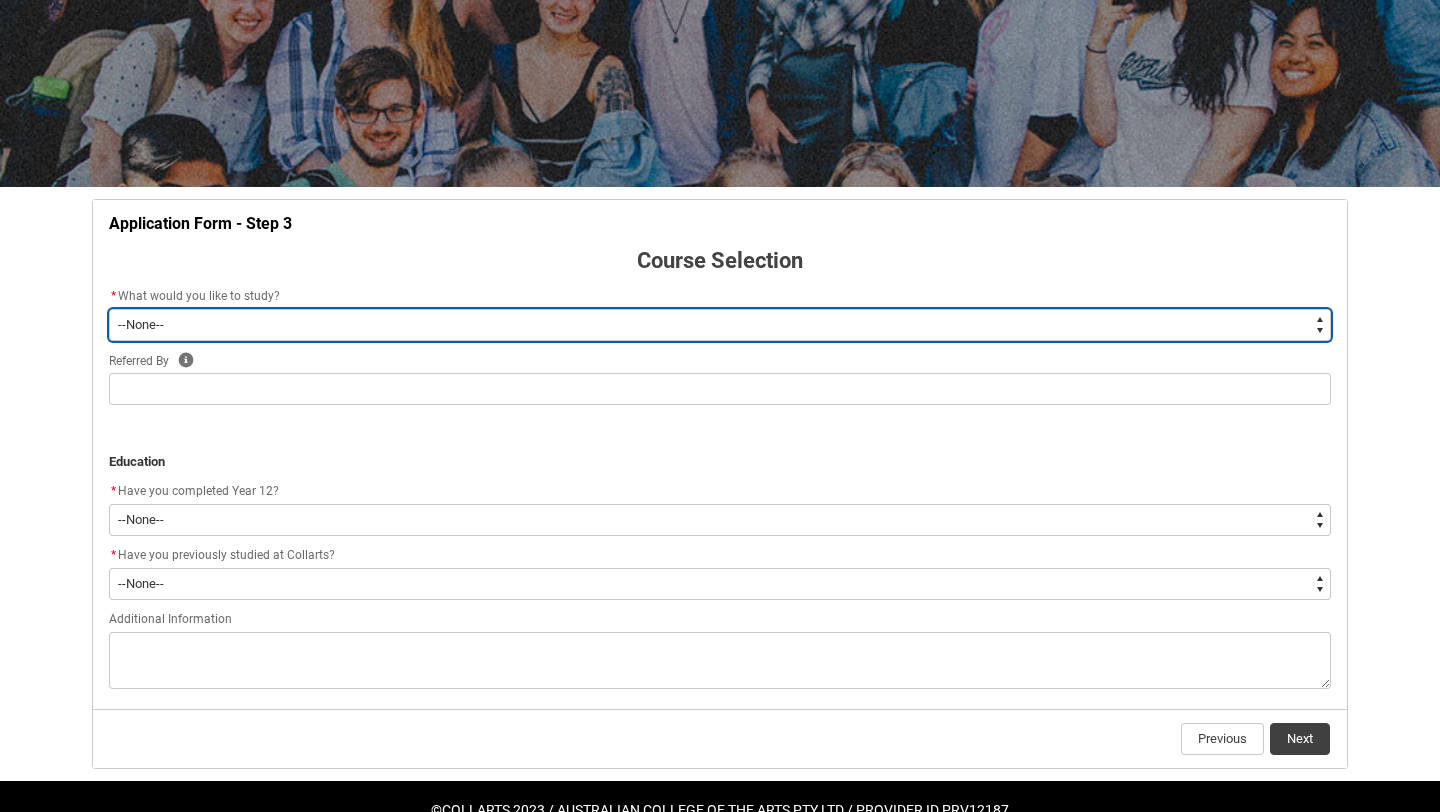 click on "--None-- Diploma Bachelor Post Graduate" at bounding box center (720, 325) 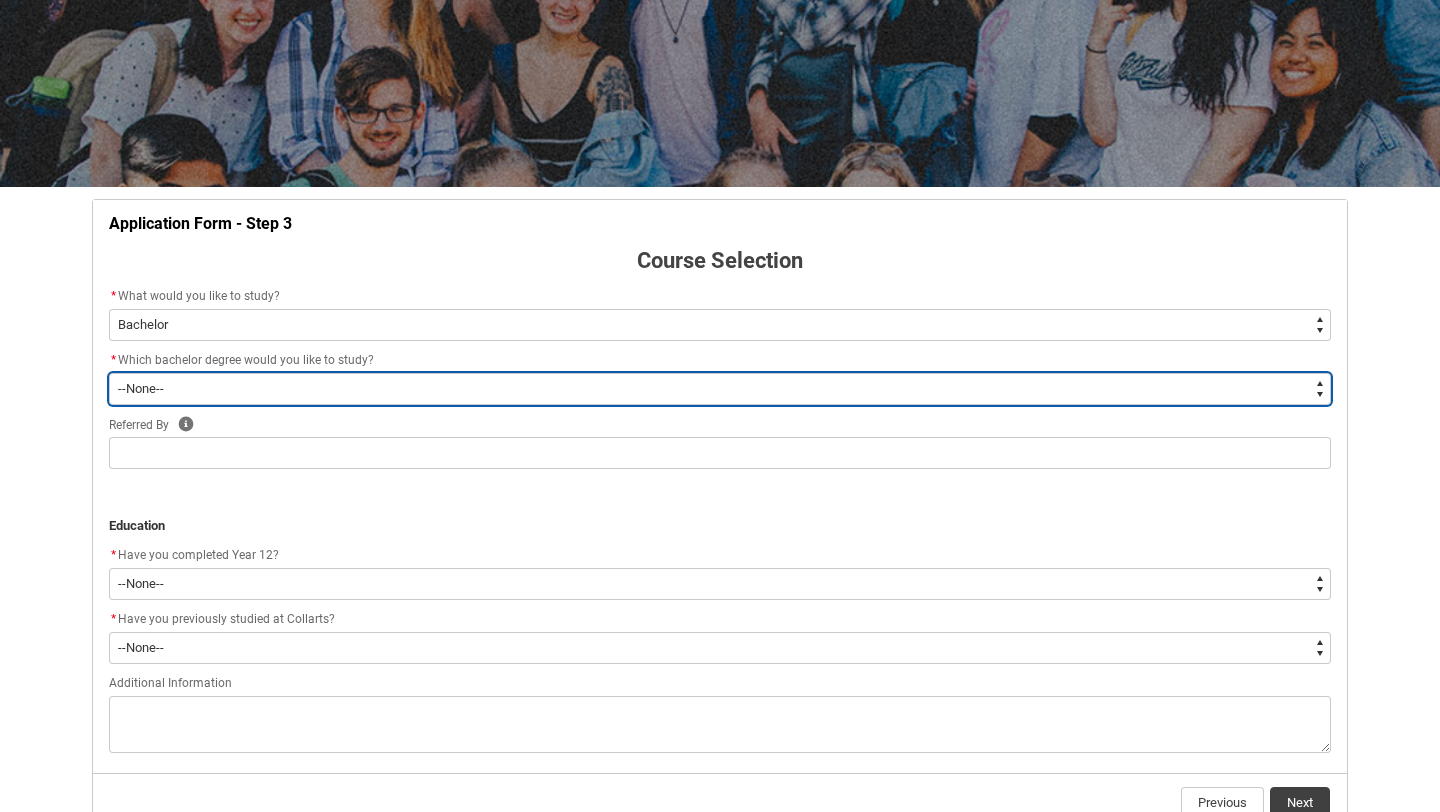 click on "--None-- Bachelor of 2D Animation Bachelor of Applied Business (Entertainment Management) Bachelor of Arts (Interior Design) Bachelor of Audio Production Bachelor of Design (Fashion & Sustainability) Bachelor of Digital and Social Media Bachelor of Event Management Bachelor of Fashion Marketing (Branding and Communications) Bachelor of Fashion Marketing (Buying and Retail Management) Bachelor of Game Design Bachelor of Graphic and Digital Design Bachelor of Journalism and New Media Bachelor of Music Performance Bachelor of Music Production Bachelor of Performing Arts (Acting) Bachelor of Performing Arts (Stage Management) Bachelor of Performing Arts (Writing & Directing) Bachelor of Performing Arts (Comedy) Bachelor of Photography Bachelor of Screen & Media Double Degree - Bachelor of Audio Production & Bachelor of Applied Business (Entertainment Management) Double Degree - Bachelor of Design (Fashion & Sustainability) and Bachelor of Applied Business (Fashion Marketing)" at bounding box center (720, 389) 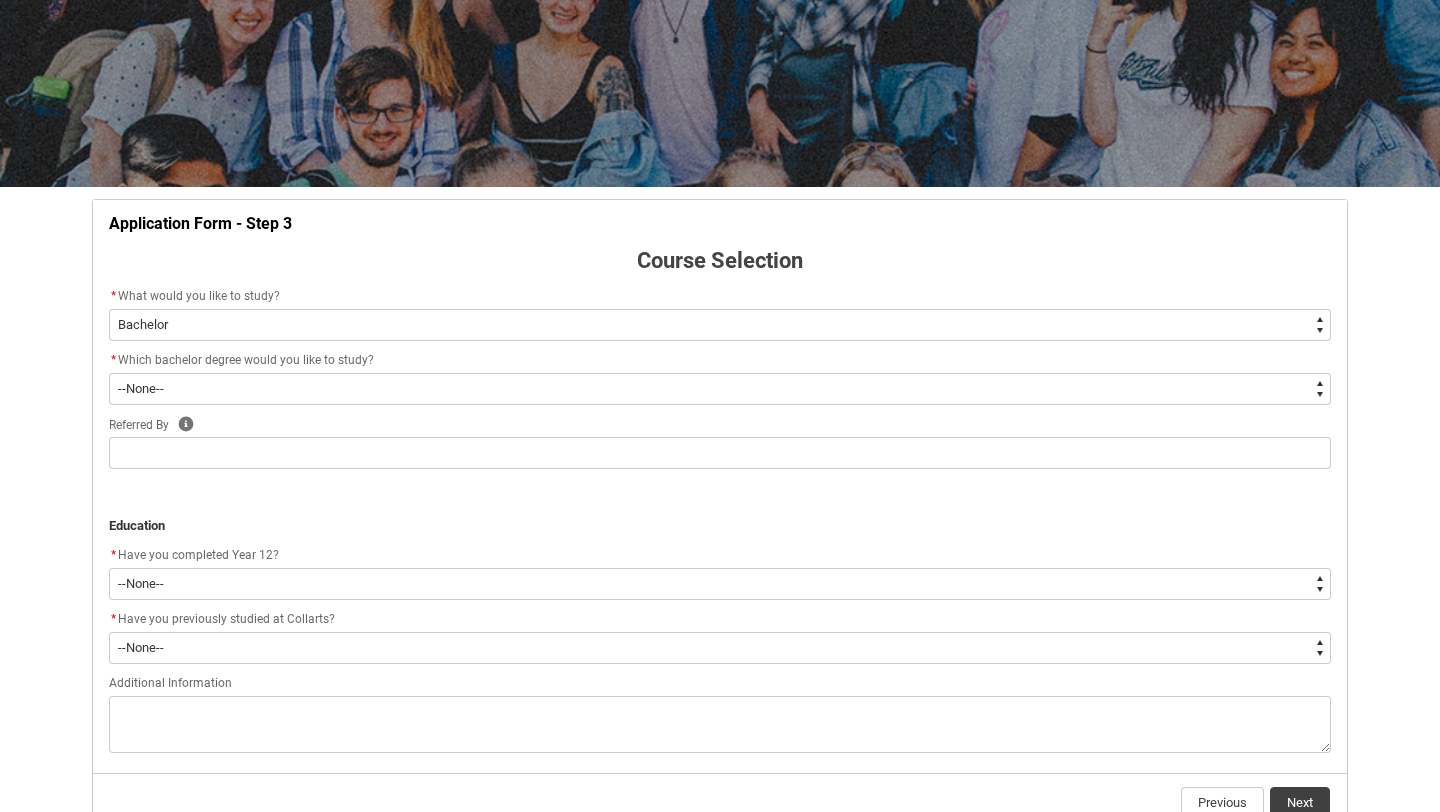 click on "* Which bachelor degree would you like to study? *   --None-- Bachelor of 2D Animation Bachelor of Applied Business (Entertainment Management) Bachelor of Arts (Interior Design) Bachelor of Audio Production Bachelor of Design (Fashion & Sustainability) Bachelor of Digital and Social Media Bachelor of Event Management Bachelor of Fashion Marketing (Branding and Communications) Bachelor of Fashion Marketing (Buying and Retail Management) Bachelor of Game Design Bachelor of Graphic and Digital Design Bachelor of Journalism and New Media Bachelor of Music Performance Bachelor of Music Production Bachelor of Performing Arts (Acting) Bachelor of Performing Arts (Stage Management) Bachelor of Performing Arts (Writing & Directing) Bachelor of Performing Arts (Comedy) Bachelor of Photography Bachelor of Screen & Media Double Degree - Bachelor of Audio Production & Bachelor of Applied Business (Entertainment Management)" 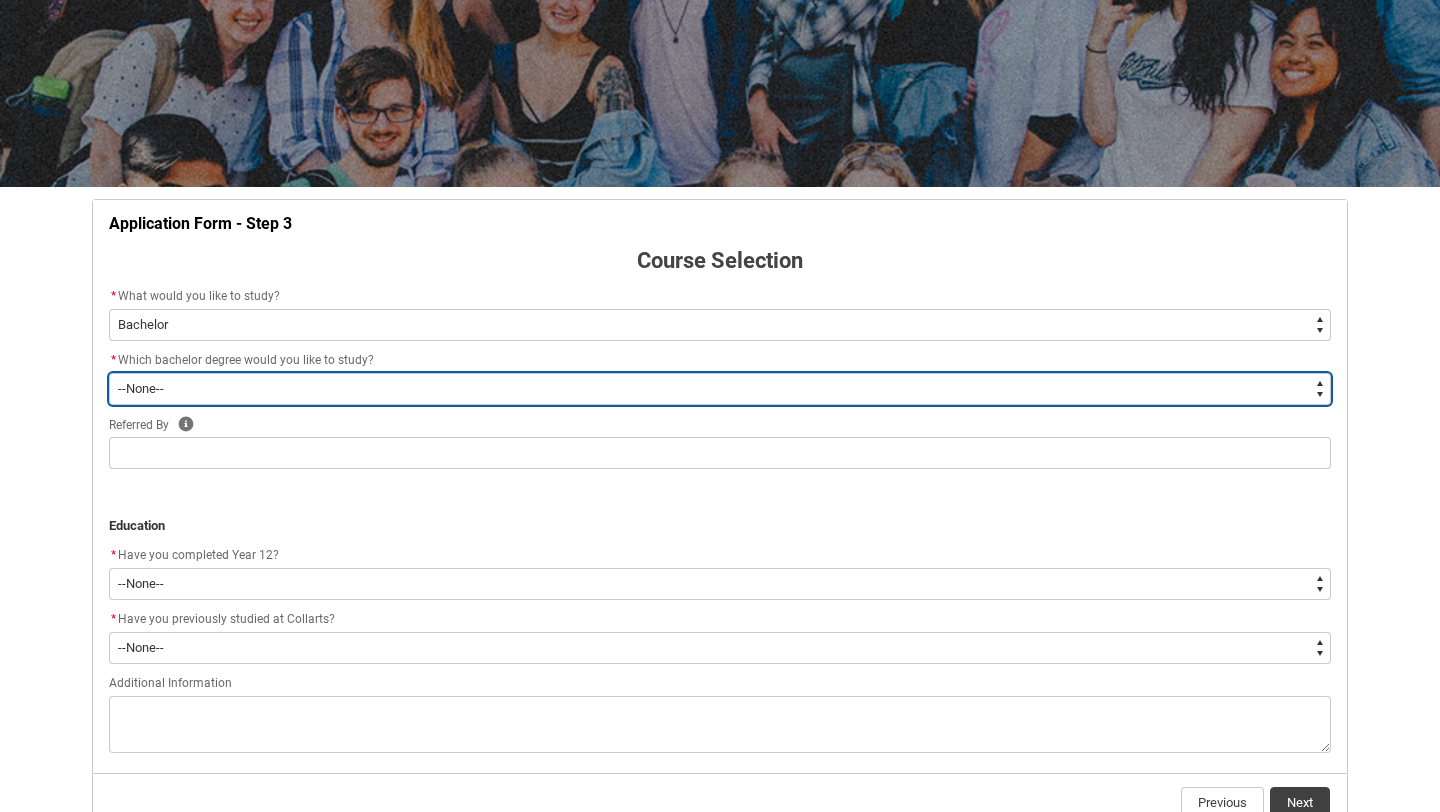 click on "--None-- Bachelor of 2D Animation Bachelor of Applied Business (Entertainment Management) Bachelor of Arts (Interior Design) Bachelor of Audio Production Bachelor of Design (Fashion & Sustainability) Bachelor of Digital and Social Media Bachelor of Event Management Bachelor of Fashion Marketing (Branding and Communications) Bachelor of Fashion Marketing (Buying and Retail Management) Bachelor of Game Design Bachelor of Graphic and Digital Design Bachelor of Journalism and New Media Bachelor of Music Performance Bachelor of Music Production Bachelor of Performing Arts (Acting) Bachelor of Performing Arts (Stage Management) Bachelor of Performing Arts (Writing & Directing) Bachelor of Performing Arts (Comedy) Bachelor of Photography Bachelor of Screen & Media Double Degree - Bachelor of Audio Production & Bachelor of Applied Business (Entertainment Management) Double Degree - Bachelor of Design (Fashion & Sustainability) and Bachelor of Applied Business (Fashion Marketing)" at bounding box center [720, 389] 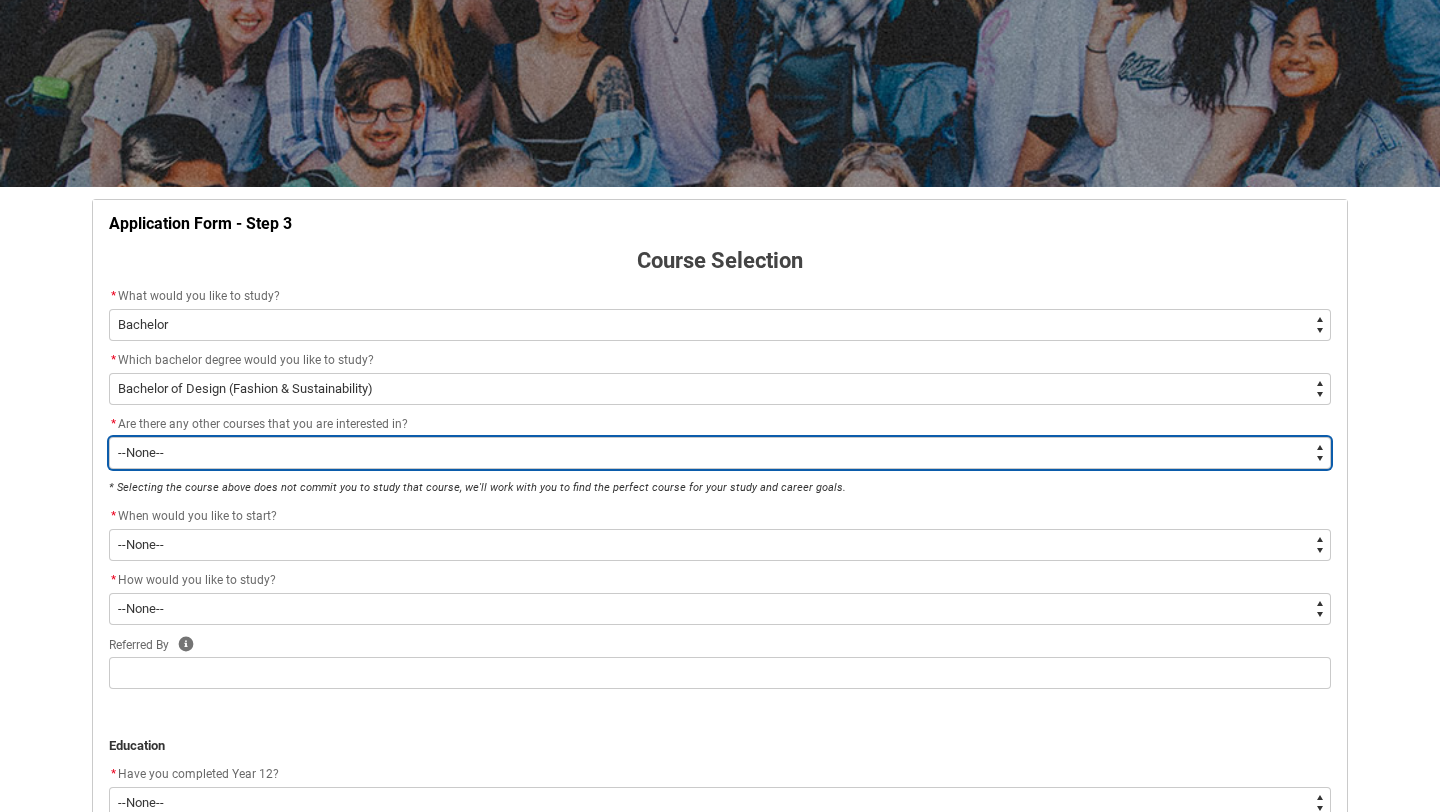 click on "--None-- Yes No" at bounding box center [720, 453] 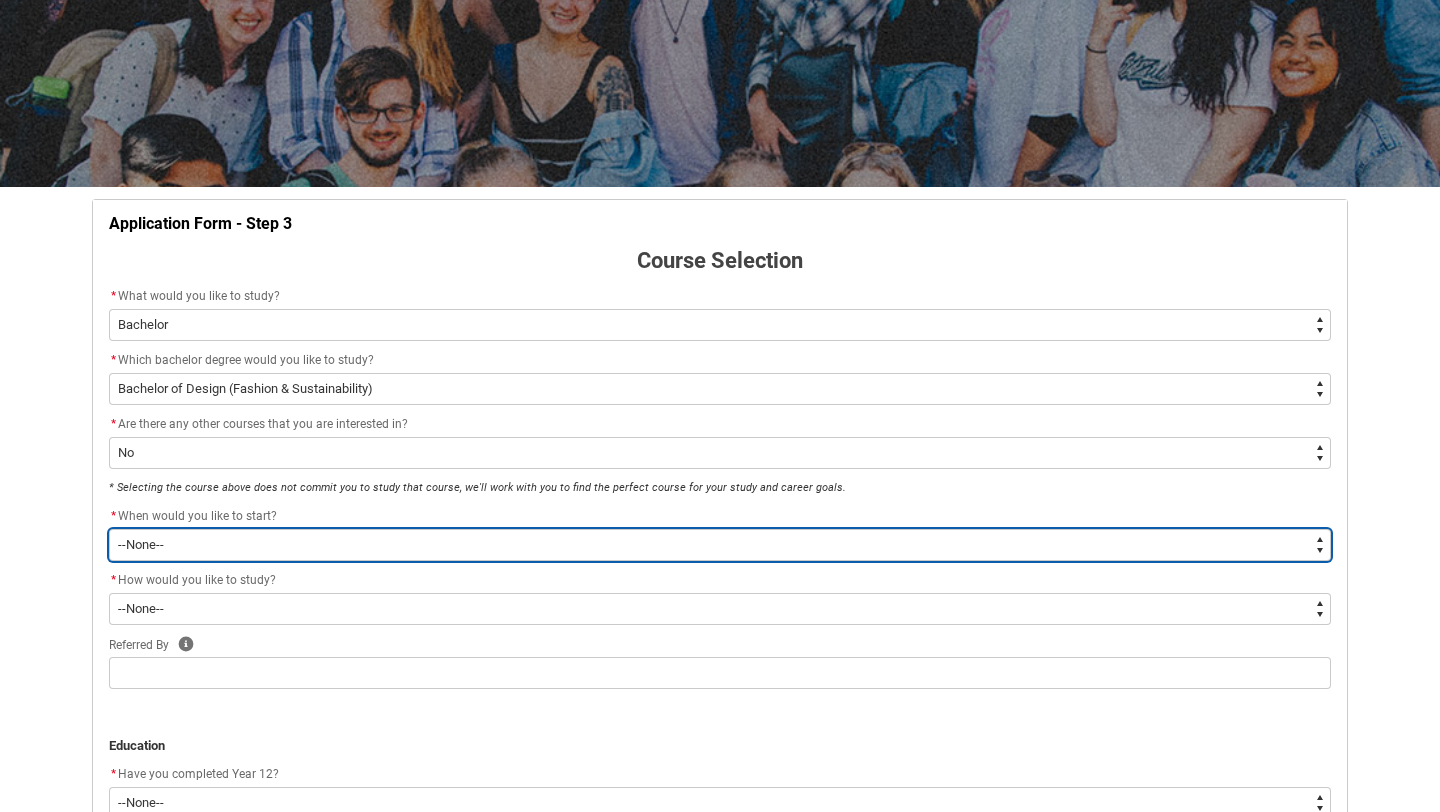 click on "--None-- Trimester 1 2026, starting February 2026 Trimester 3 2025, starting September 2025" at bounding box center [720, 545] 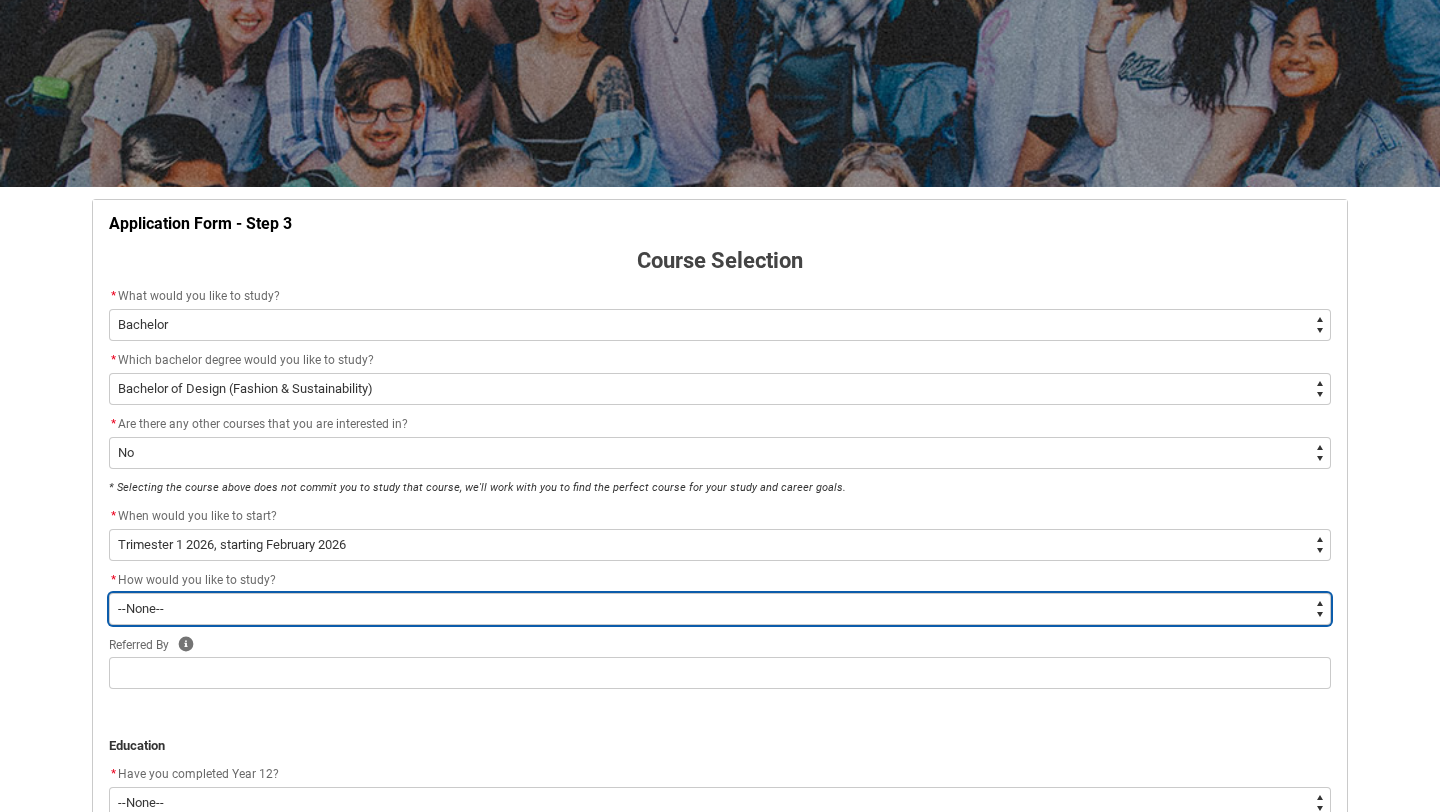 click on "--None-- On-campus Online" at bounding box center (720, 609) 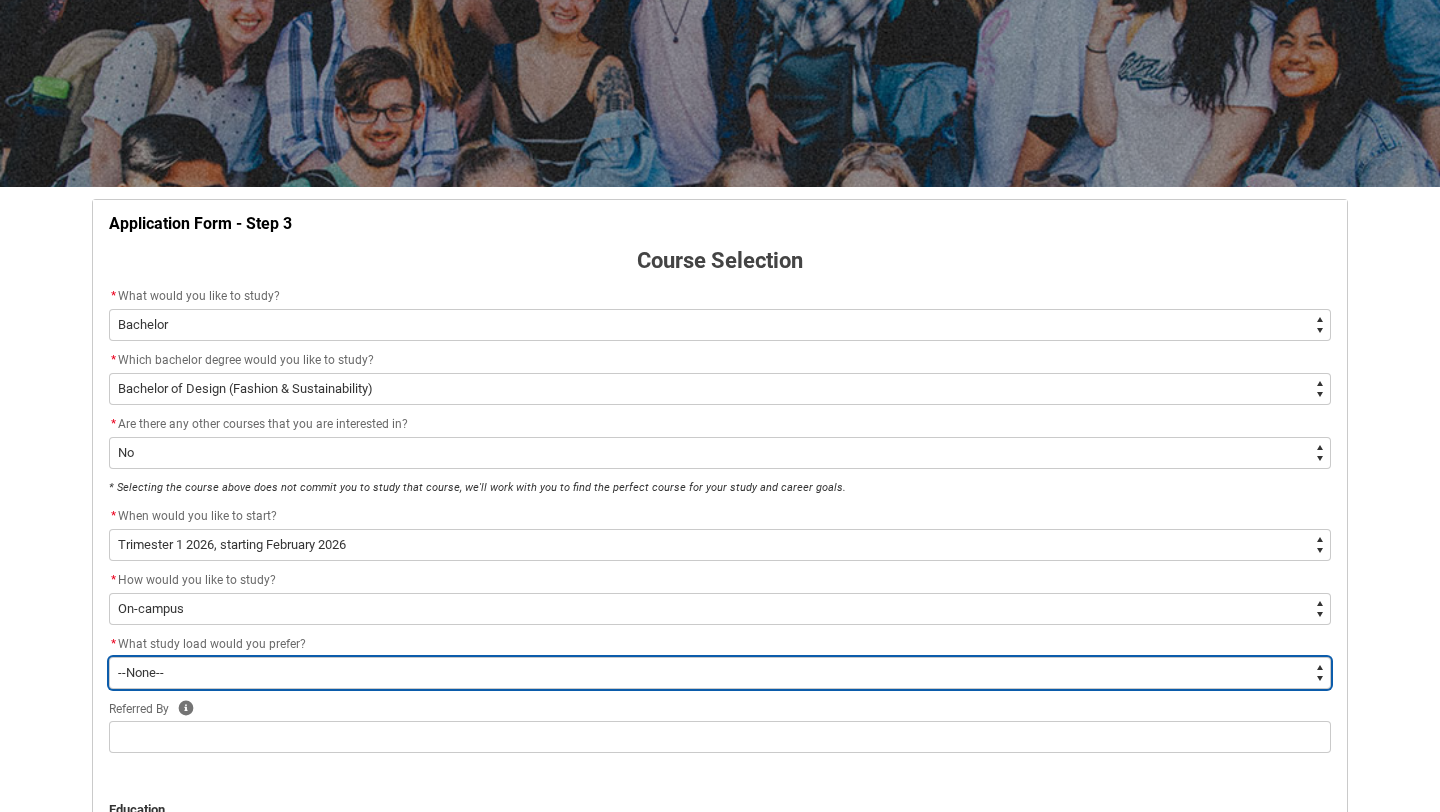 click on "--None-- Full-time Part-time" at bounding box center [720, 673] 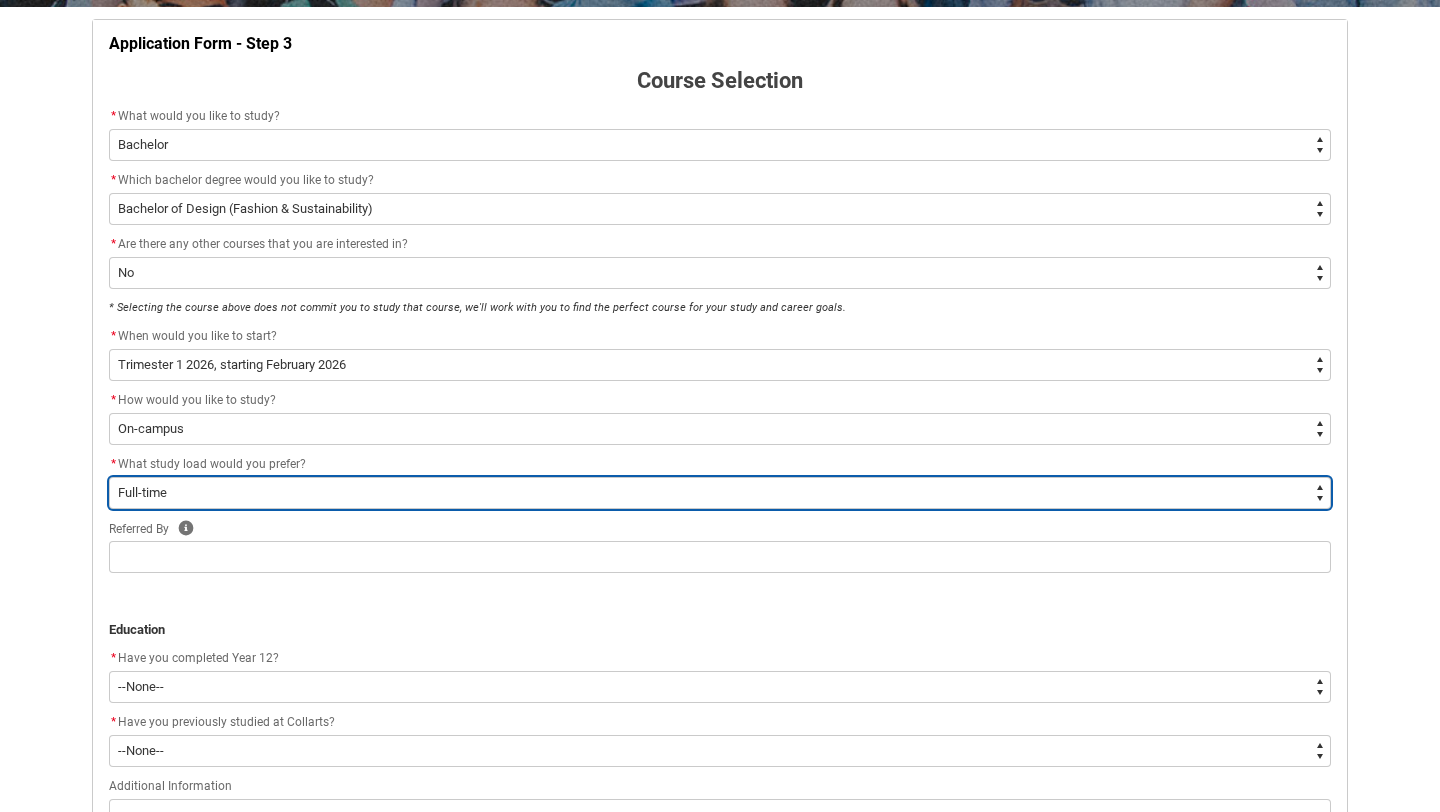 scroll, scrollTop: 398, scrollLeft: 0, axis: vertical 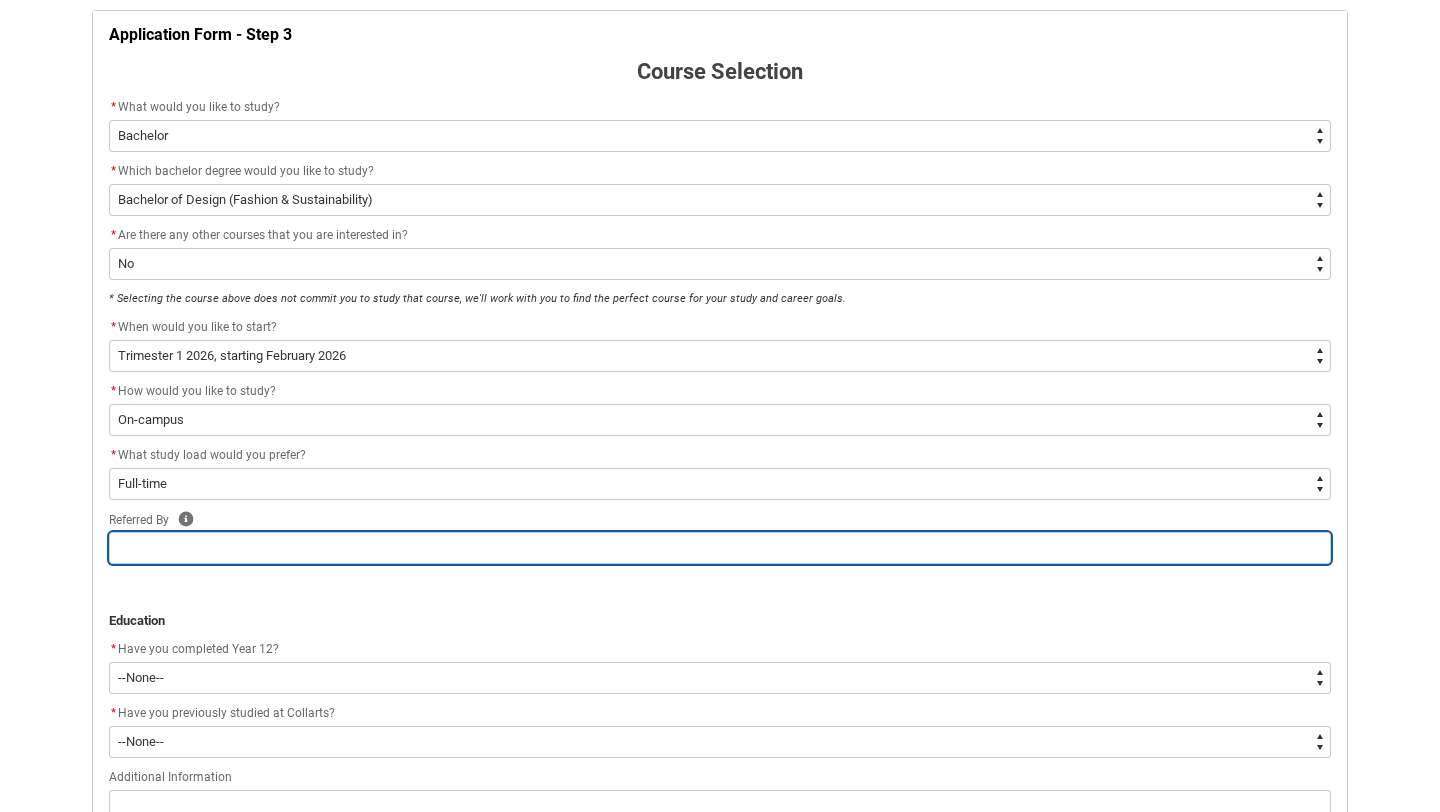 click at bounding box center [720, 548] 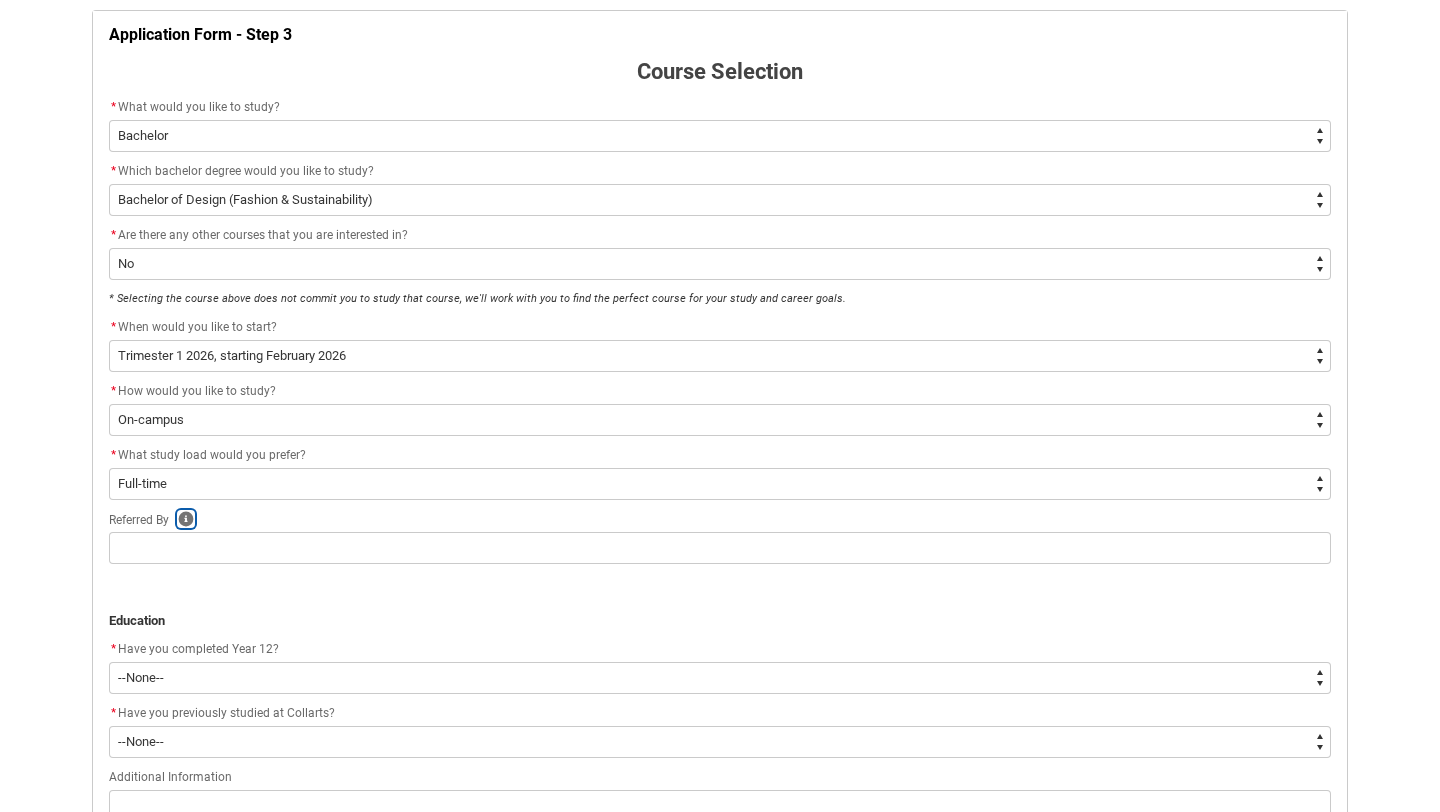 type 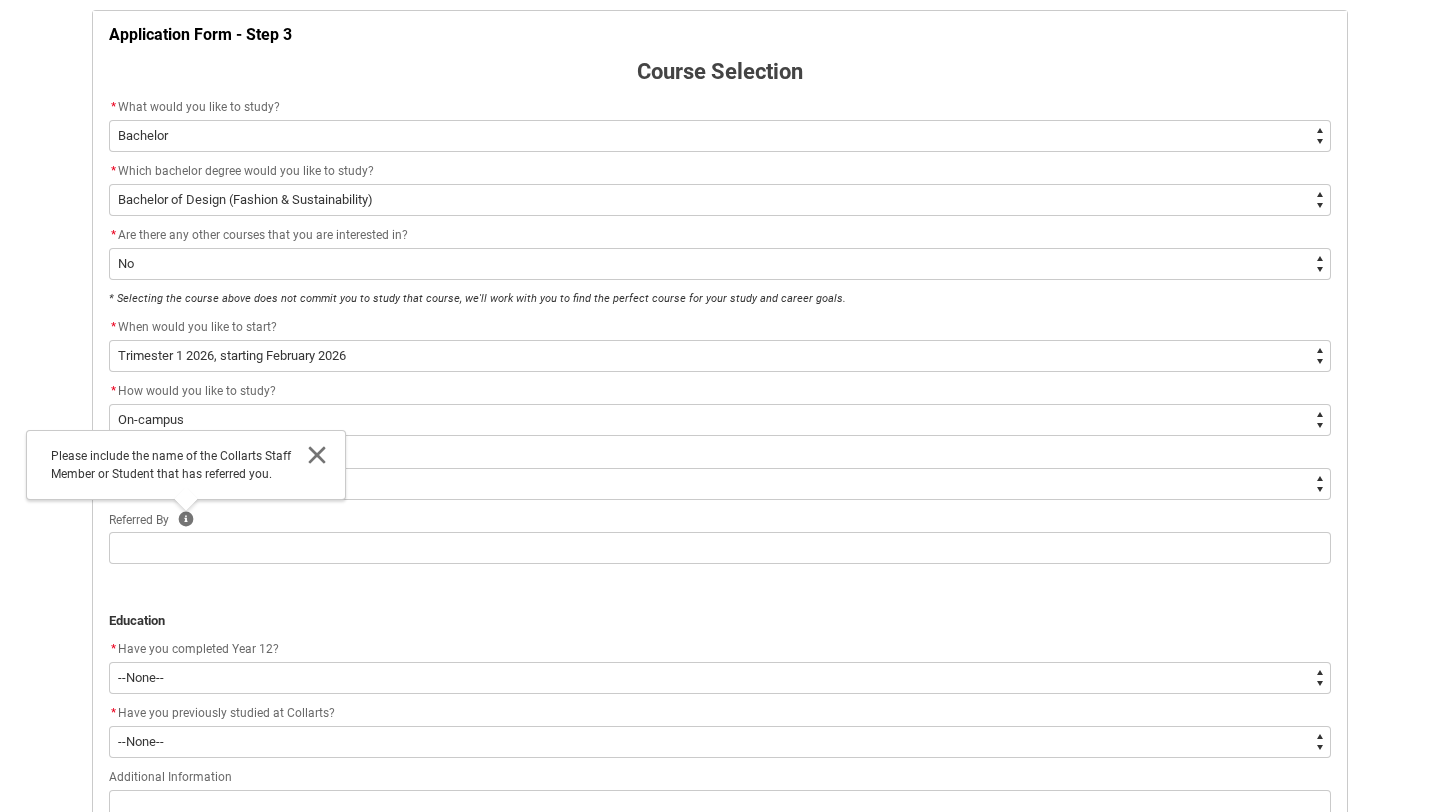 click 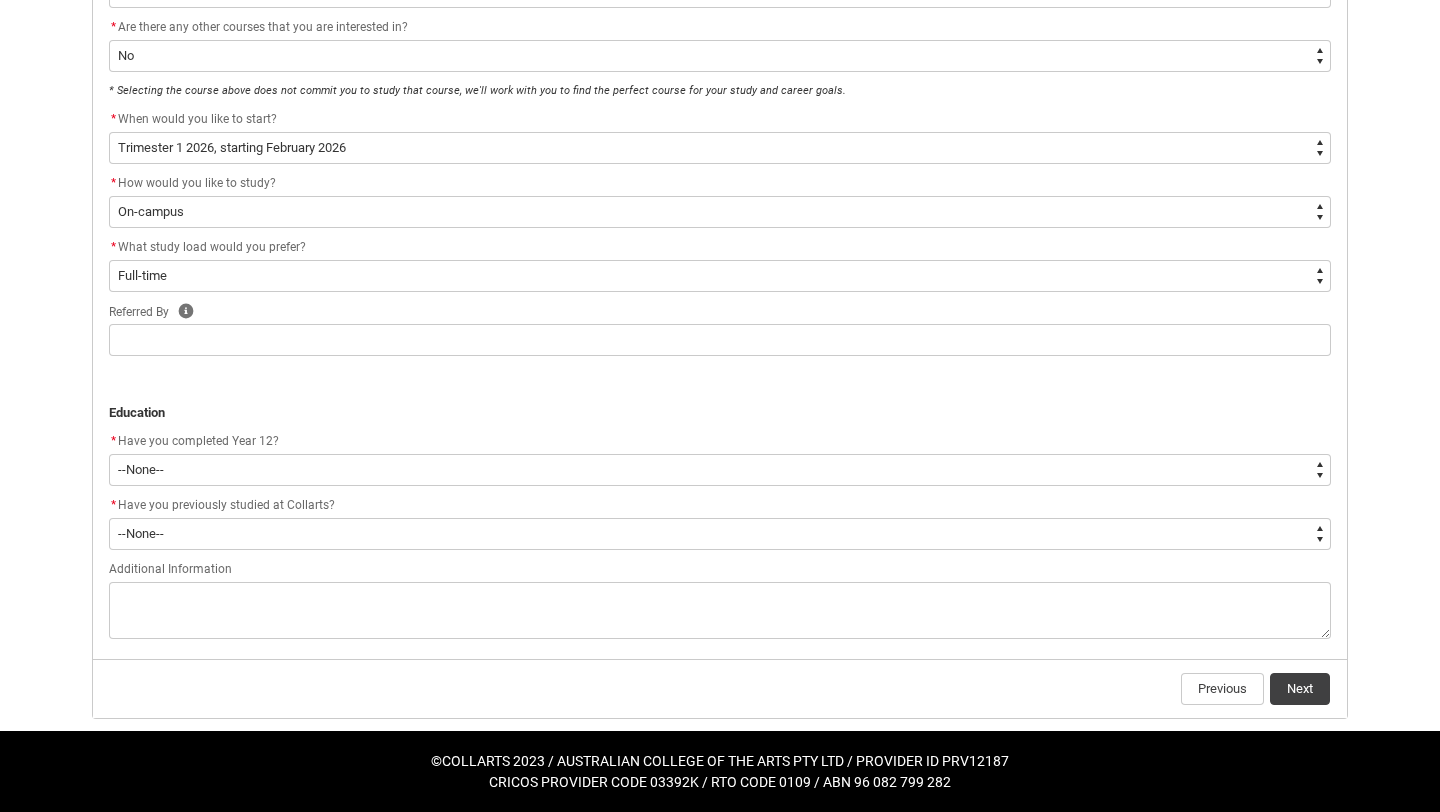 scroll, scrollTop: 605, scrollLeft: 0, axis: vertical 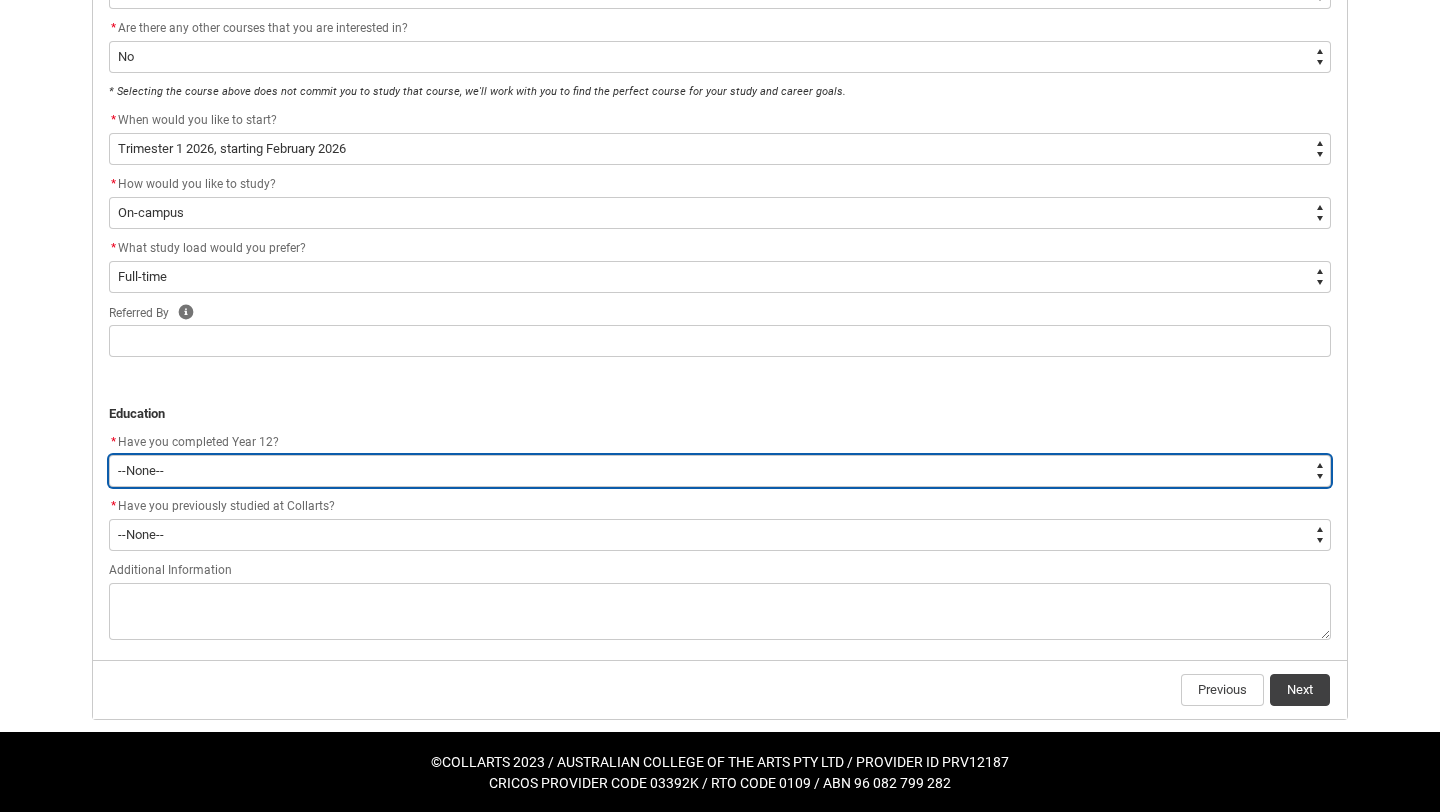 click on "--None-- Yes No Other" at bounding box center (720, 471) 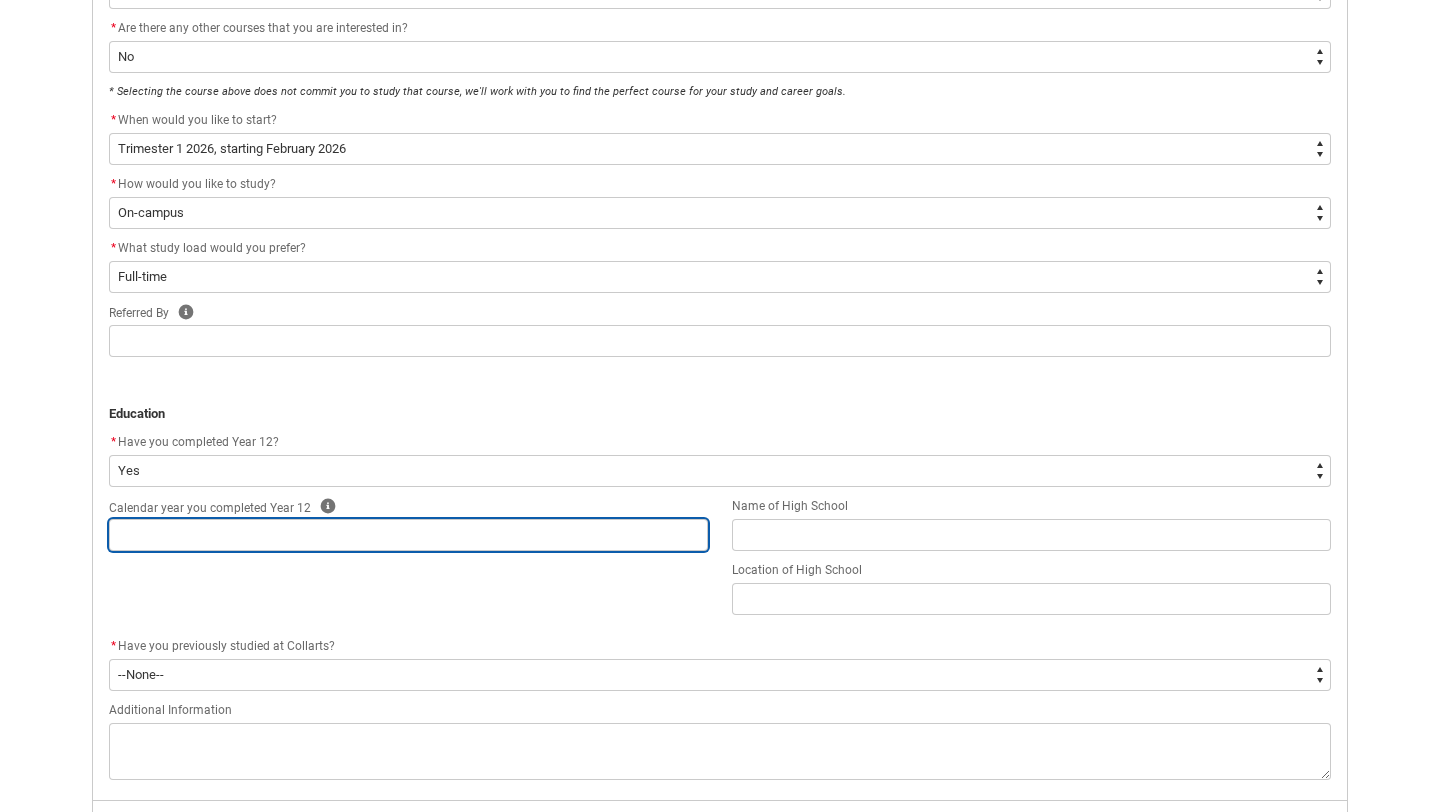 click at bounding box center (408, 535) 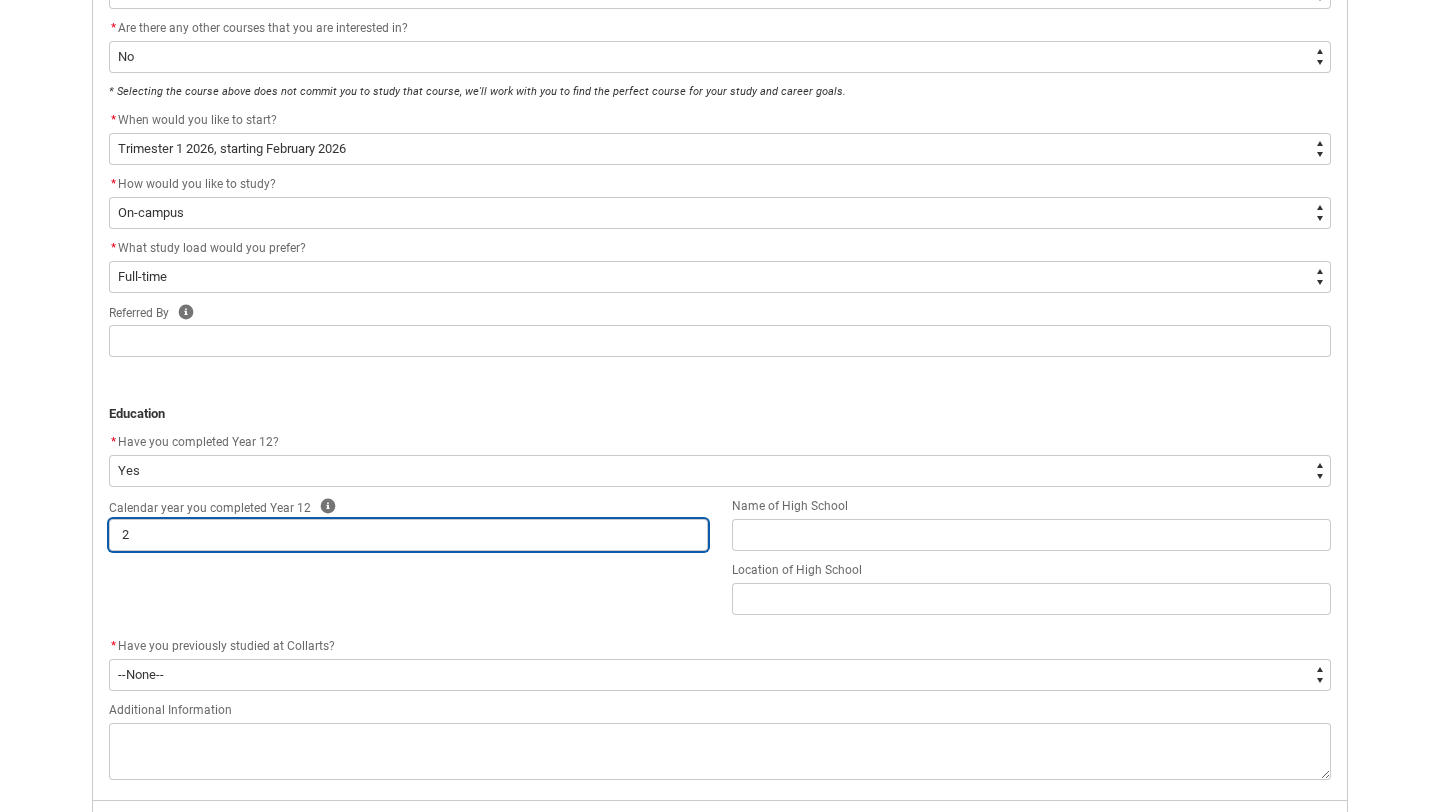 type on "20" 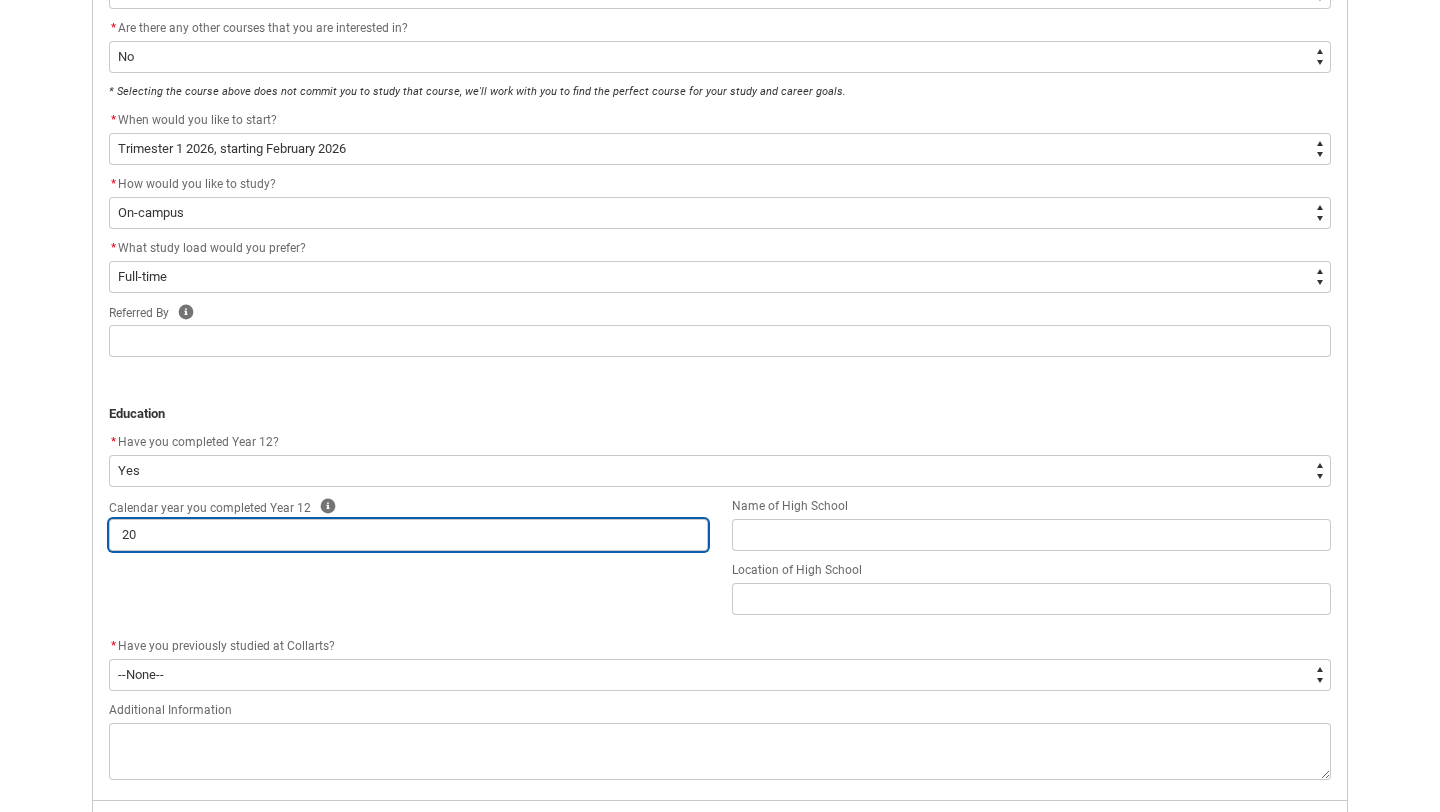 type on "202" 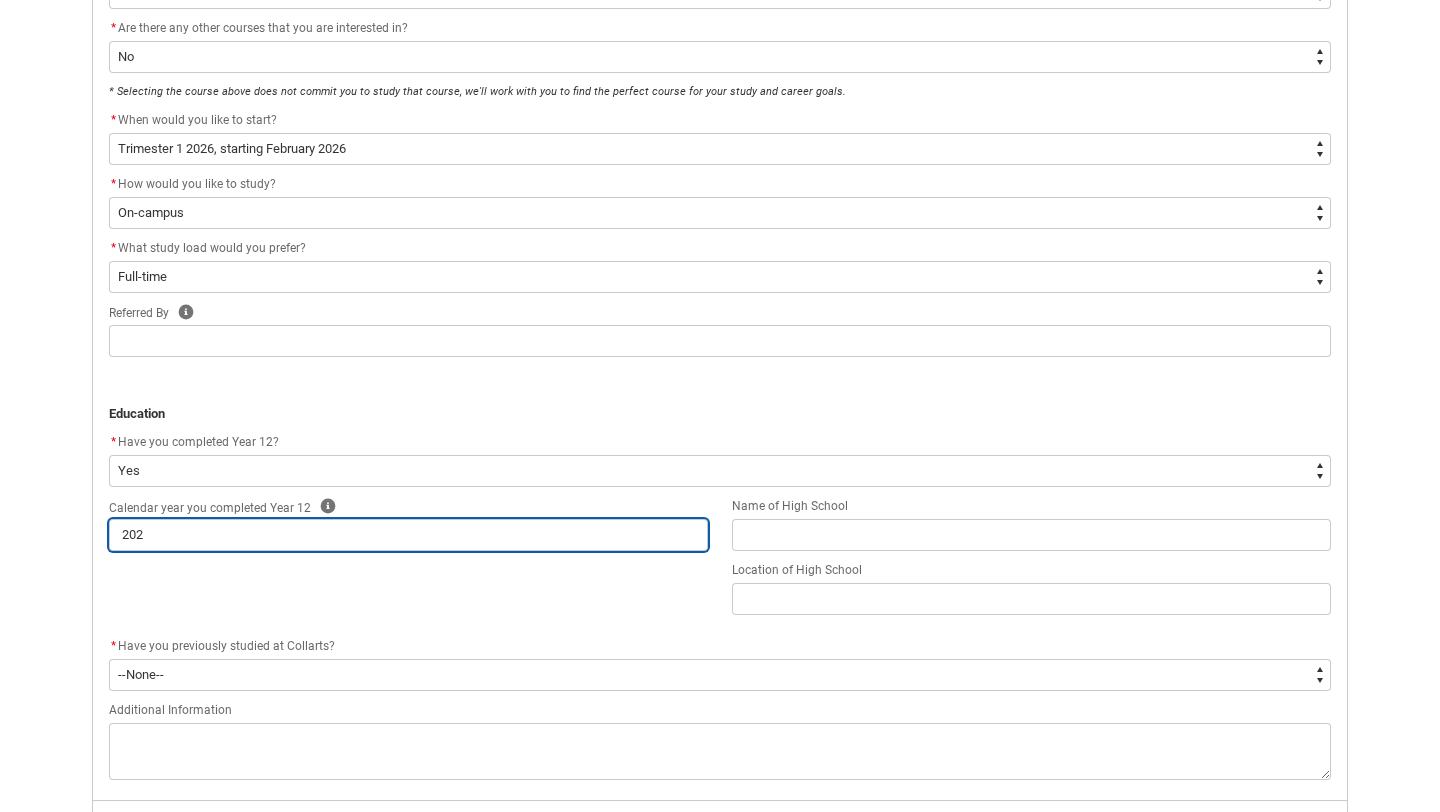 type on "2020" 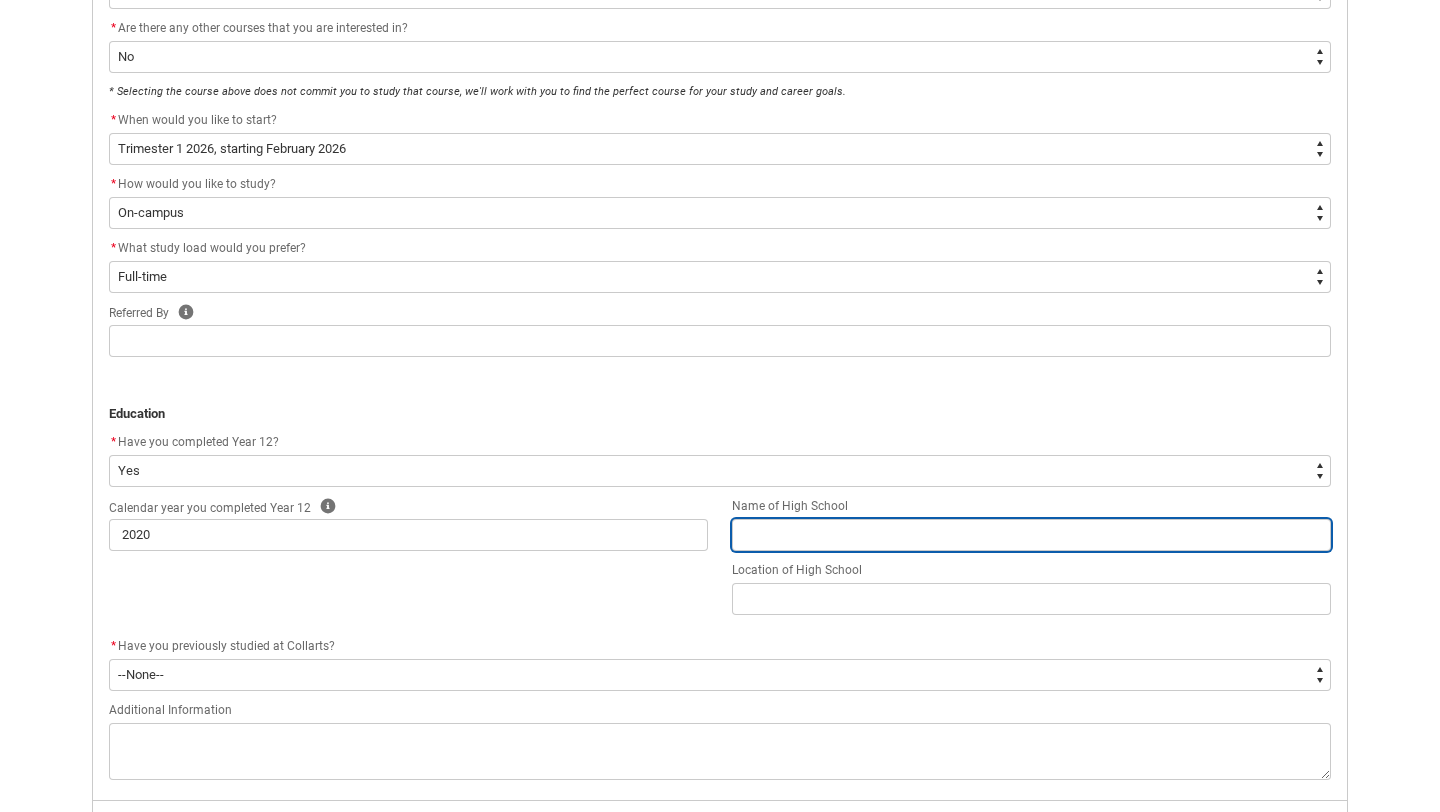 click at bounding box center [1031, 535] 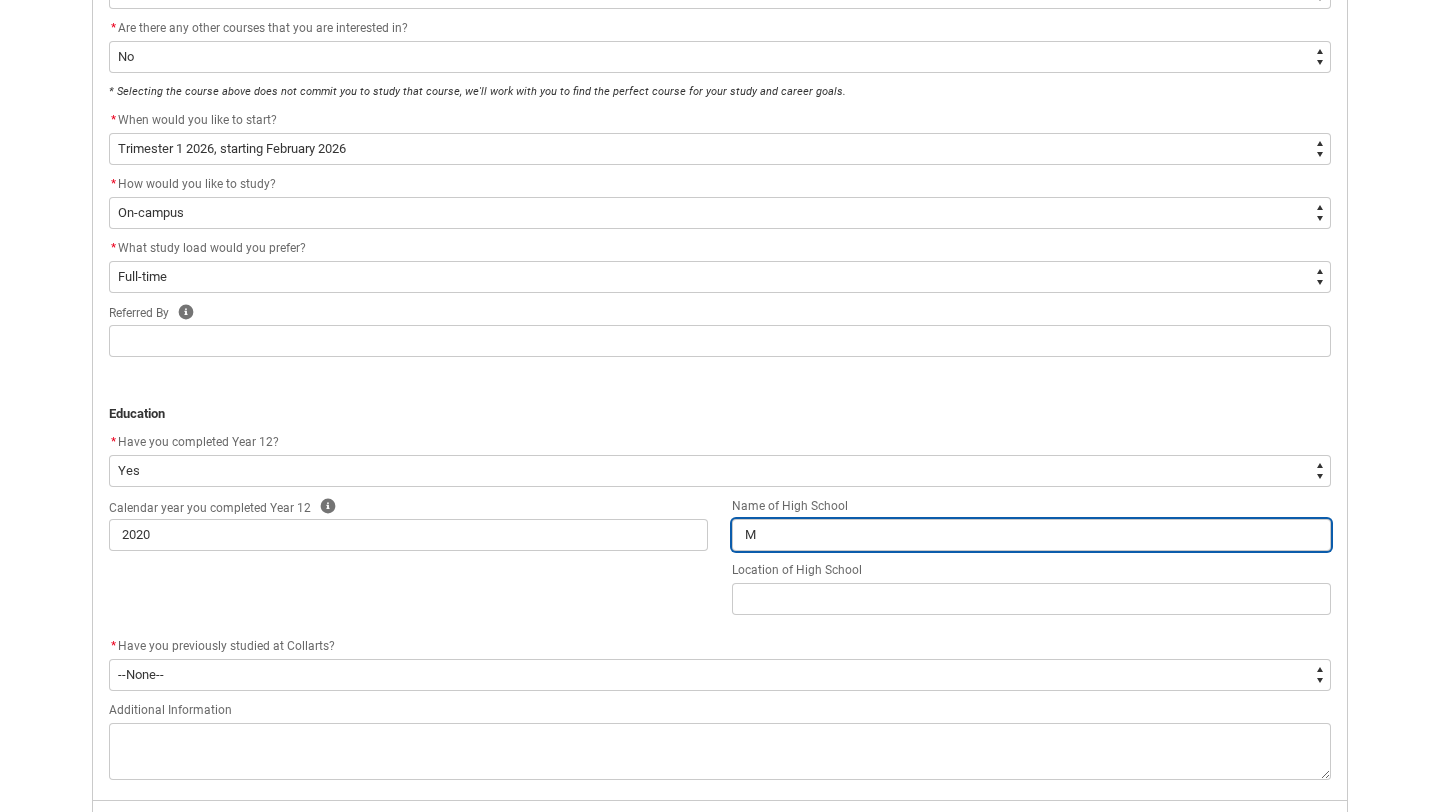 type on "Me" 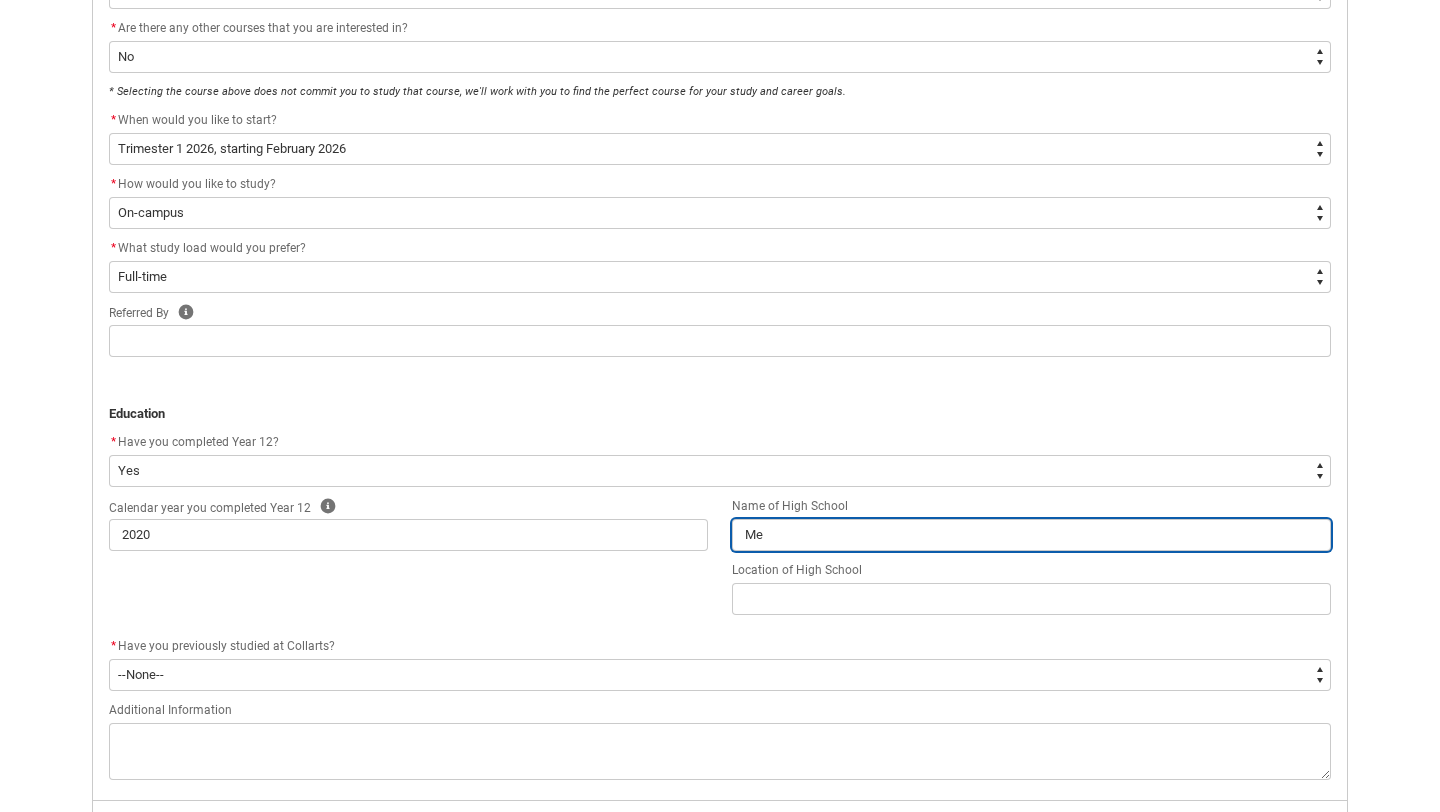 type on "Mel" 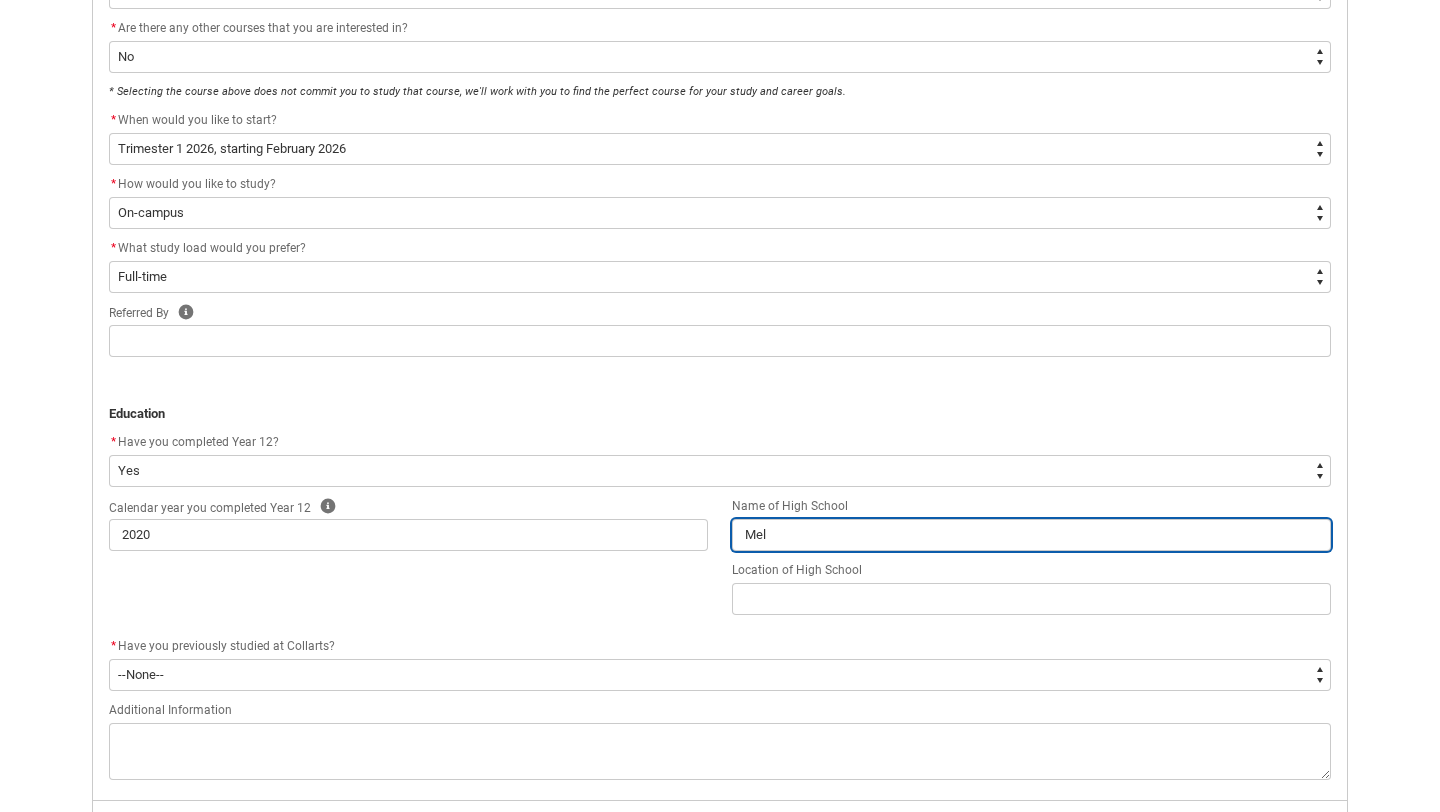 type on "[CITY_ABBR]" 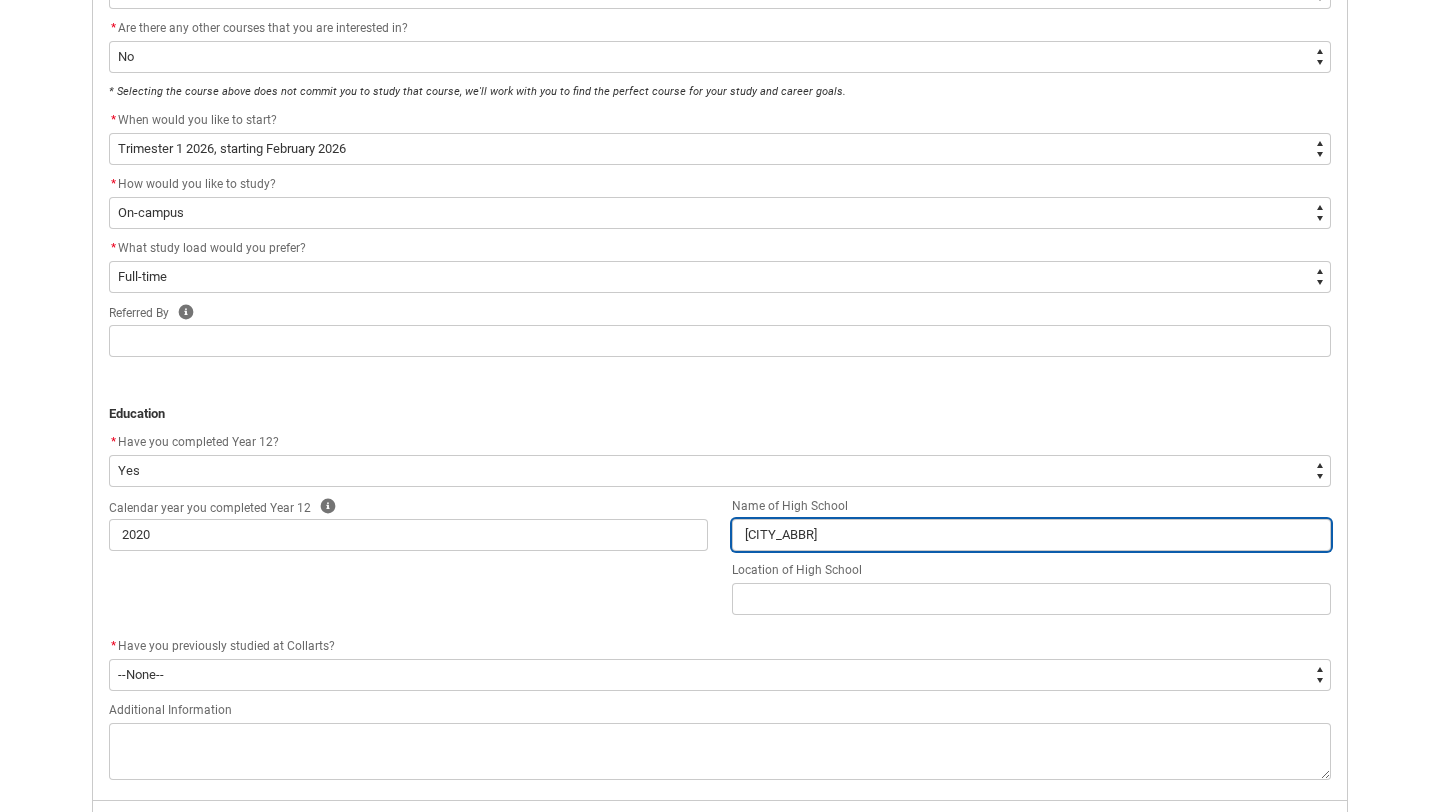 type on "[CITY]" 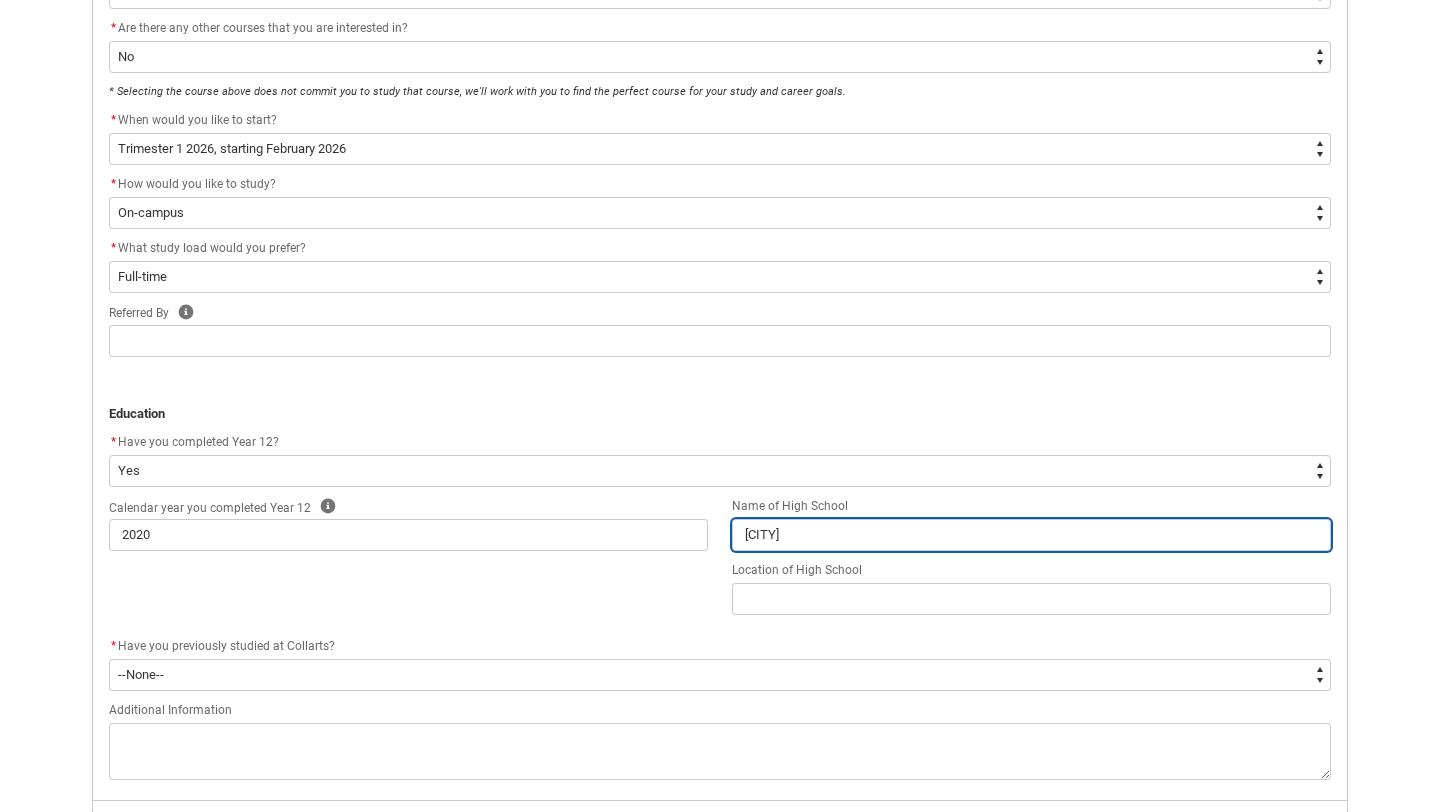 type on "[NAME]" 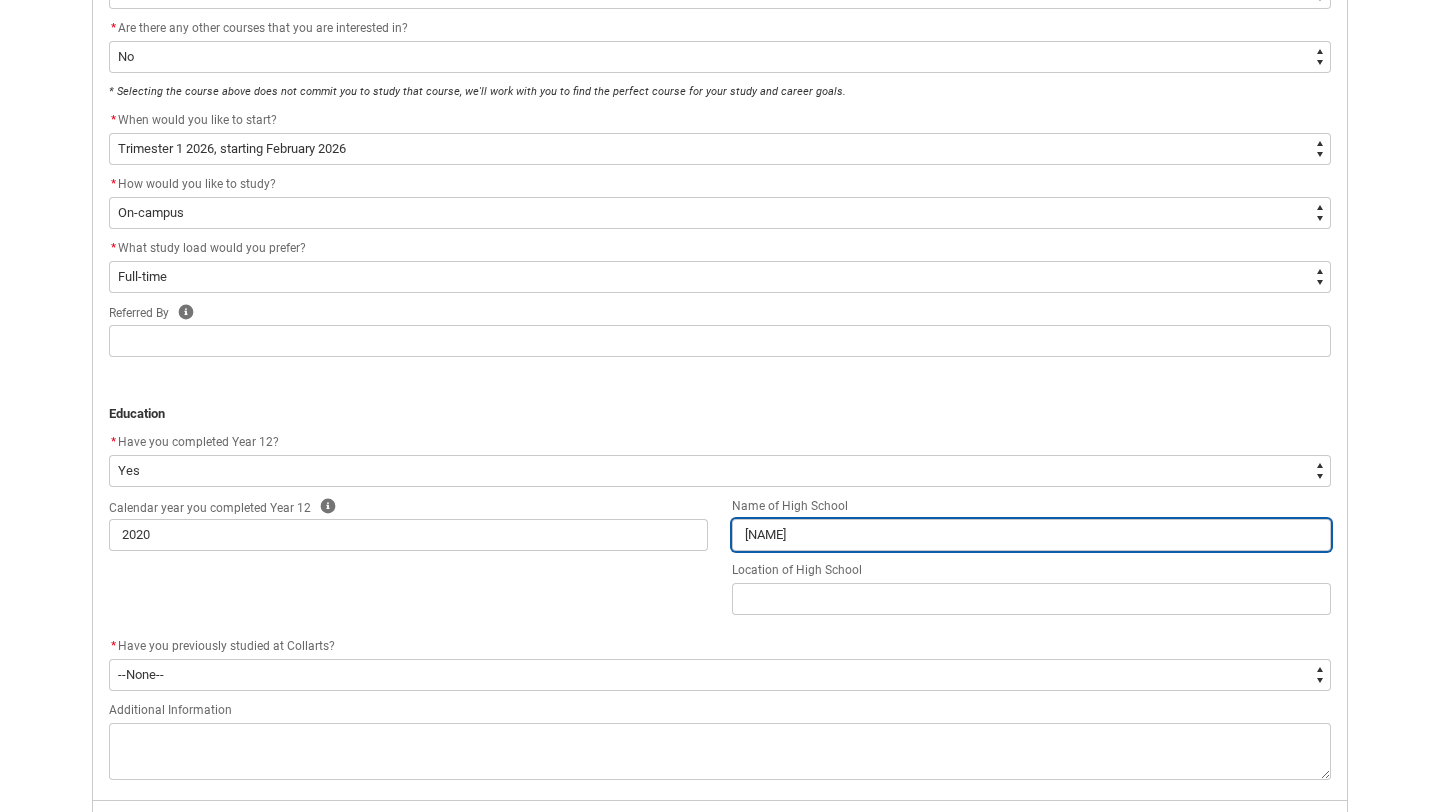 type on "[CITY]" 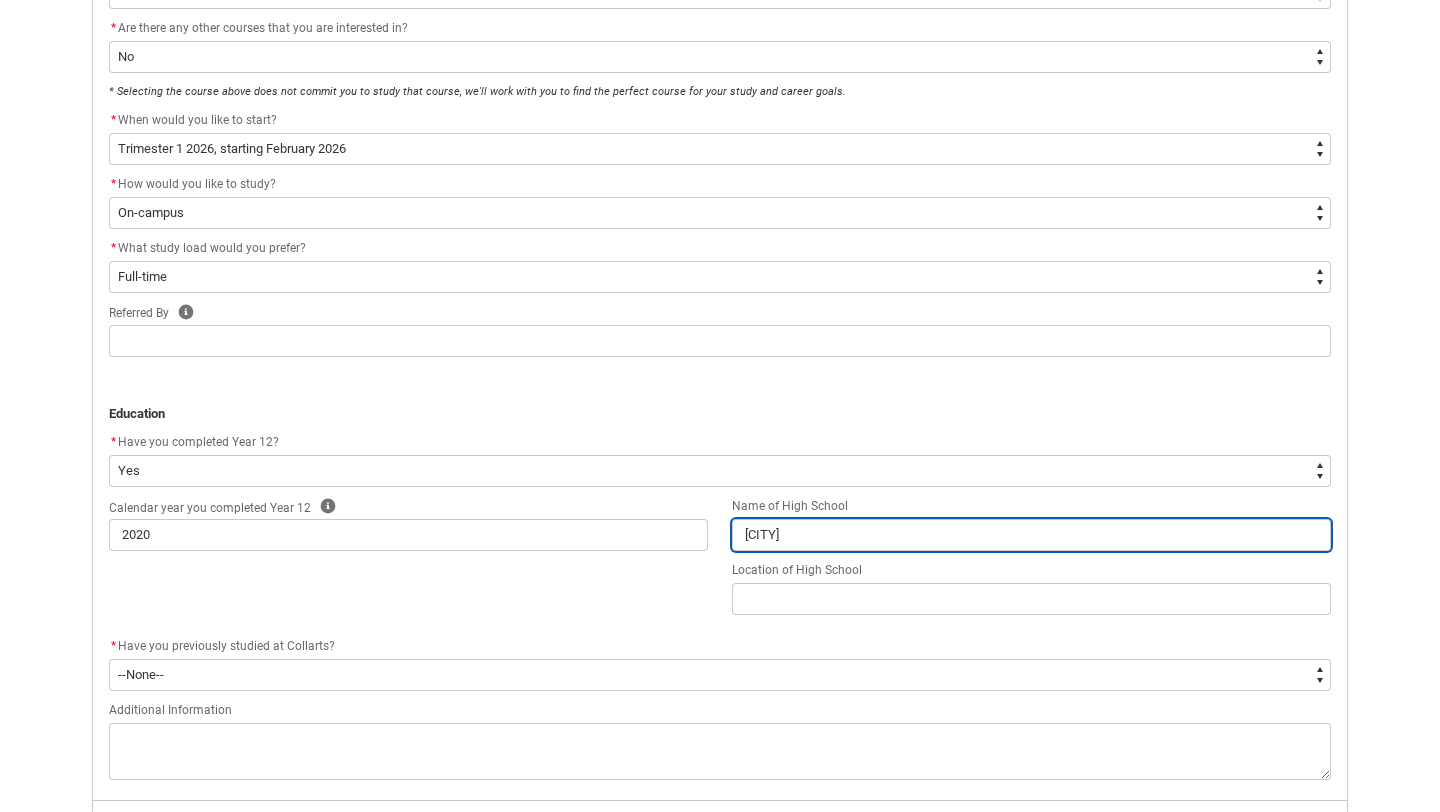 type on "[CITY_ABBR]" 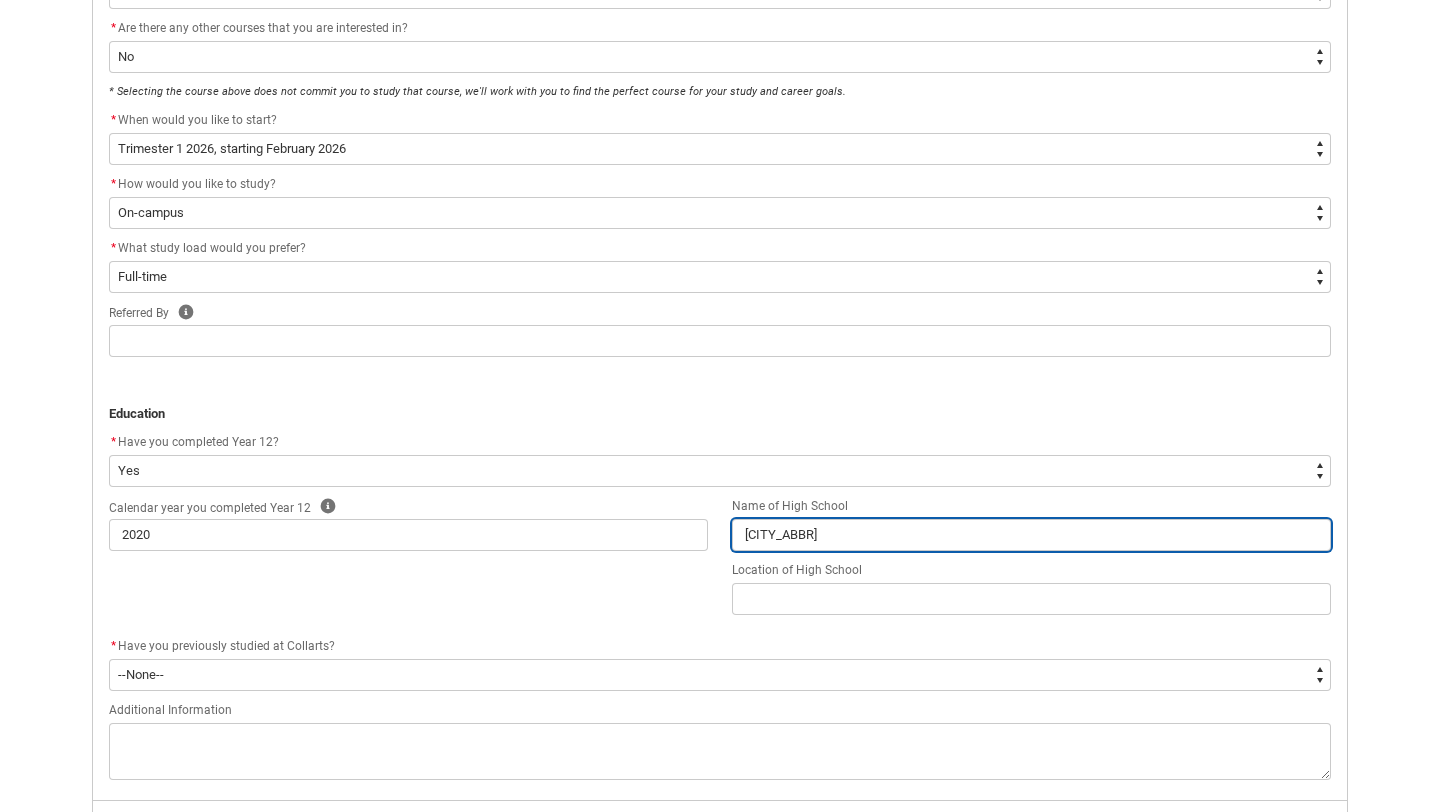 type on "Mel" 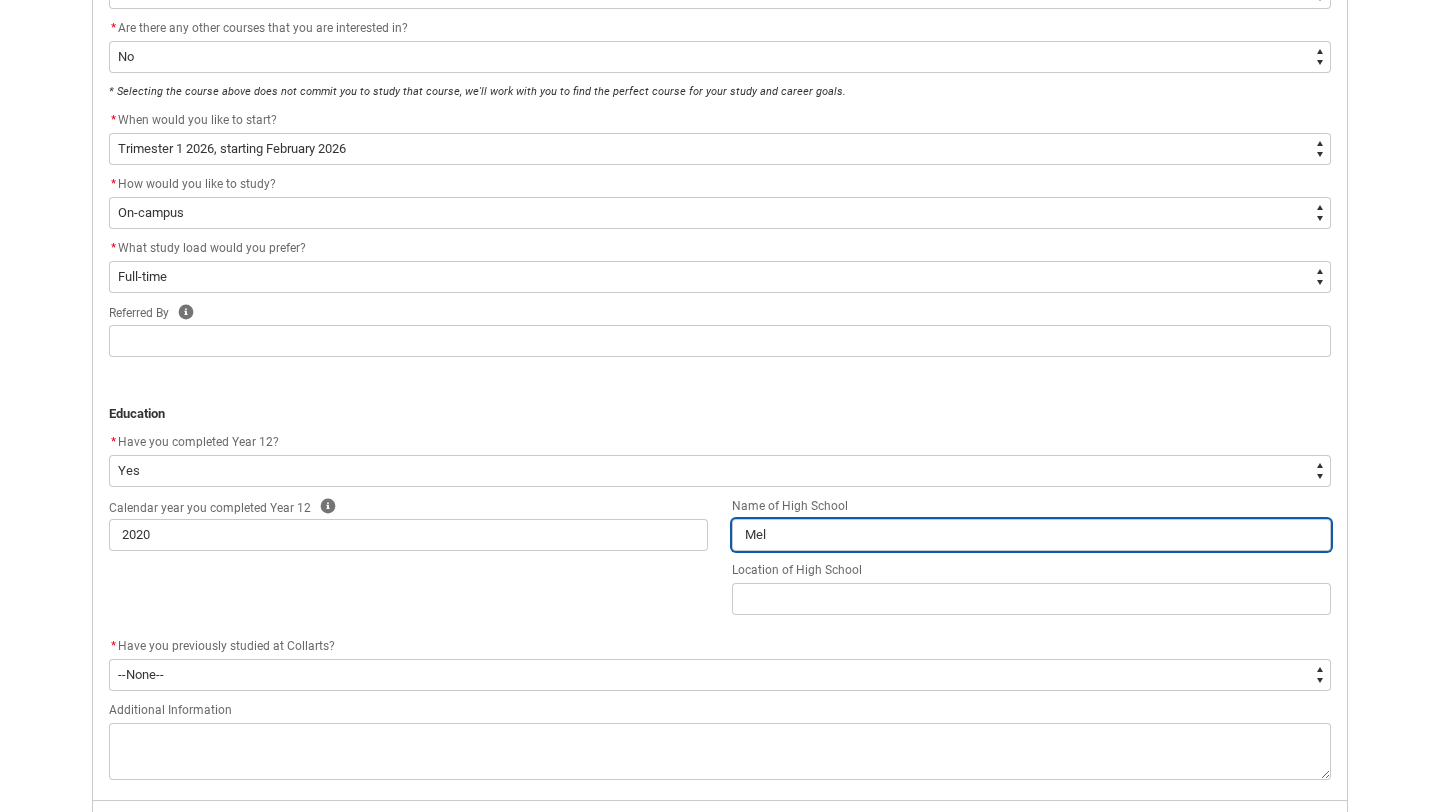 type on "[CITY_ABBR]" 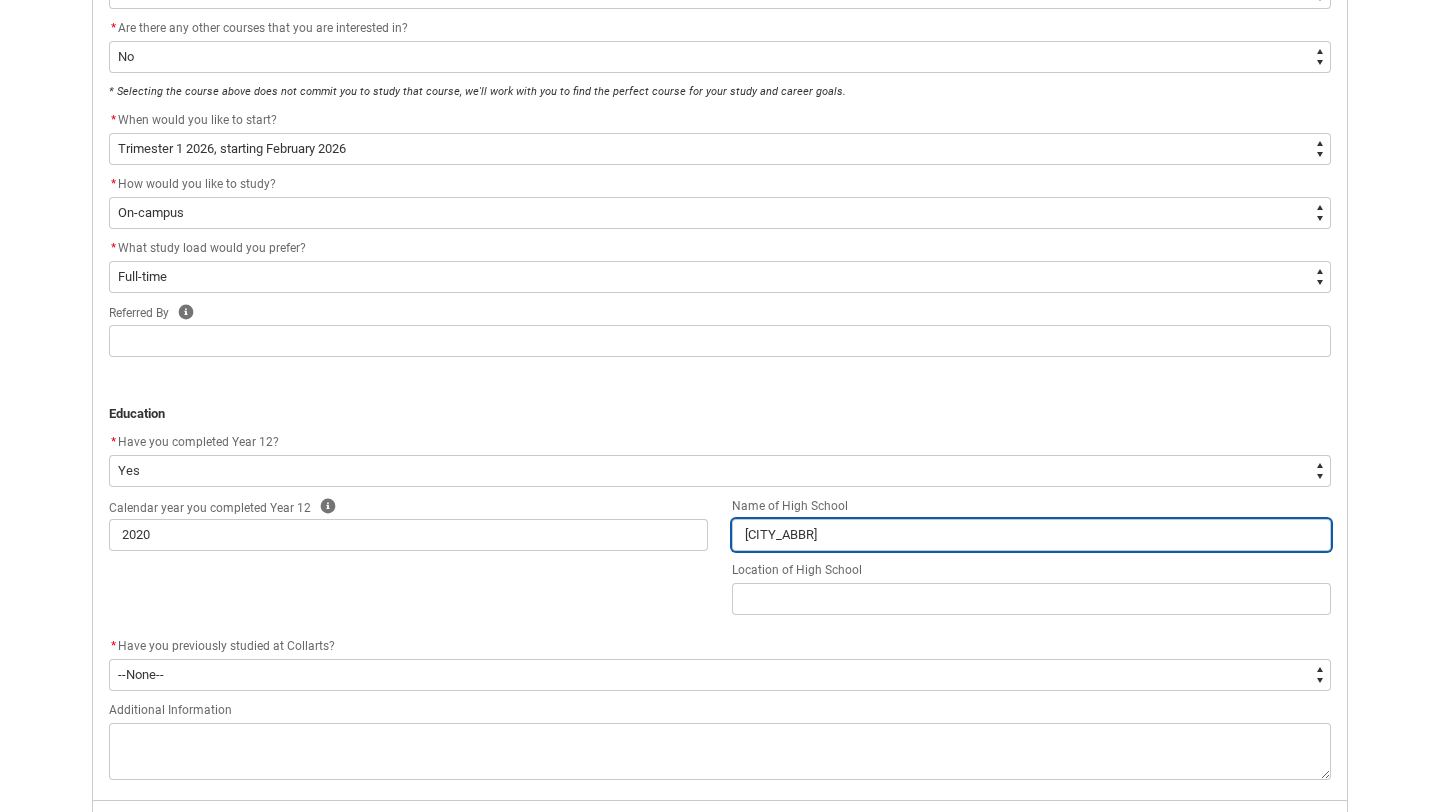 type on "Mel" 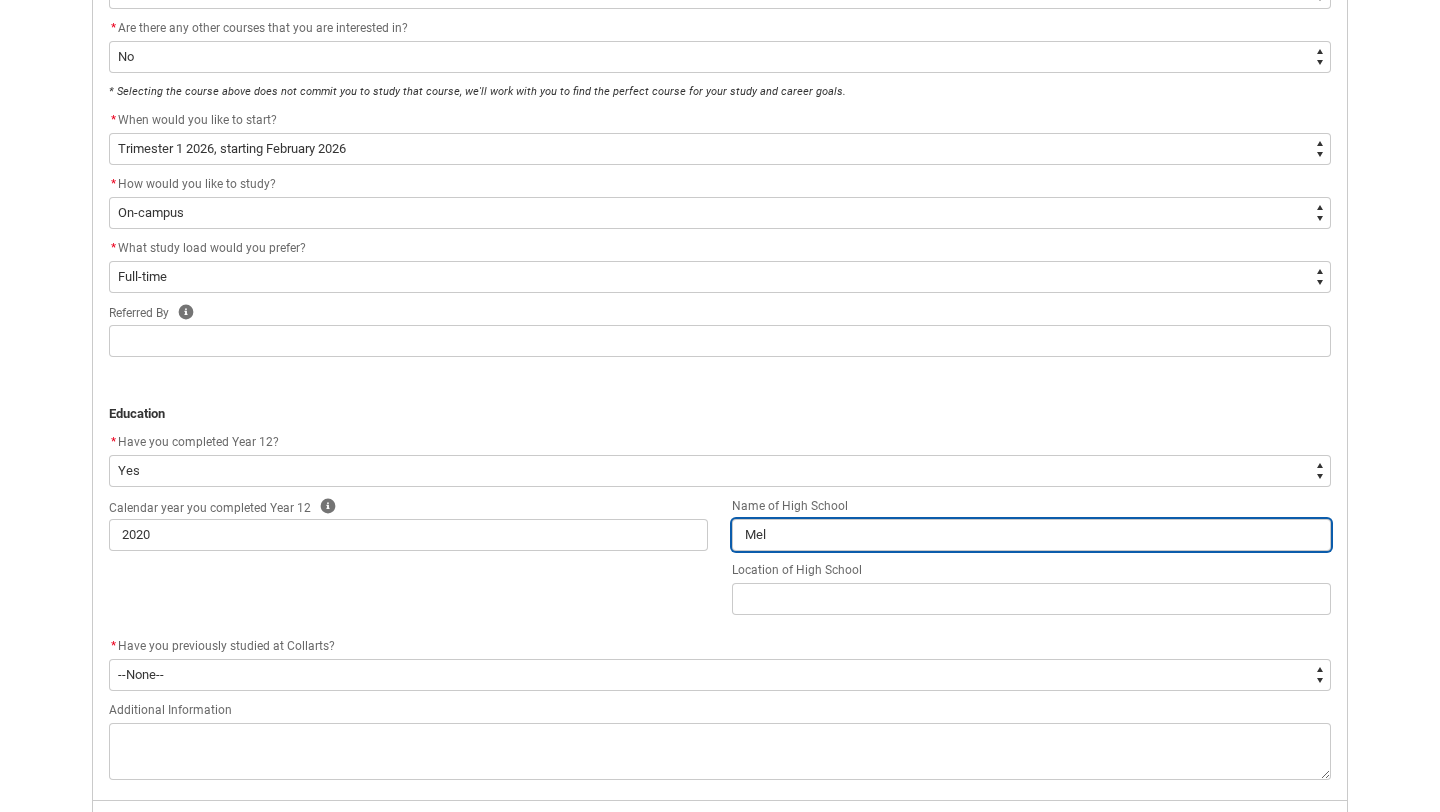 type on "Melb" 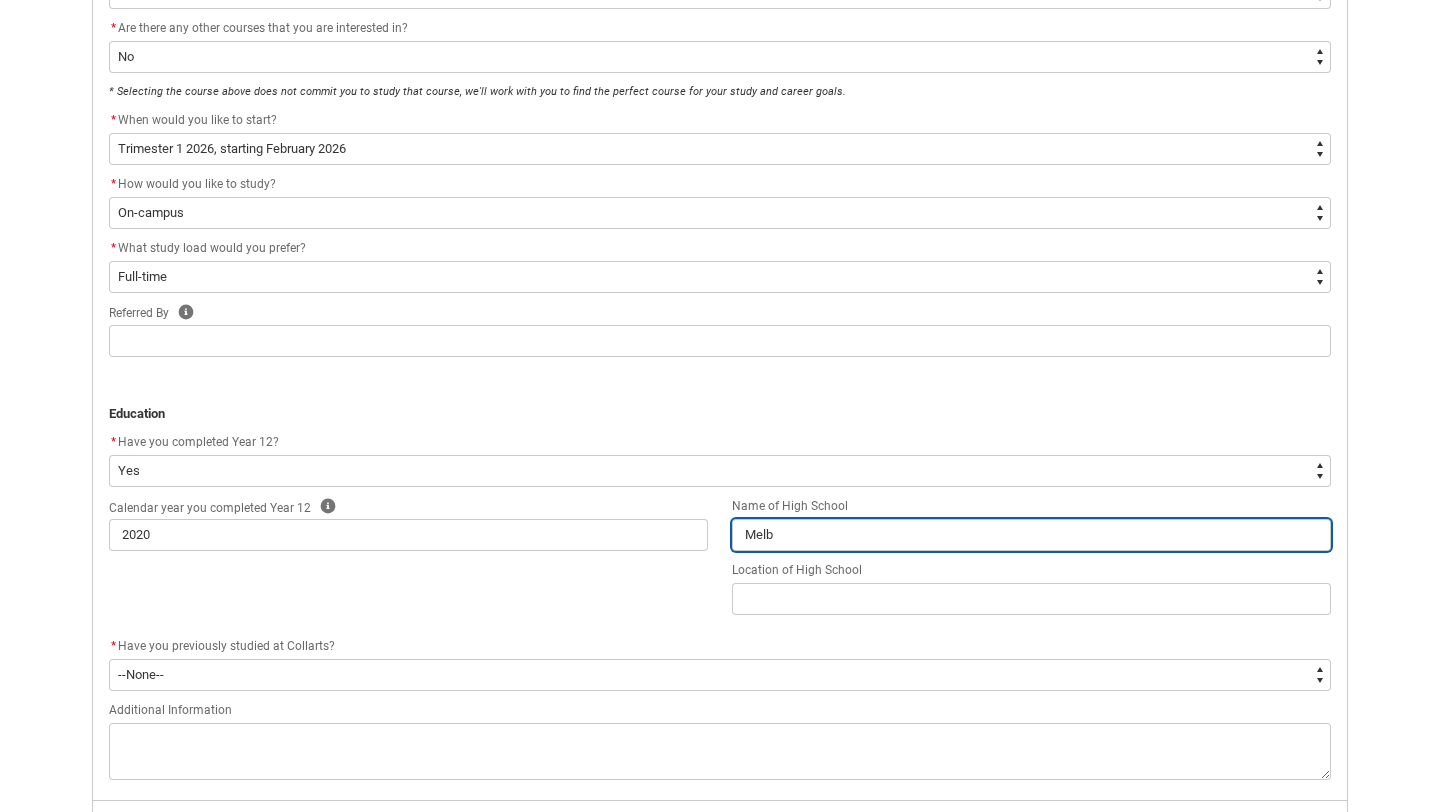 type on "[CITY]" 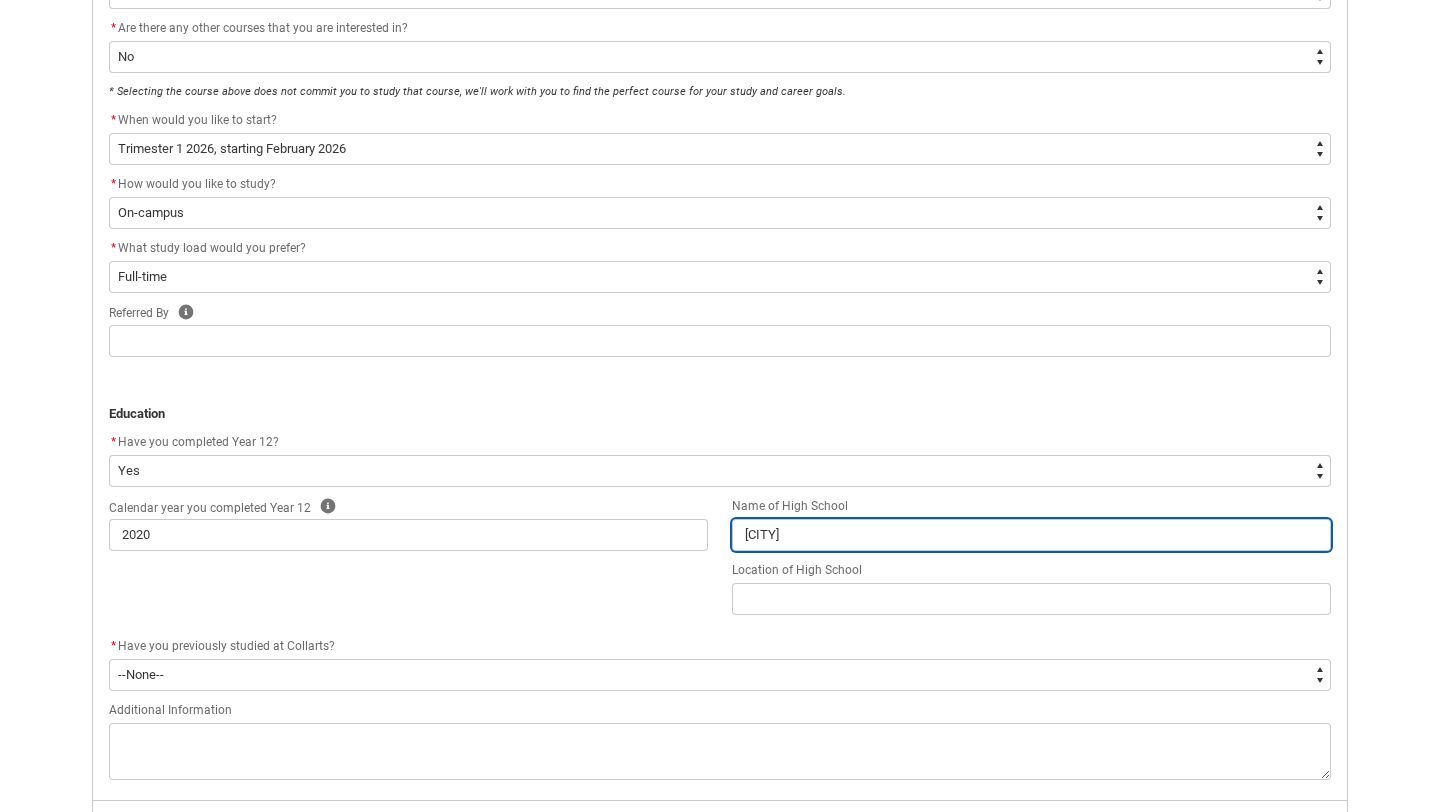 type on "[CITY]" 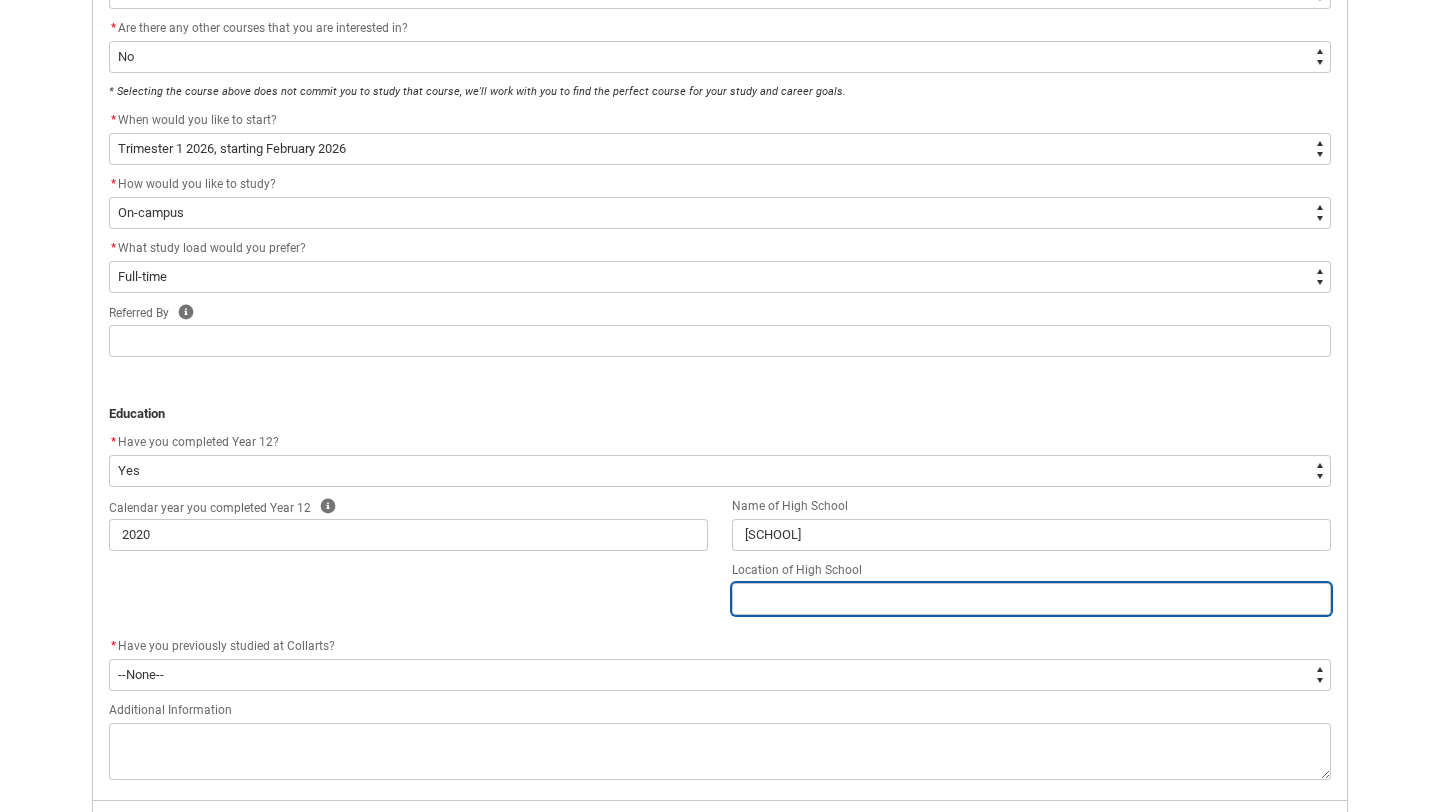 click at bounding box center (1031, 599) 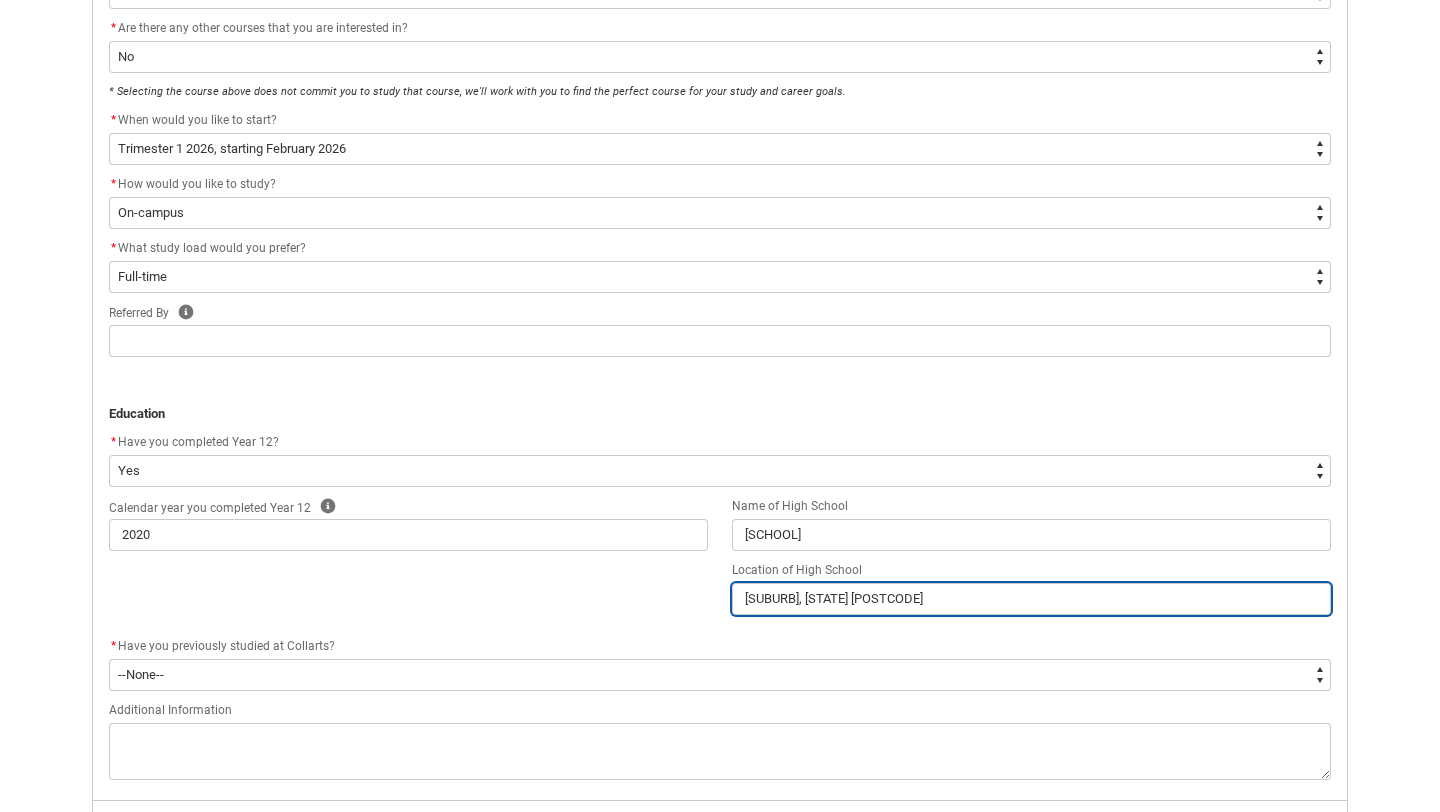 scroll, scrollTop: 746, scrollLeft: 0, axis: vertical 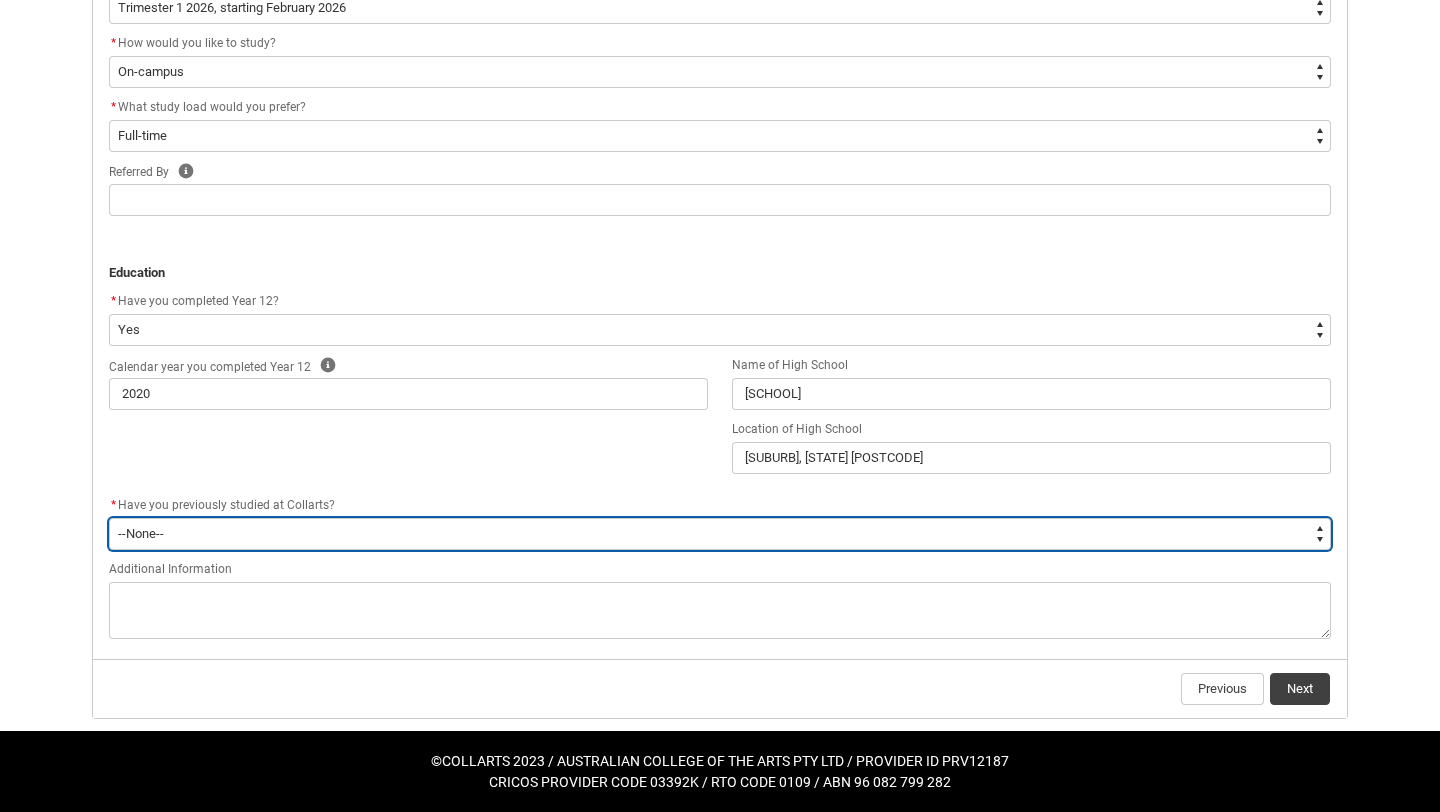 click on "--None-- Yes No" at bounding box center [720, 534] 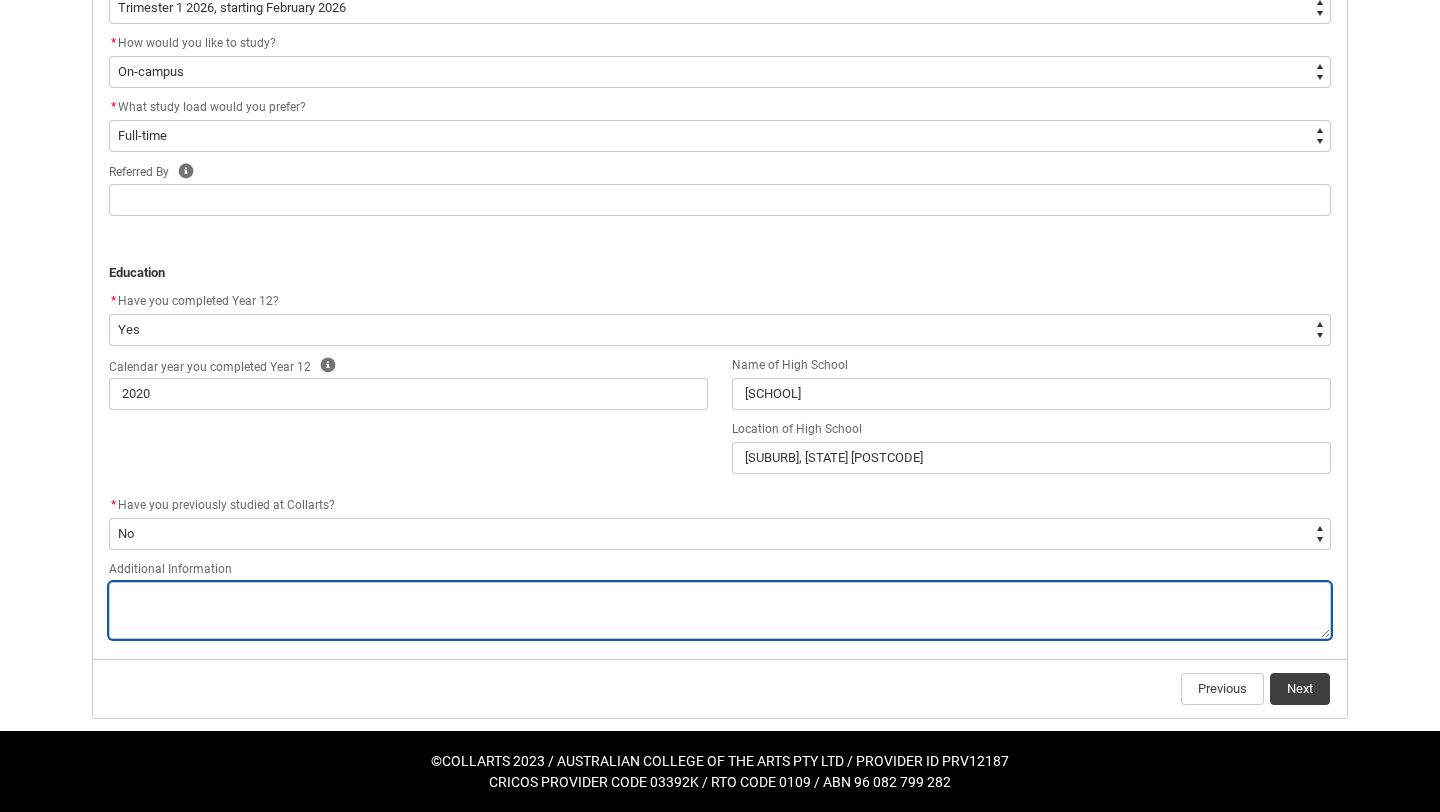 click at bounding box center (720, 610) 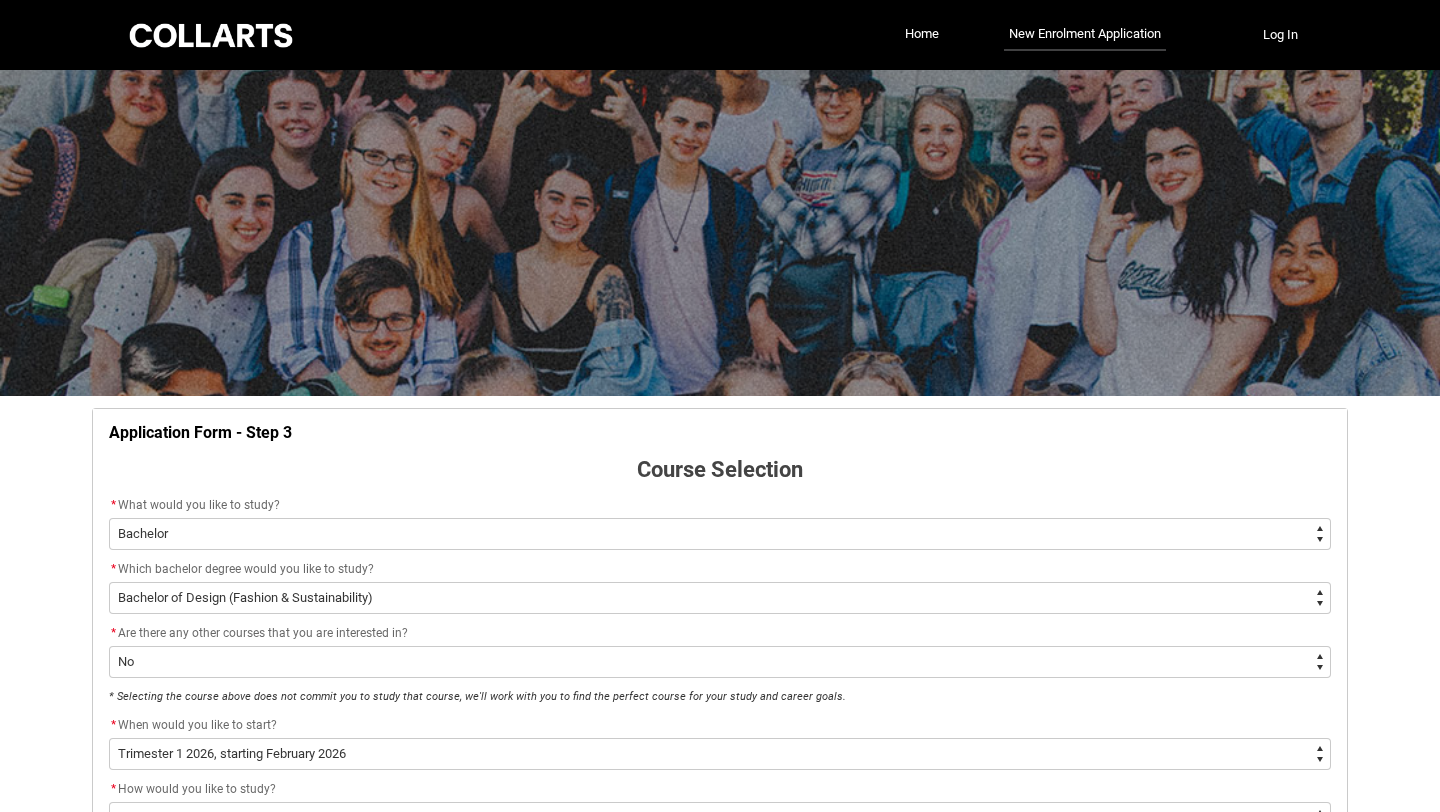 scroll, scrollTop: 746, scrollLeft: 0, axis: vertical 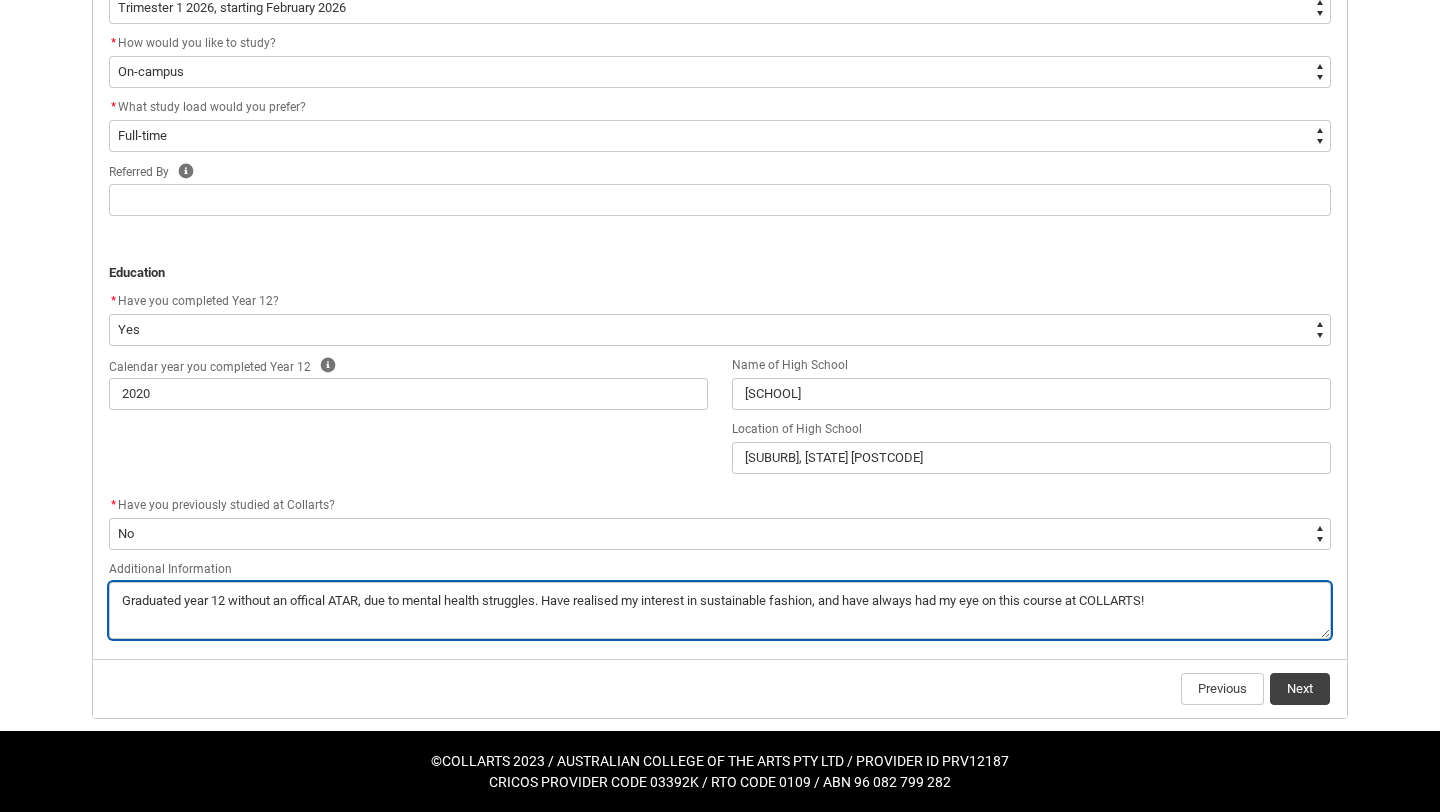 click at bounding box center [720, 610] 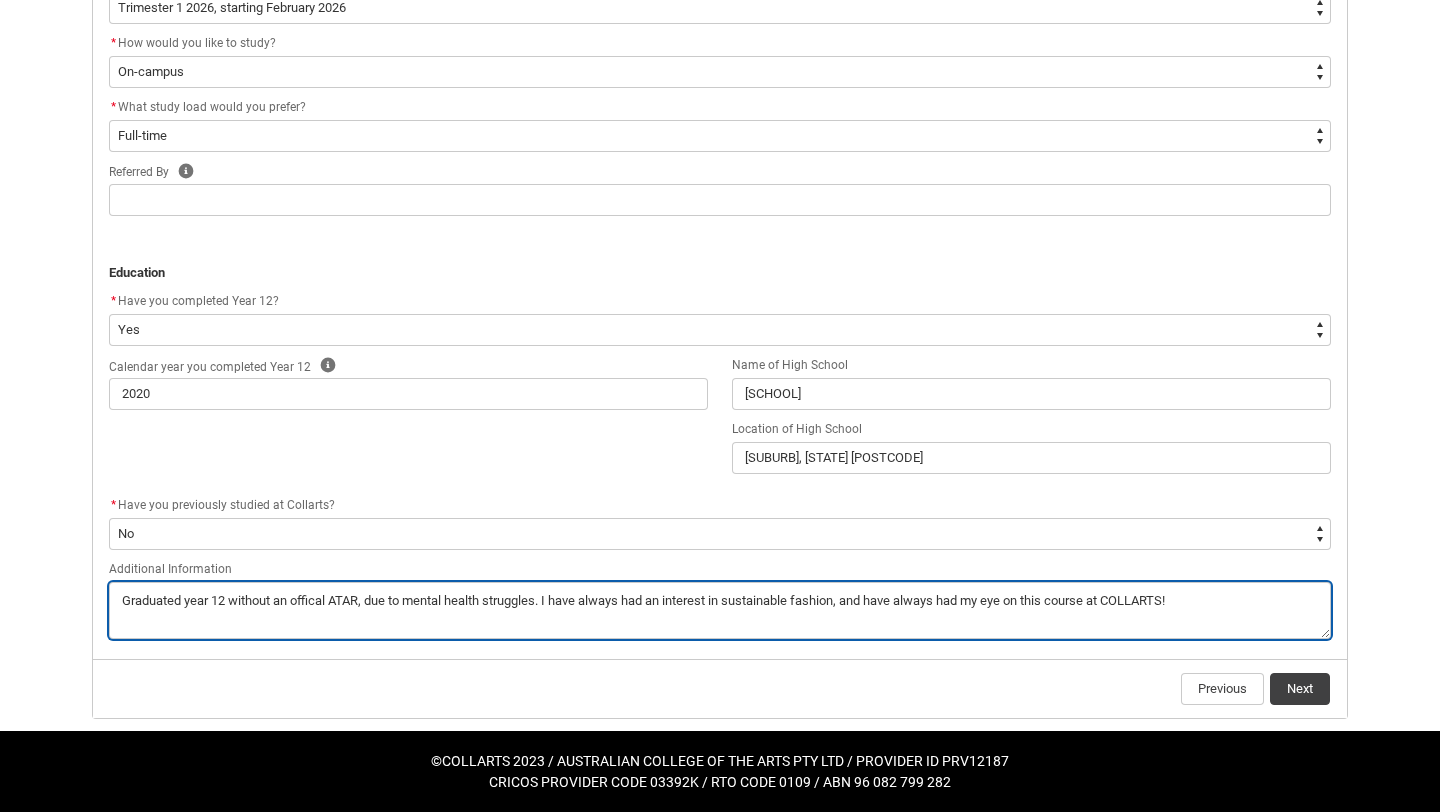 click at bounding box center [720, 610] 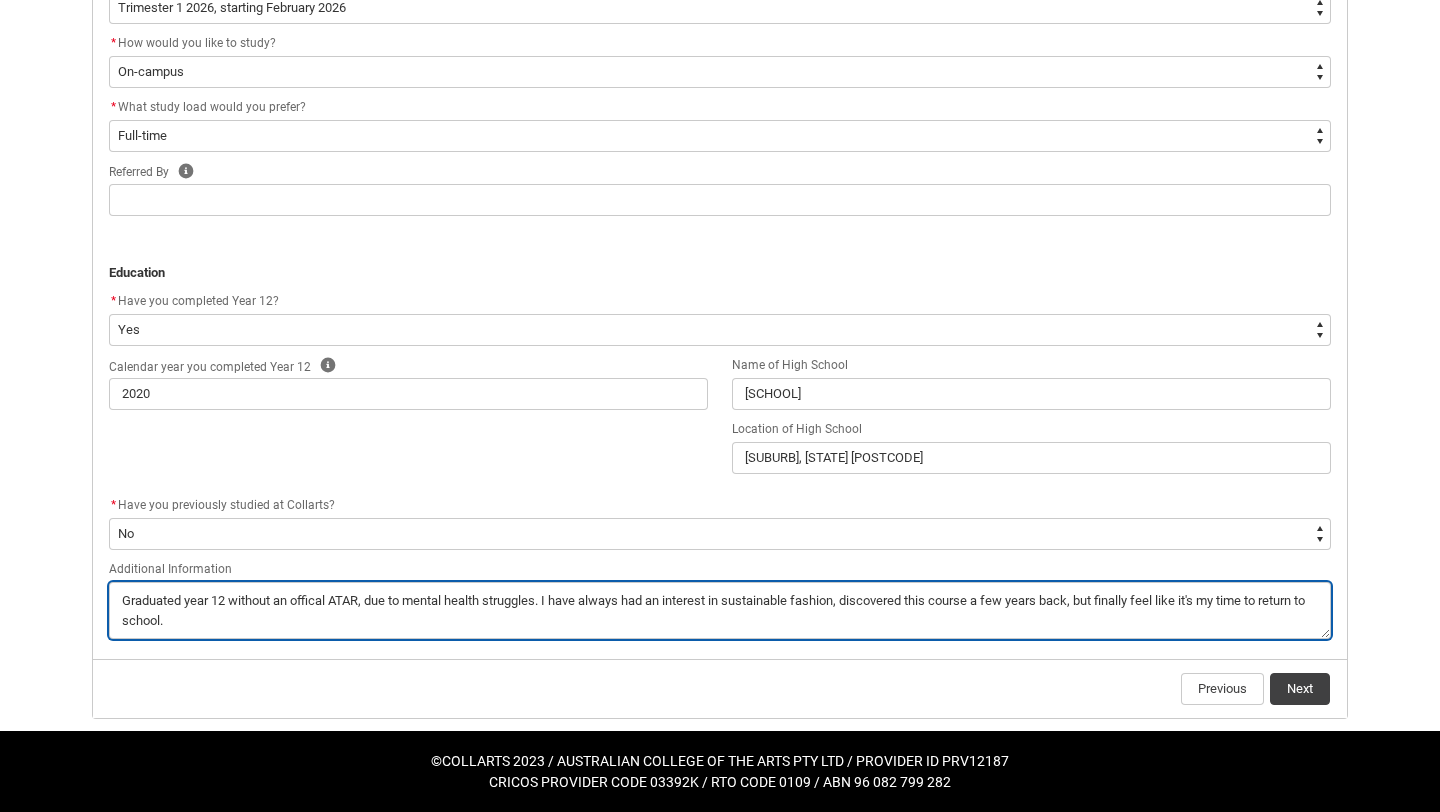 click at bounding box center (720, 610) 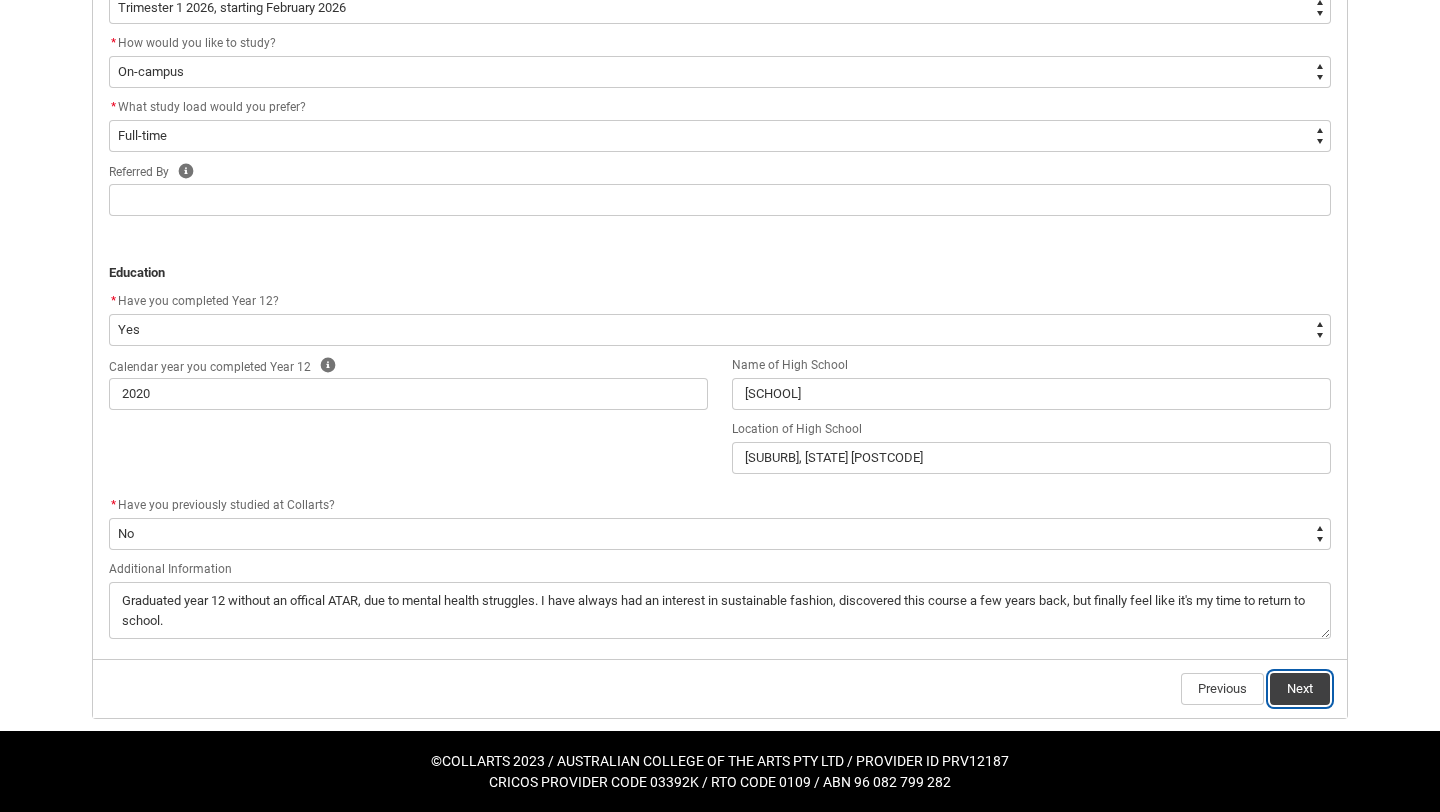 click on "Next" 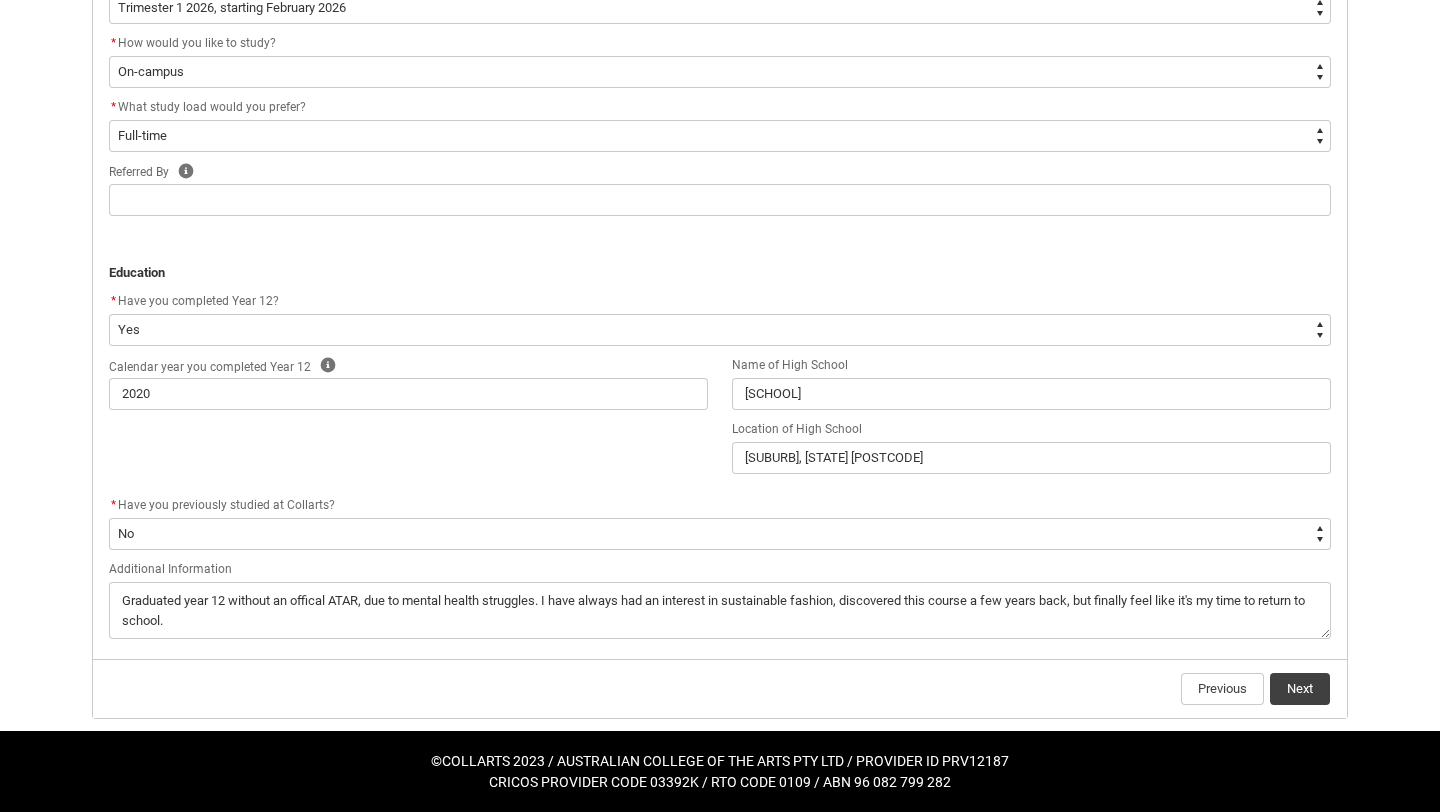 scroll, scrollTop: 0, scrollLeft: 0, axis: both 